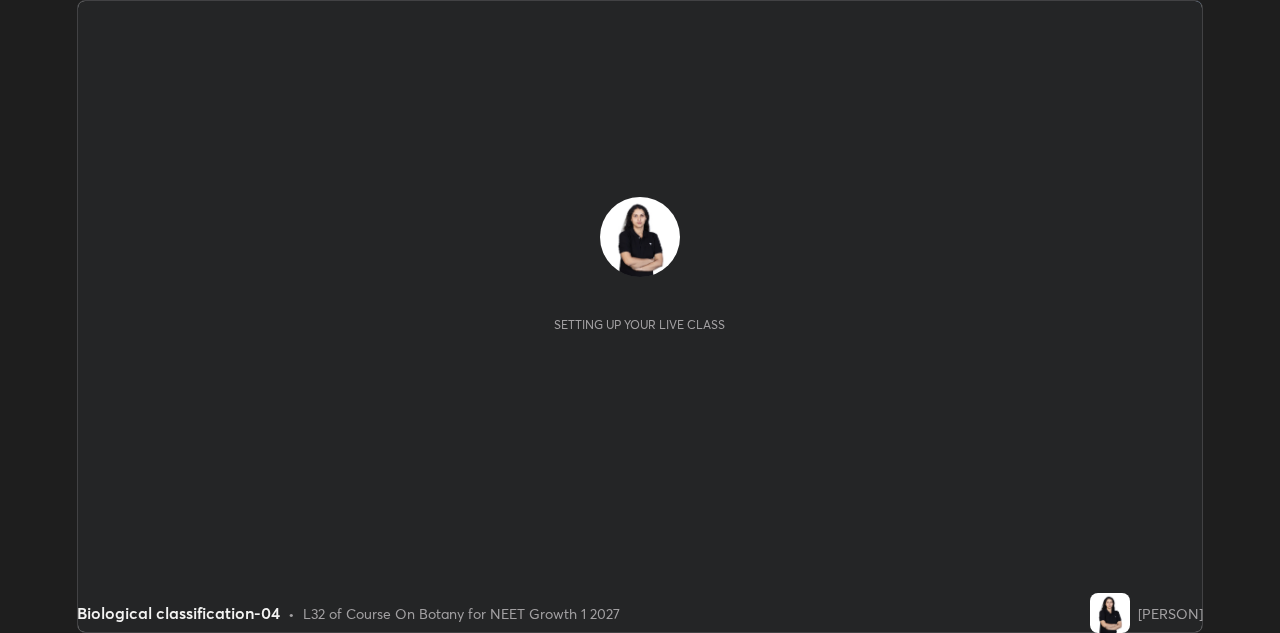 scroll, scrollTop: 0, scrollLeft: 0, axis: both 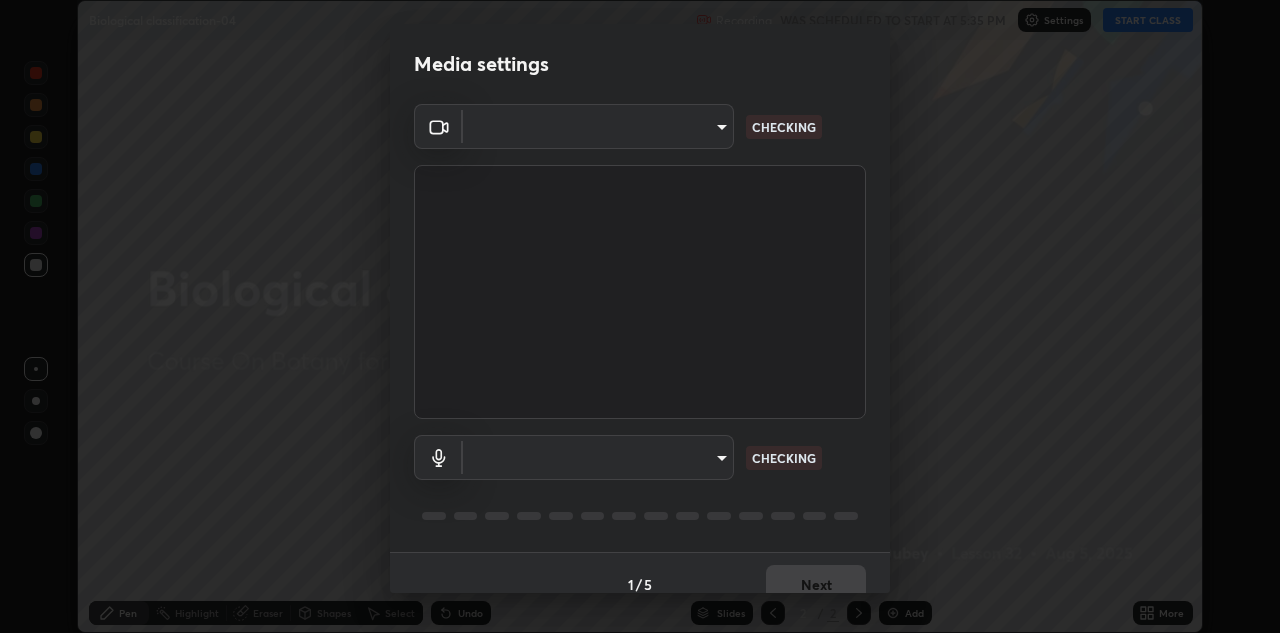 type on "4e3965257e4c32928a962c549e69d2dd98495dfd5ffd05f38c963d662b04e8e1" 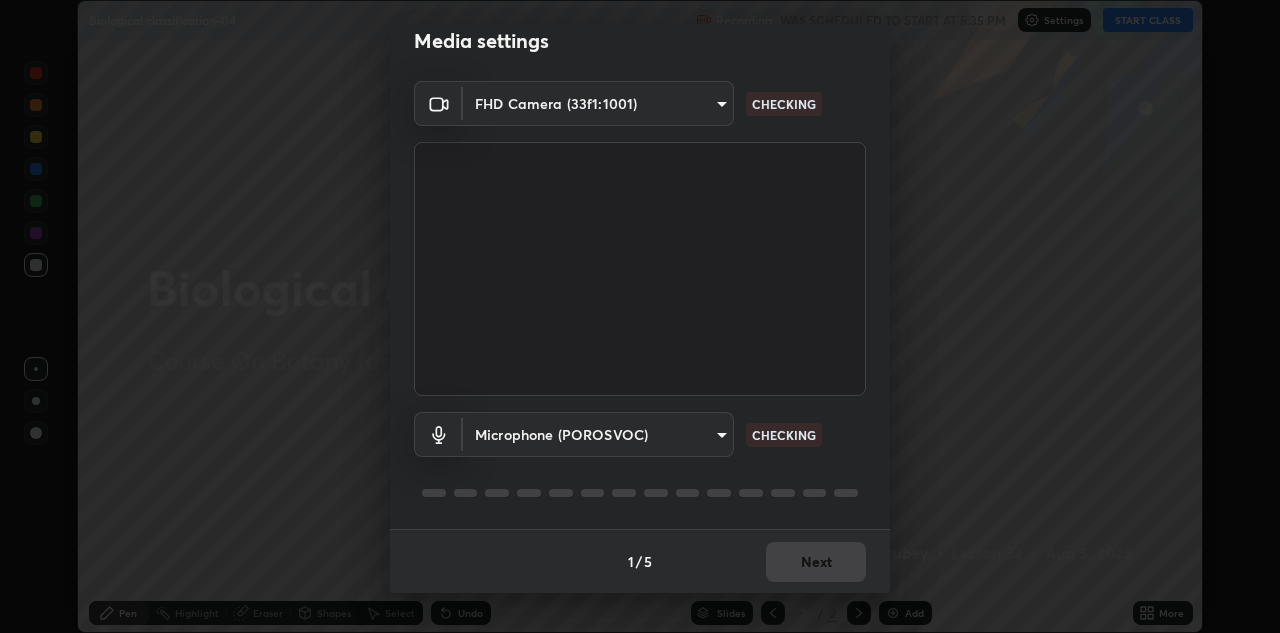click on "Erase all Biological classification-04 Recording WAS SCHEDULED TO START AT  5:35 PM Settings START CLASS Setting up your live class Biological classification-04 • L32 of Course On Botany for NEET Growth 1 2027 [PERSON] Pen Highlight Eraser Shapes Select Undo Slides 2 / 2 Add More No doubts shared Encourage your learners to ask a doubt for better clarity Report an issue Reason for reporting Buffering Chat not working Audio - Video sync issue Educator video quality low ​ Attach an image Report Media settings FHD Camera (33f1:1001) [HASH] CHECKING Microphone (POROSVOC) [HASH] CHECKING 1 / 5 Next" at bounding box center [640, 316] 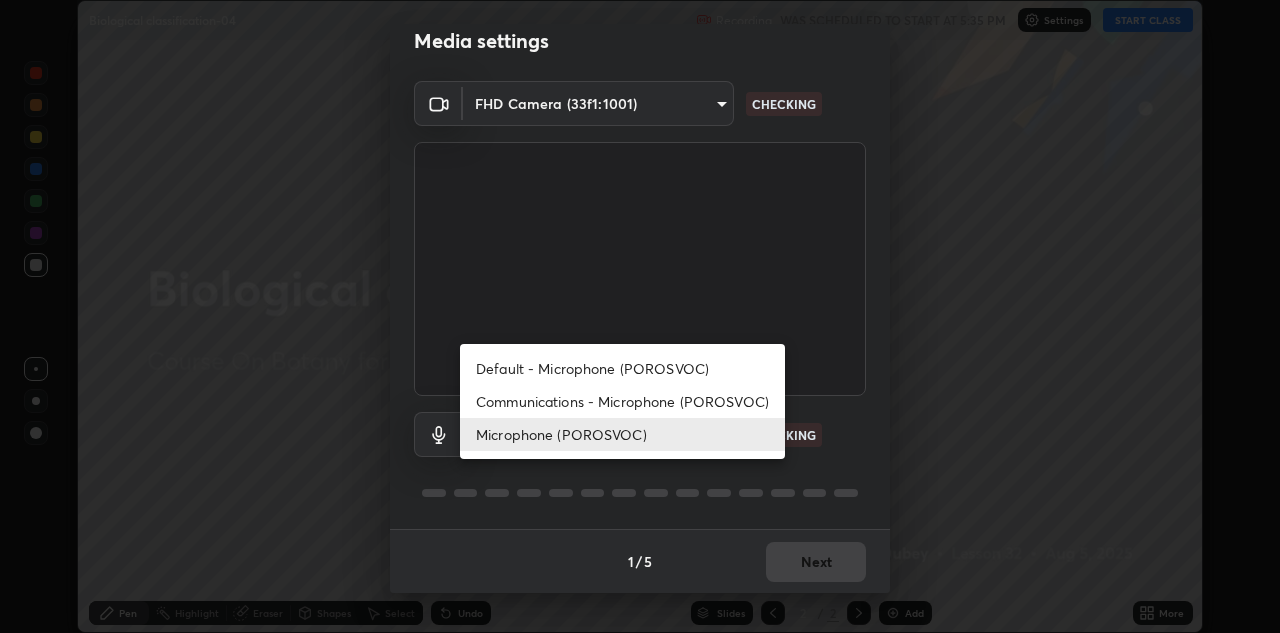 click on "Default - Microphone (POROSVOC)" at bounding box center (622, 368) 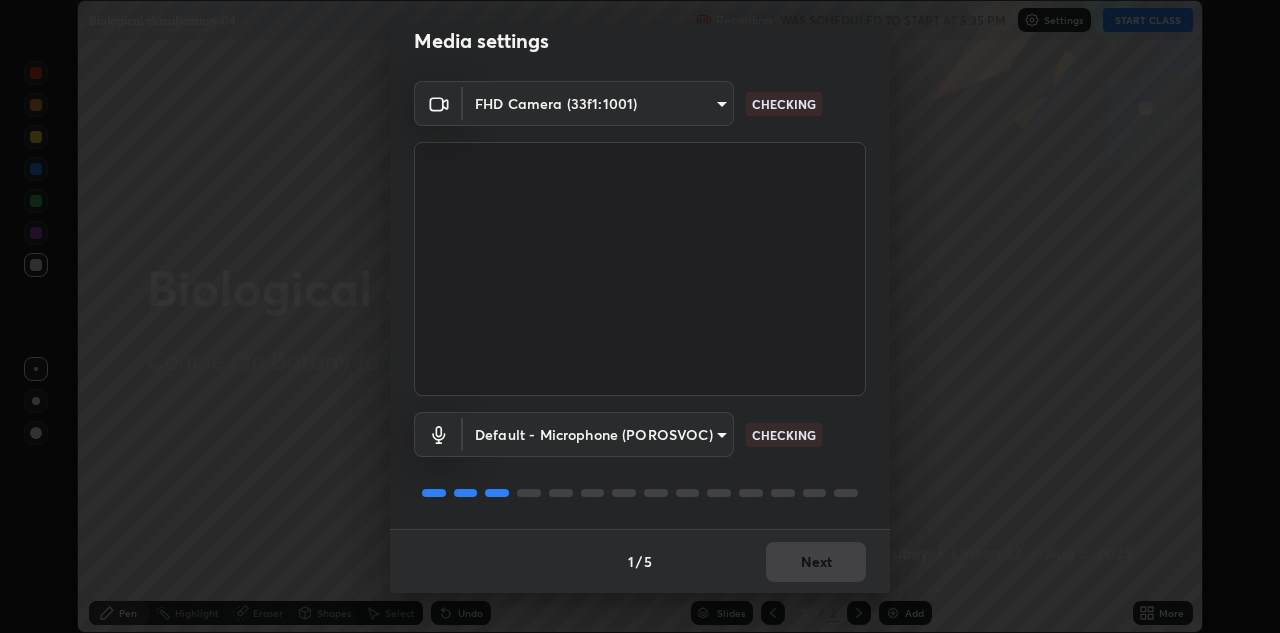 click on "Erase all Biological classification-04 Recording WAS SCHEDULED TO START AT  5:35 PM Settings START CLASS Setting up your live class Biological classification-04 • L32 of Course On Botany for NEET Growth 1 2027 [PERSON] Pen Highlight Eraser Shapes Select Undo Slides 2 / 2 Add More No doubts shared Encourage your learners to ask a doubt for better clarity Report an issue Reason for reporting Buffering Chat not working Audio - Video sync issue Educator video quality low ​ Attach an image Report Media settings FHD Camera (33f1:1001) [HASH] CHECKING Default - Microphone (POROSVOC) default CHECKING 1 / 5 Next" at bounding box center (640, 316) 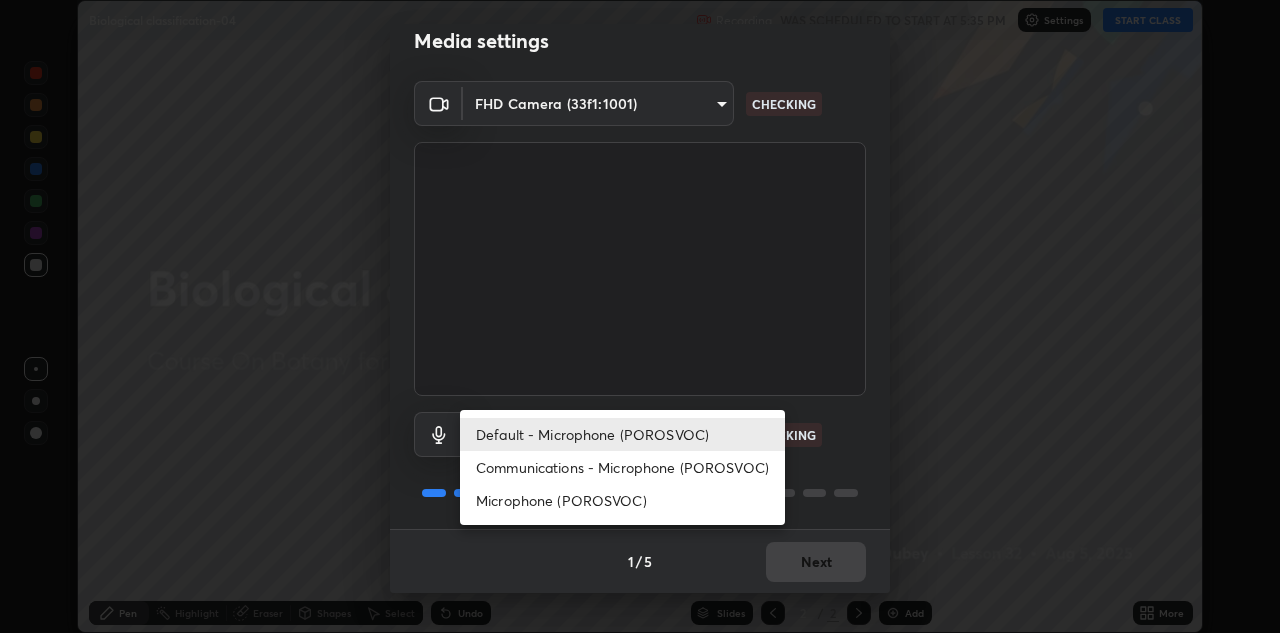 click on "Microphone (POROSVOC)" at bounding box center [622, 500] 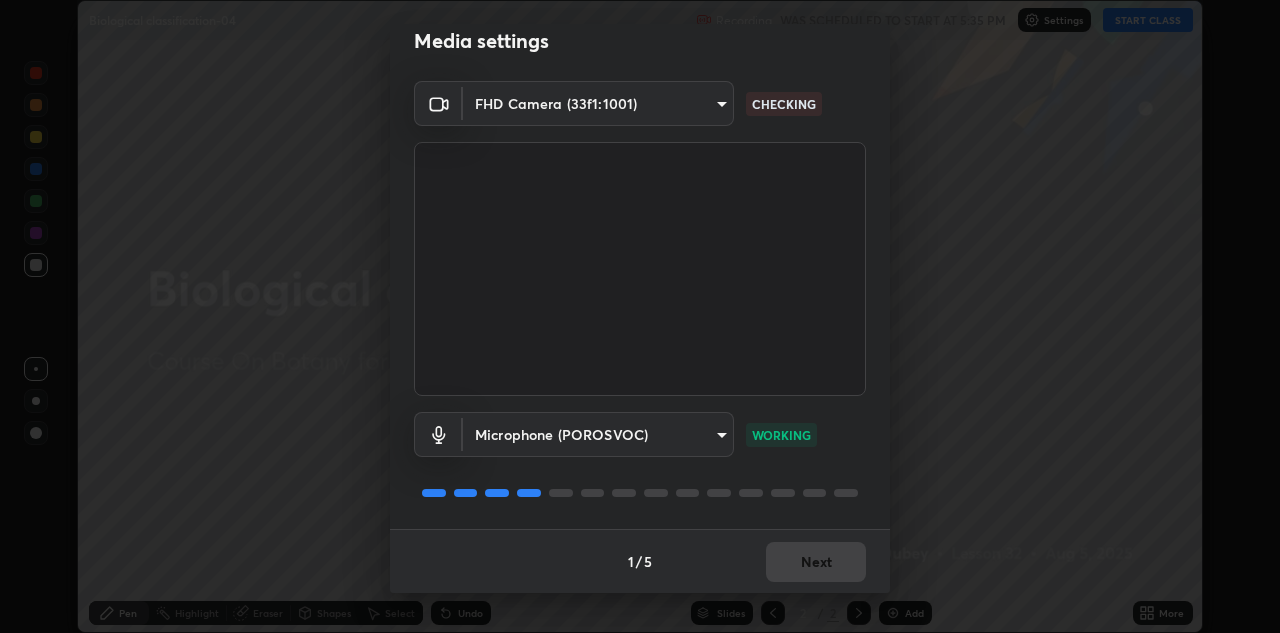 click on "1 / 5 Next" at bounding box center (640, 561) 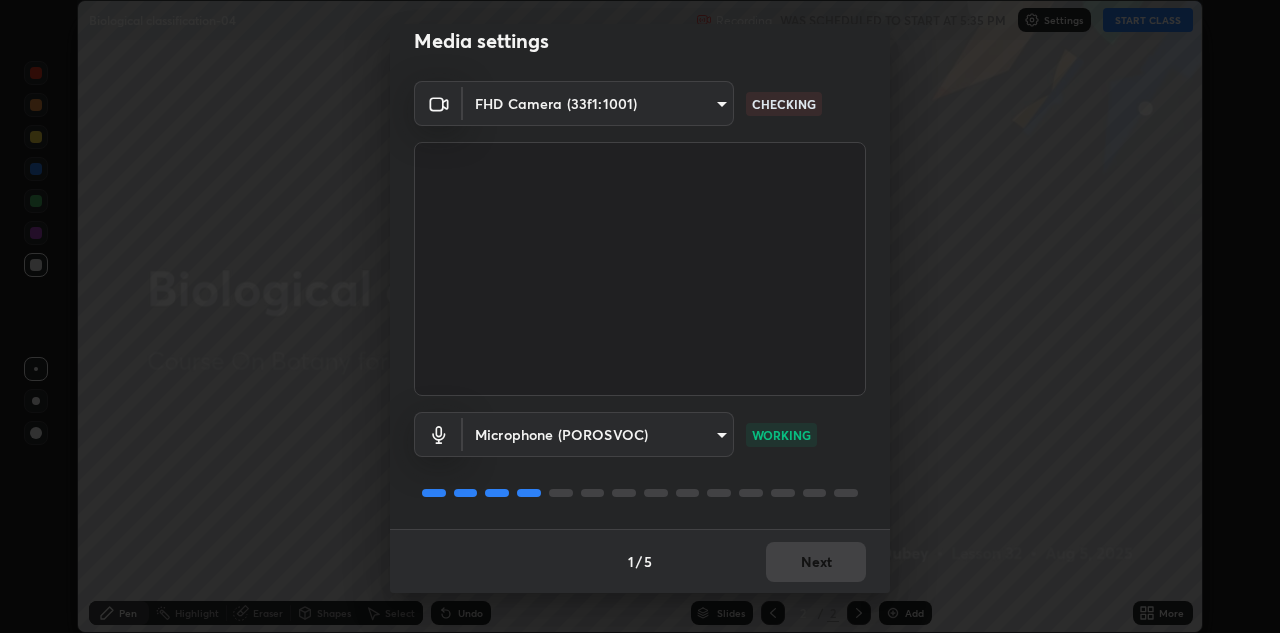 click on "1 / 5 Next" at bounding box center (640, 561) 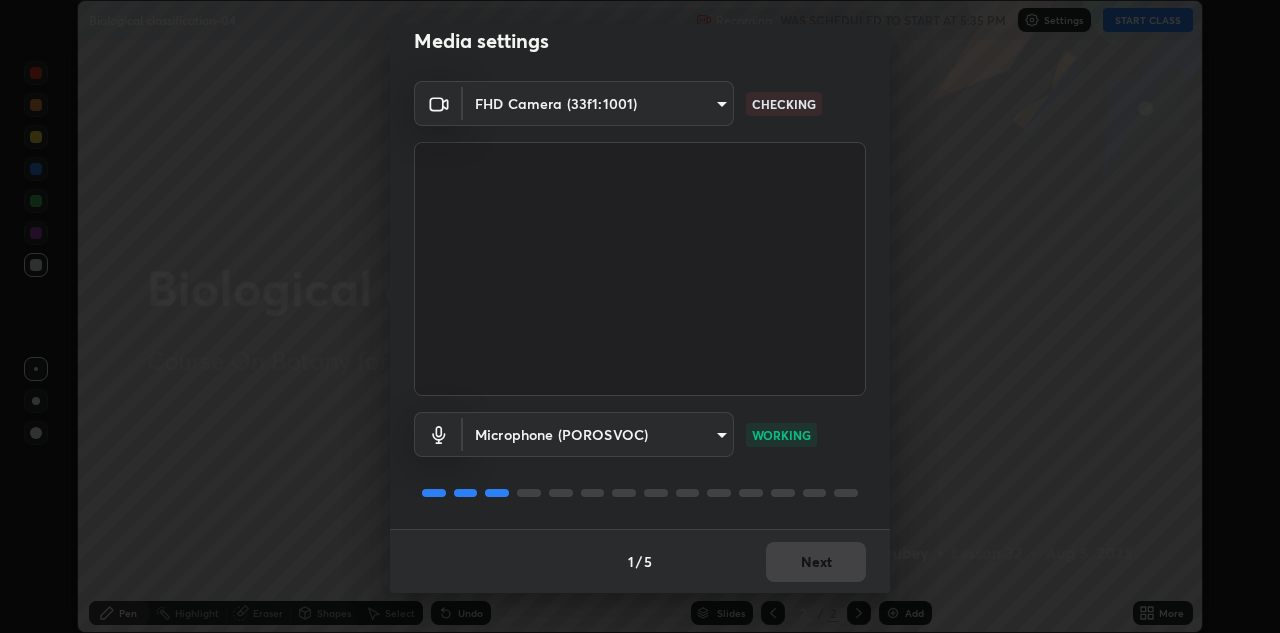 click on "1 / 5 Next" at bounding box center [640, 561] 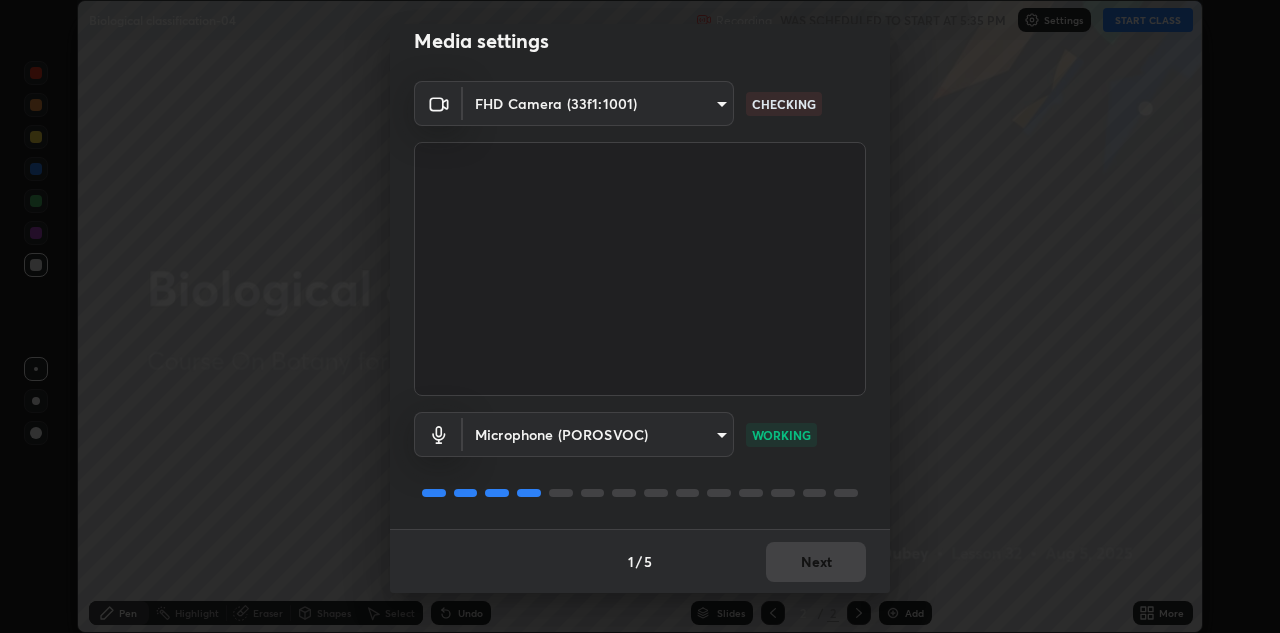 click on "1 / 5 Next" at bounding box center [640, 561] 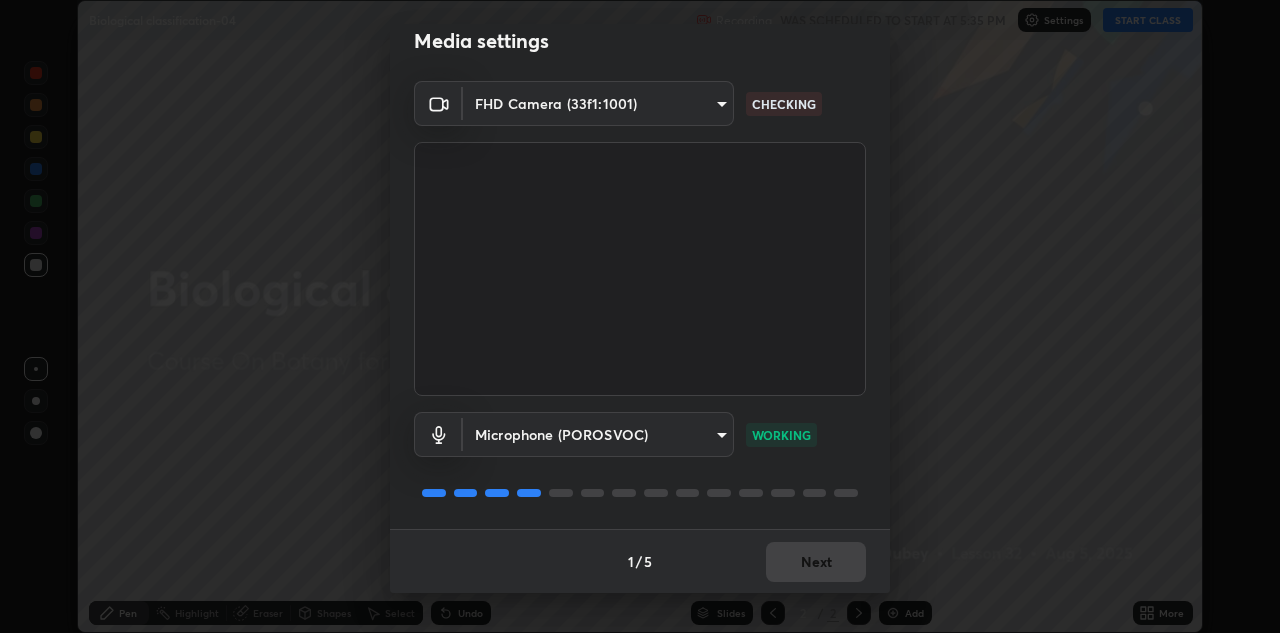 click on "Erase all Biological classification-04 Recording WAS SCHEDULED TO START AT  5:35 PM Settings START CLASS Setting up your live class Biological classification-04 • L32 of Course On Botany for NEET Growth 1 2027 [PERSON] Pen Highlight Eraser Shapes Select Undo Slides 2 / 2 Add More No doubts shared Encourage your learners to ask a doubt for better clarity Report an issue Reason for reporting Buffering Chat not working Audio - Video sync issue Educator video quality low ​ Attach an image Report Media settings FHD Camera (33f1:1001) [HASH] CHECKING Microphone (POROSVOC) [HASH] WORKING 1 / 5 Next" at bounding box center (640, 316) 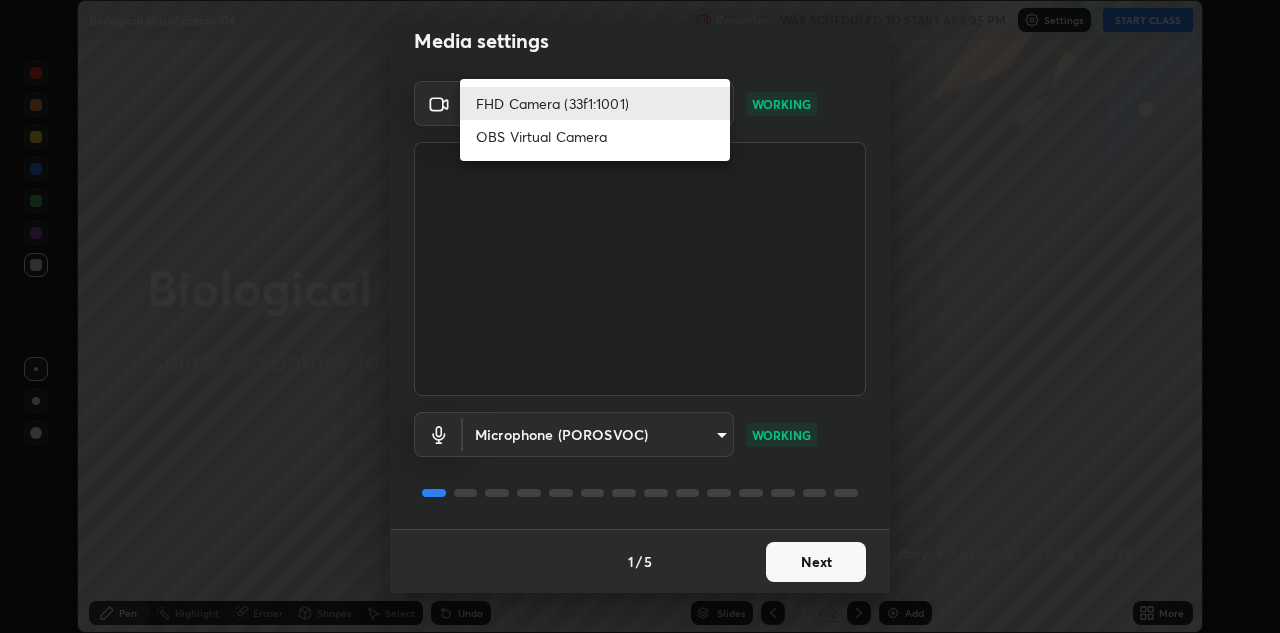 click on "OBS Virtual Camera" at bounding box center (595, 136) 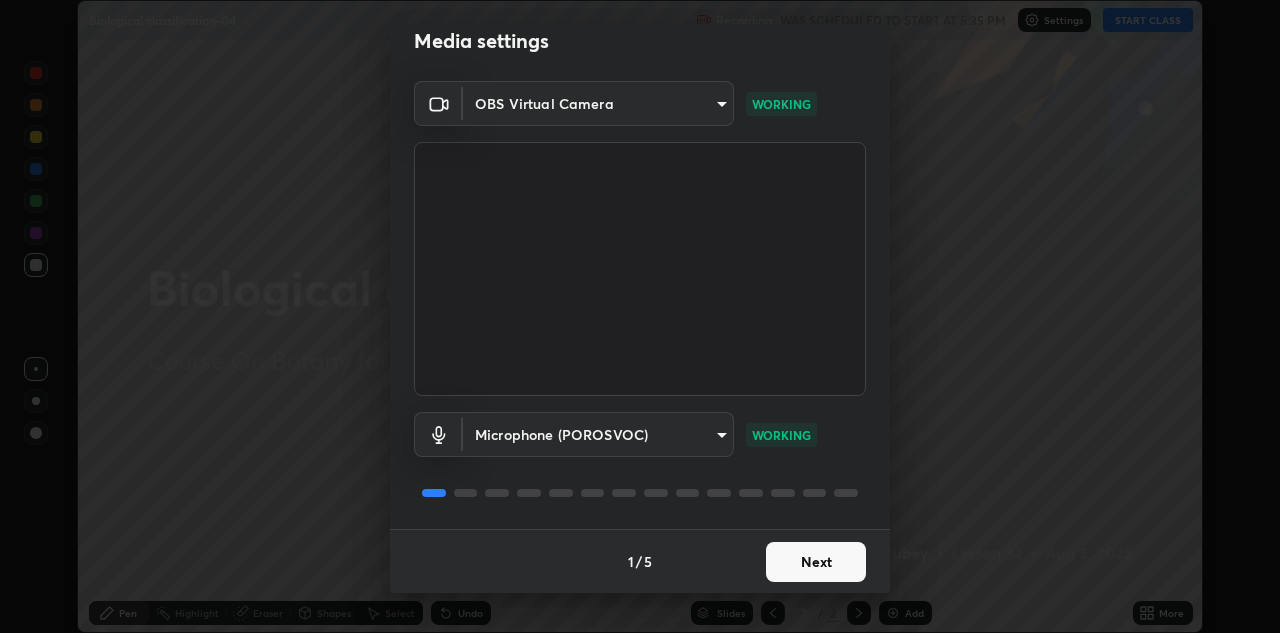 click on "Erase all Biological classification-04 Recording WAS SCHEDULED TO START AT  5:35 PM Settings START CLASS Setting up your live class Biological classification-04 • L32 of Course On Botany for NEET Growth 1 2027 [PERSON] Pen Highlight Eraser Shapes Select Undo Slides 2 / 2 Add More No doubts shared Encourage your learners to ask a doubt for better clarity Report an issue Reason for reporting Buffering Chat not working Audio - Video sync issue Educator video quality low ​ Attach an image Report Media settings OBS Virtual Camera [HASH] WORKING Microphone (POROSVOC) [HASH] WORKING 1 / 5 Next FHD Camera (33f1:1001) OBS Virtual Camera" at bounding box center [640, 316] 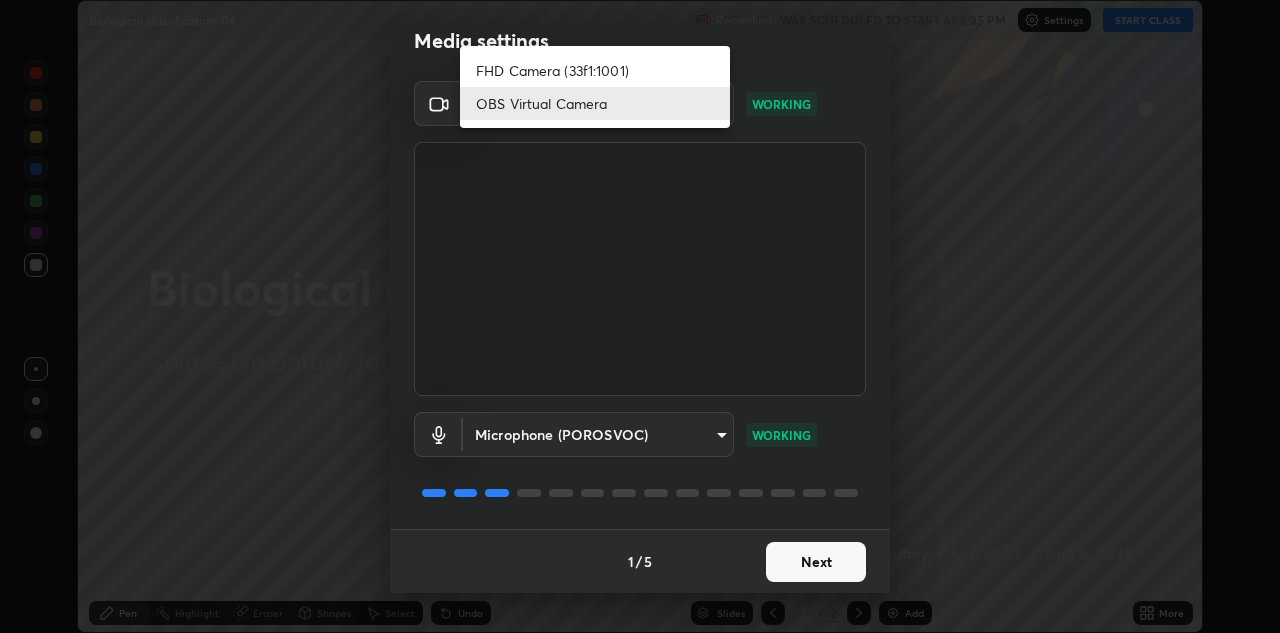click on "FHD Camera (33f1:1001)" at bounding box center [595, 70] 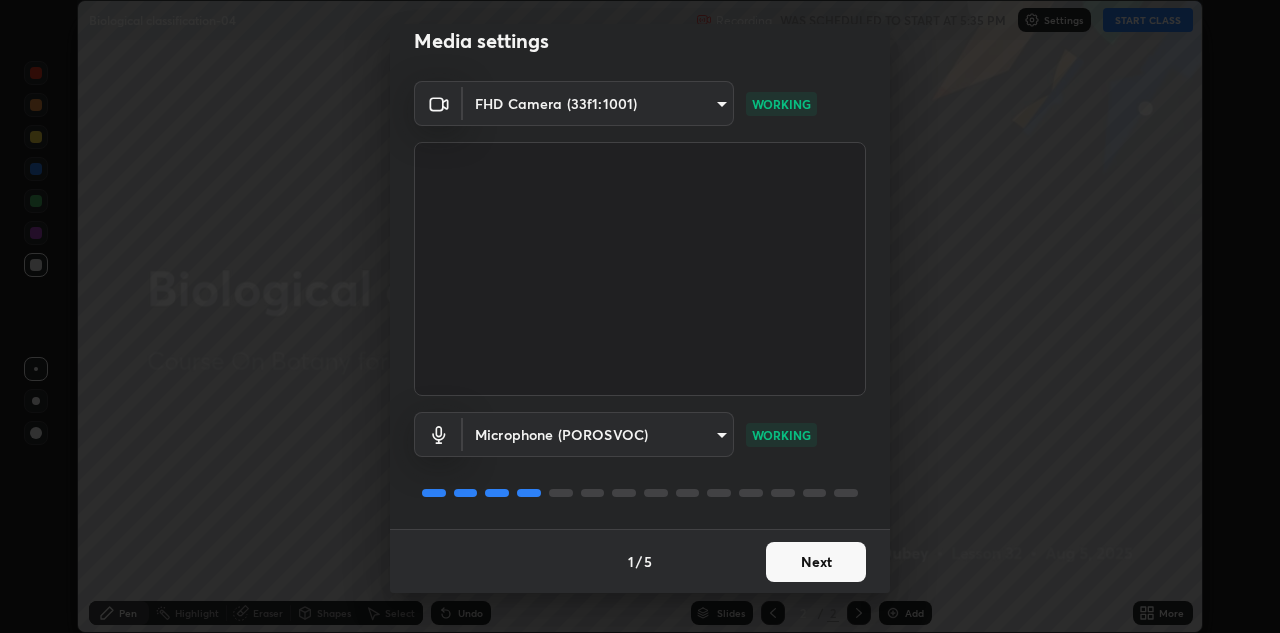 click on "Next" at bounding box center (816, 562) 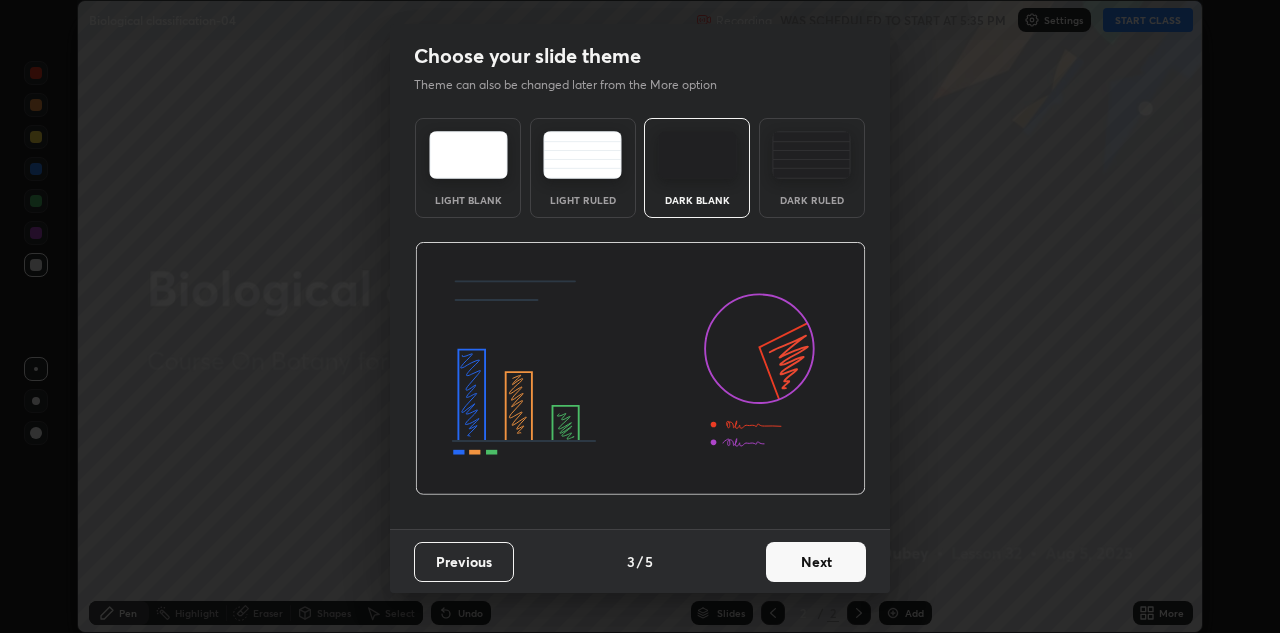 click on "Next" at bounding box center (816, 562) 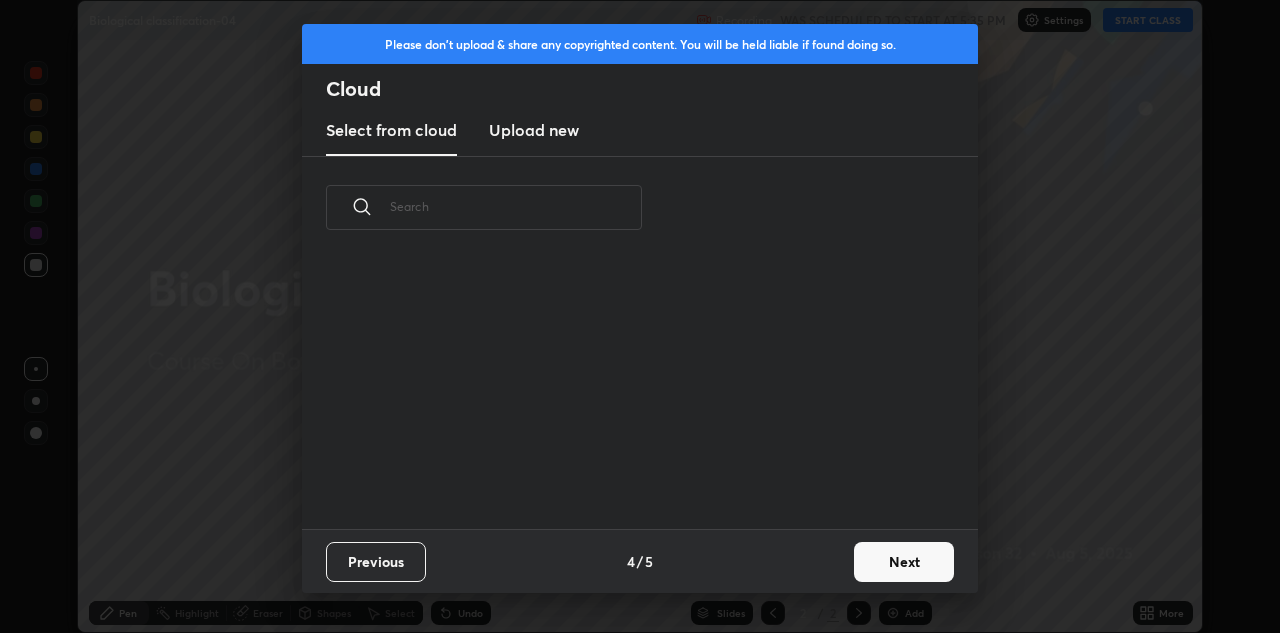 click on "Previous 4 / 5 Next" at bounding box center [640, 561] 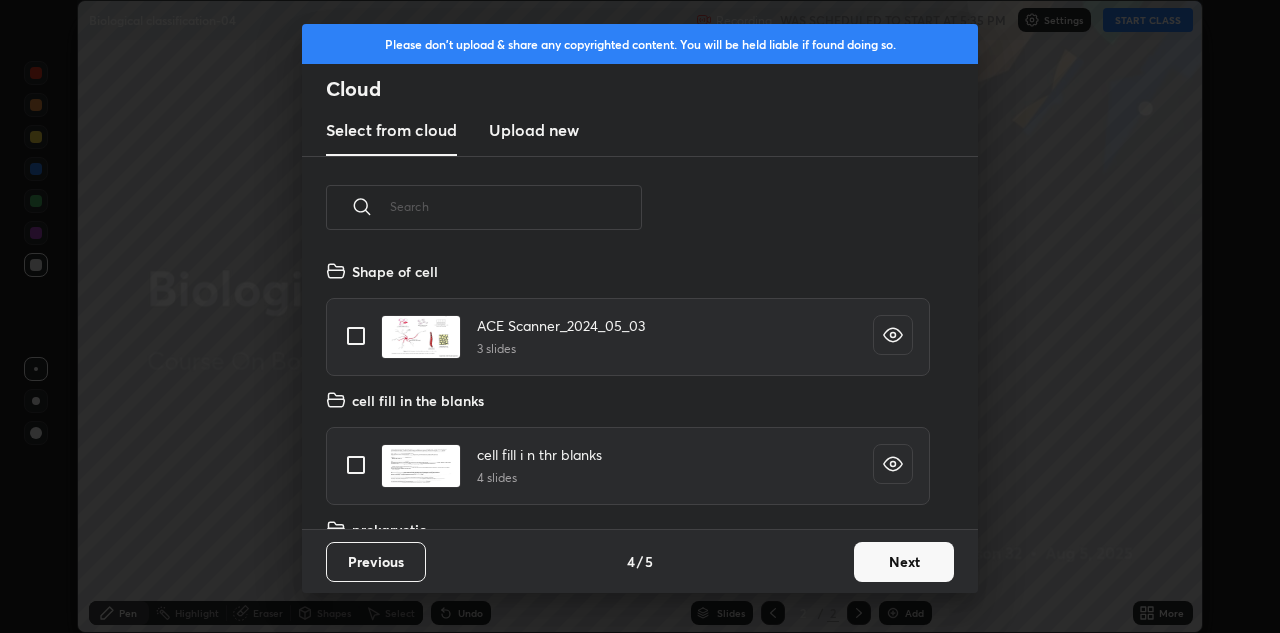 click on "Next" at bounding box center [904, 562] 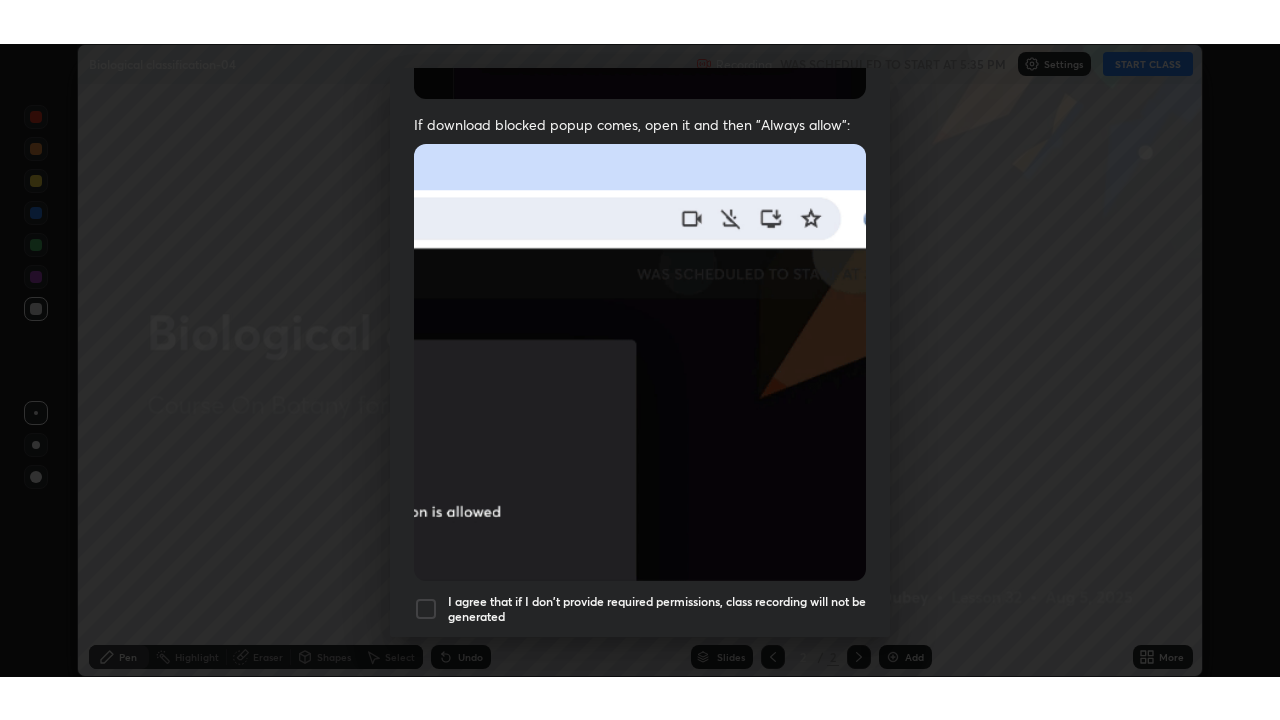 scroll, scrollTop: 431, scrollLeft: 0, axis: vertical 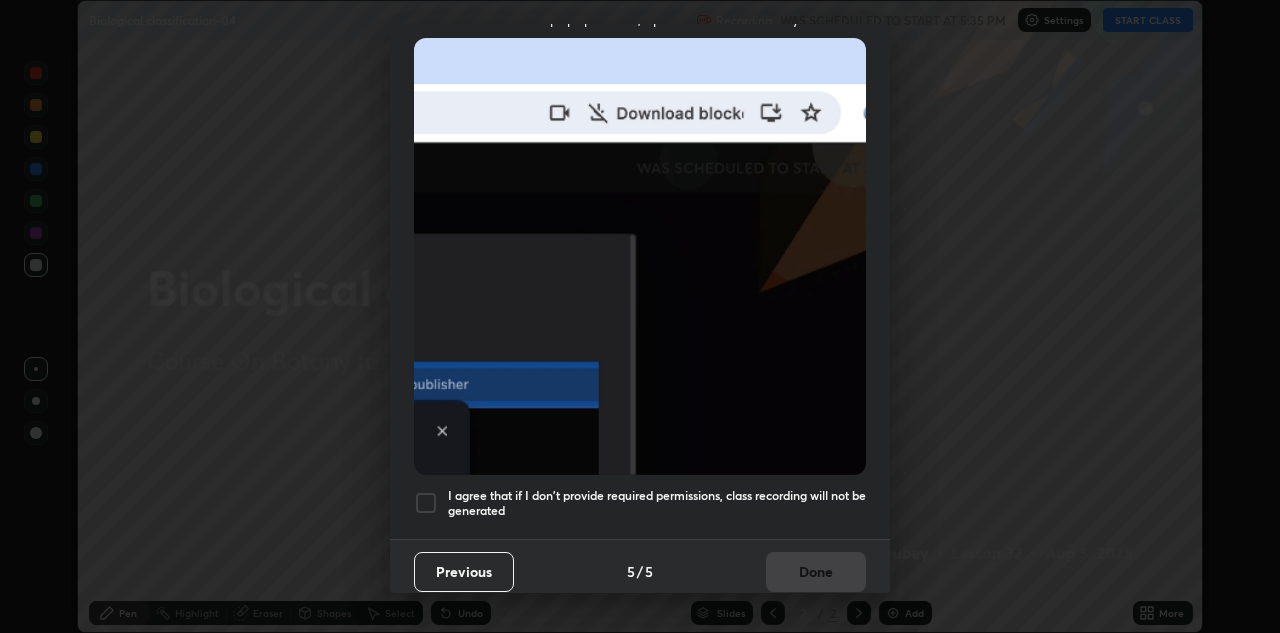 click at bounding box center [426, 503] 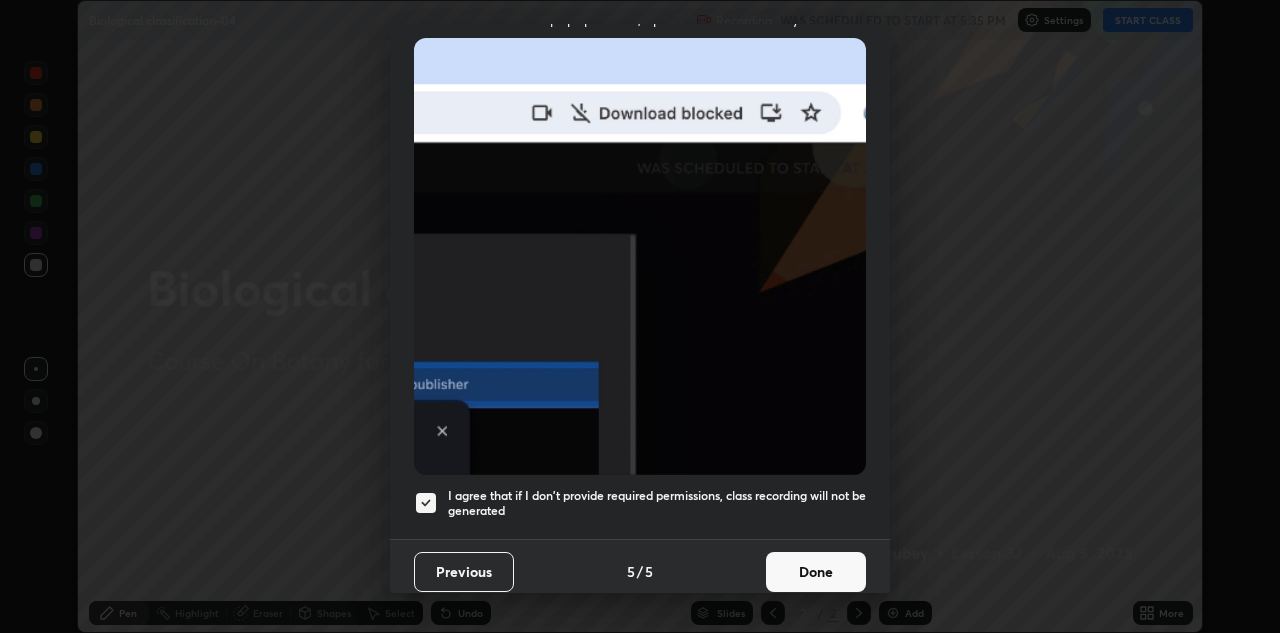 click on "Done" at bounding box center [816, 572] 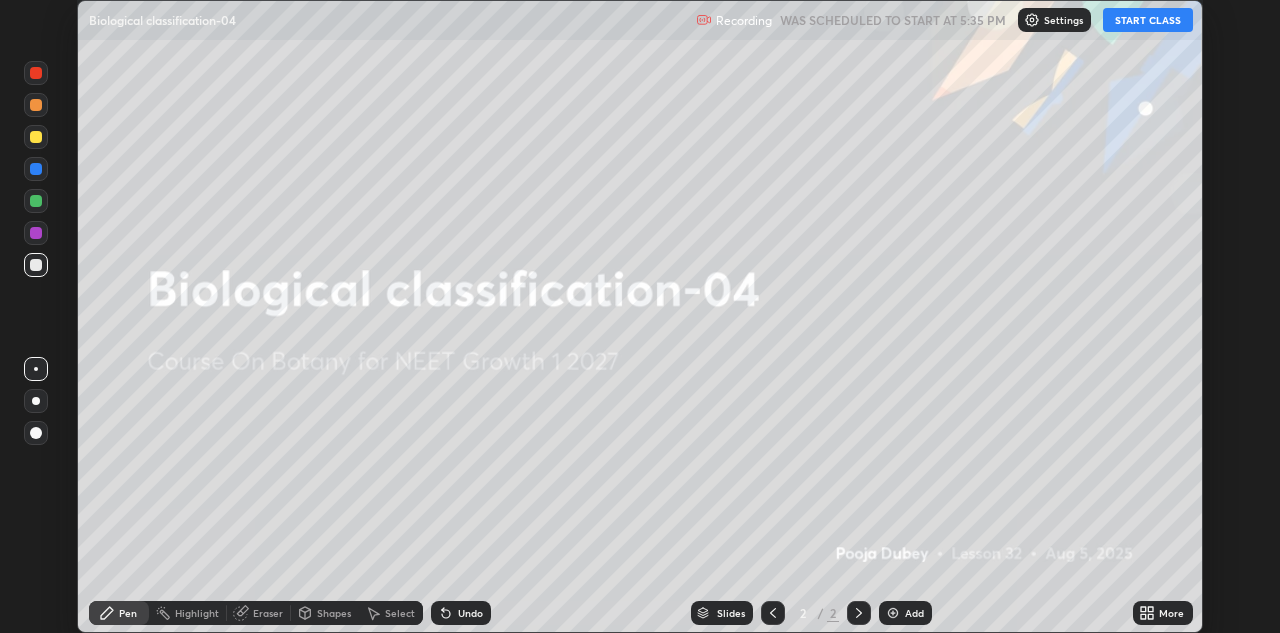 click on "START CLASS" at bounding box center [1148, 20] 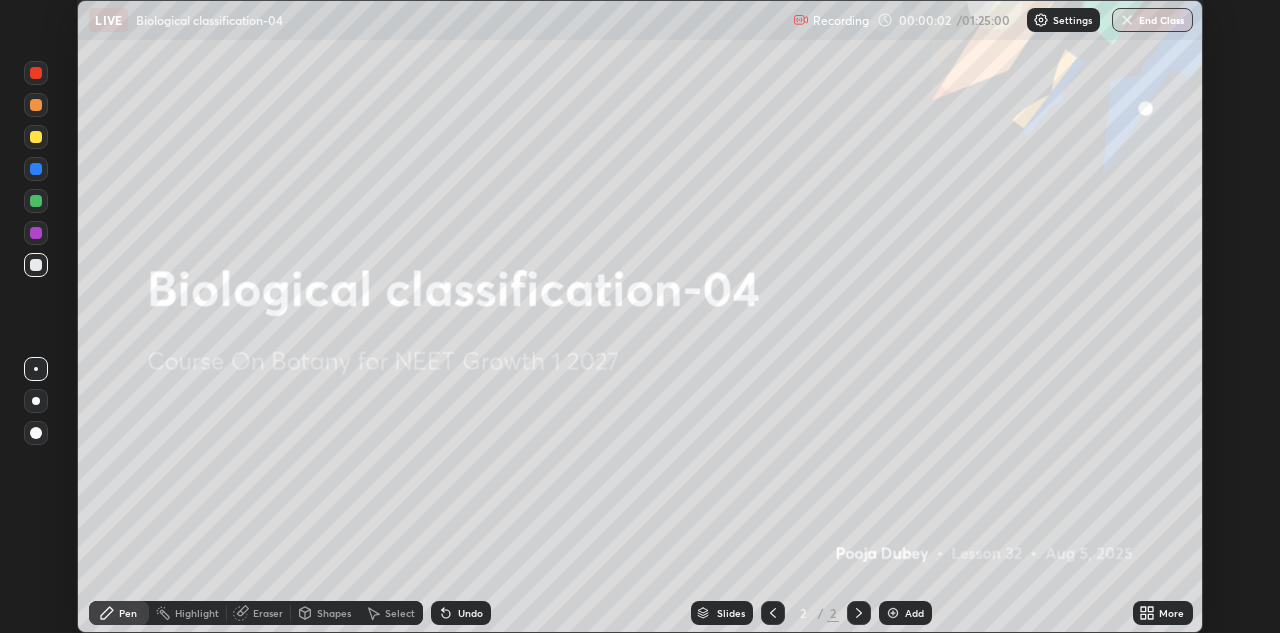 click on "More" at bounding box center [1163, 613] 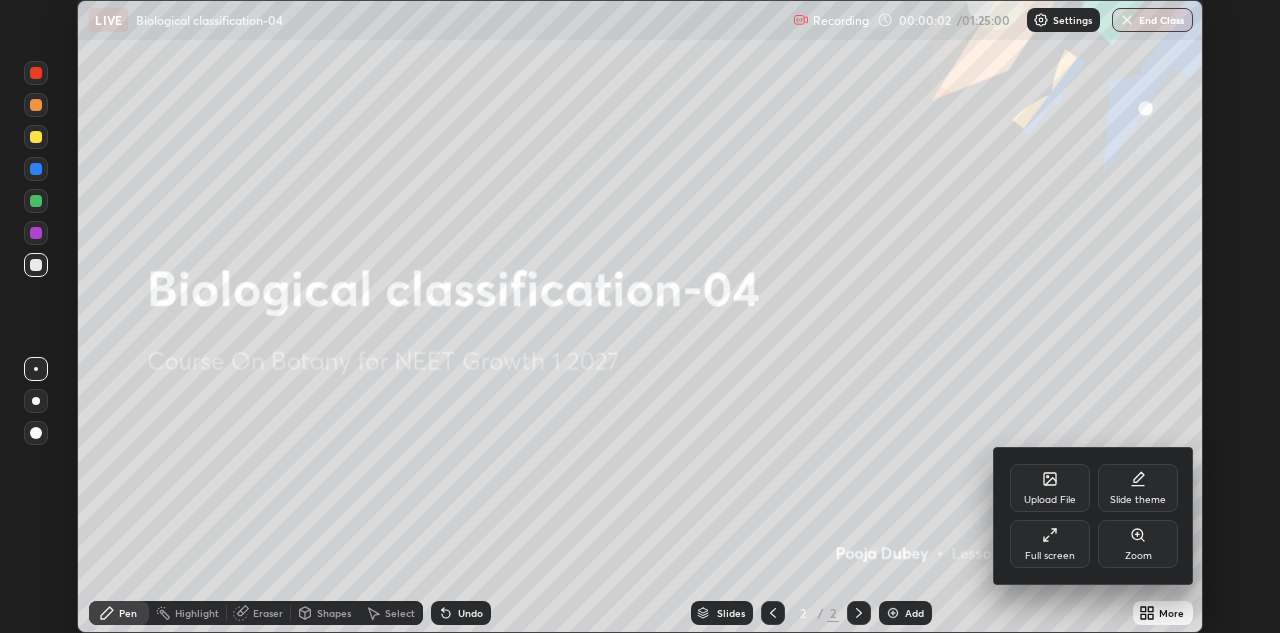click on "Full screen" at bounding box center (1050, 544) 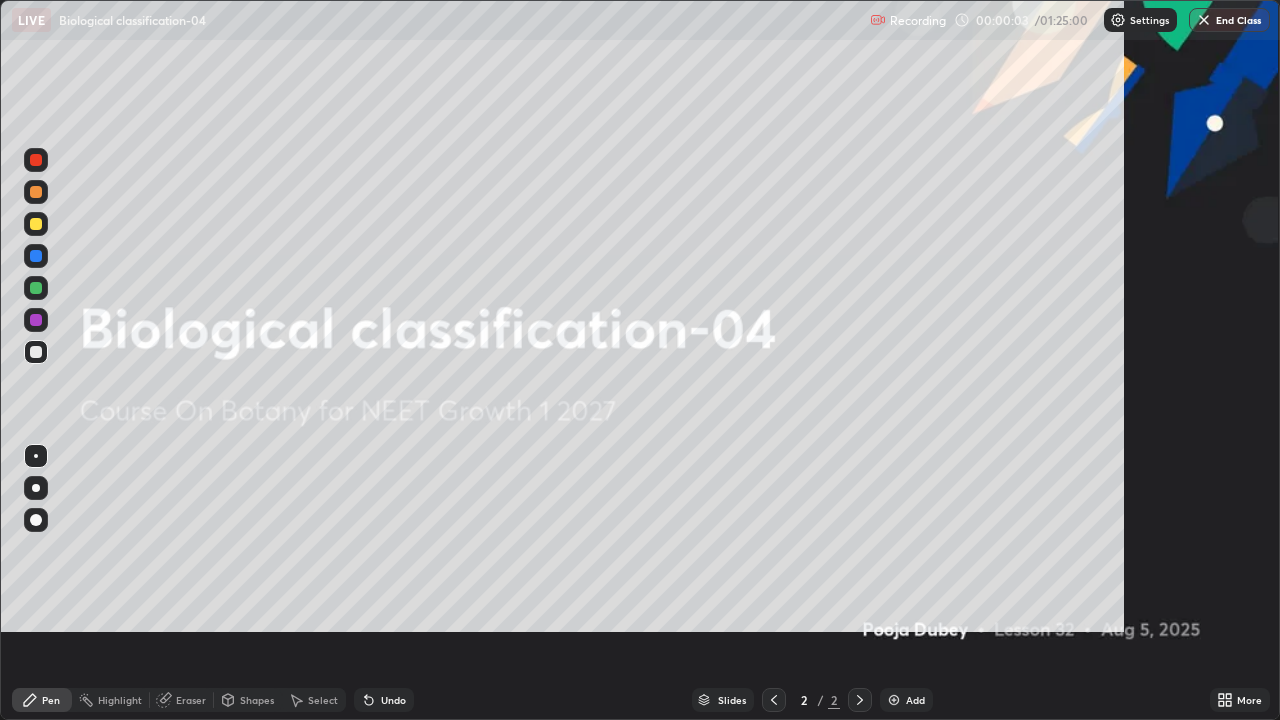 scroll, scrollTop: 99280, scrollLeft: 98720, axis: both 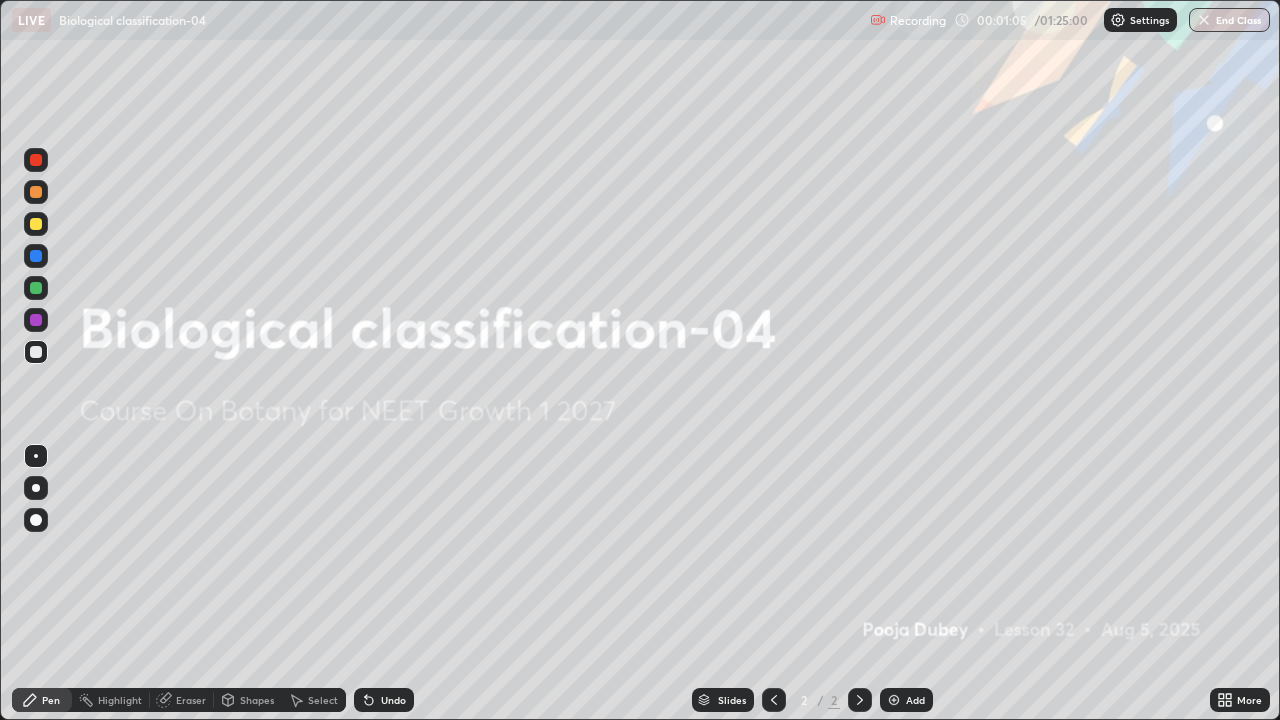 click on "More" at bounding box center [1240, 700] 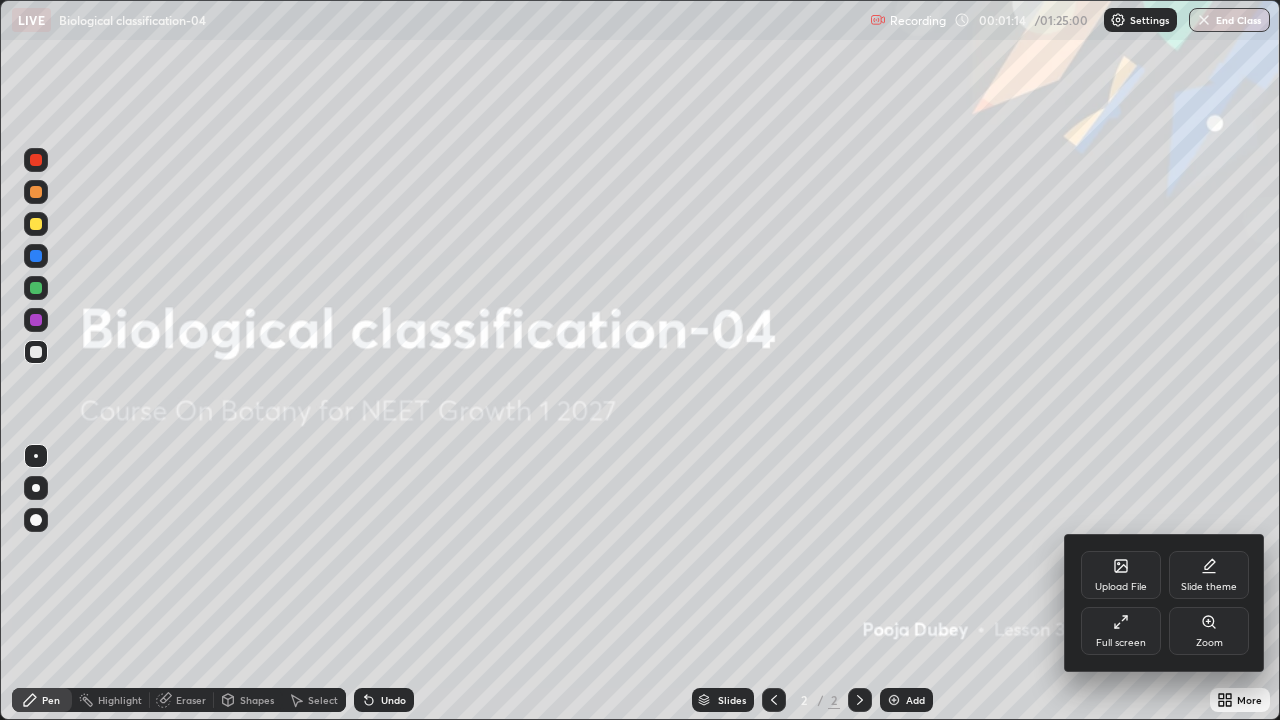 click on "Upload File" at bounding box center (1121, 587) 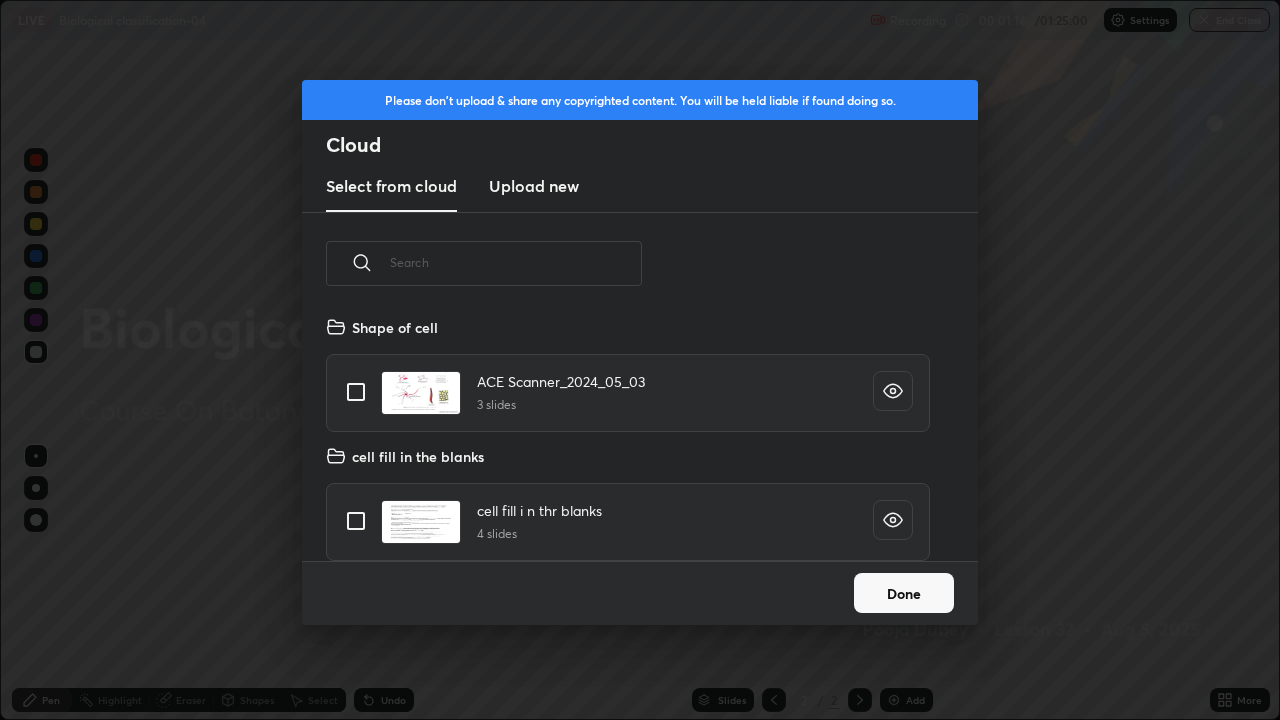 scroll, scrollTop: 7, scrollLeft: 11, axis: both 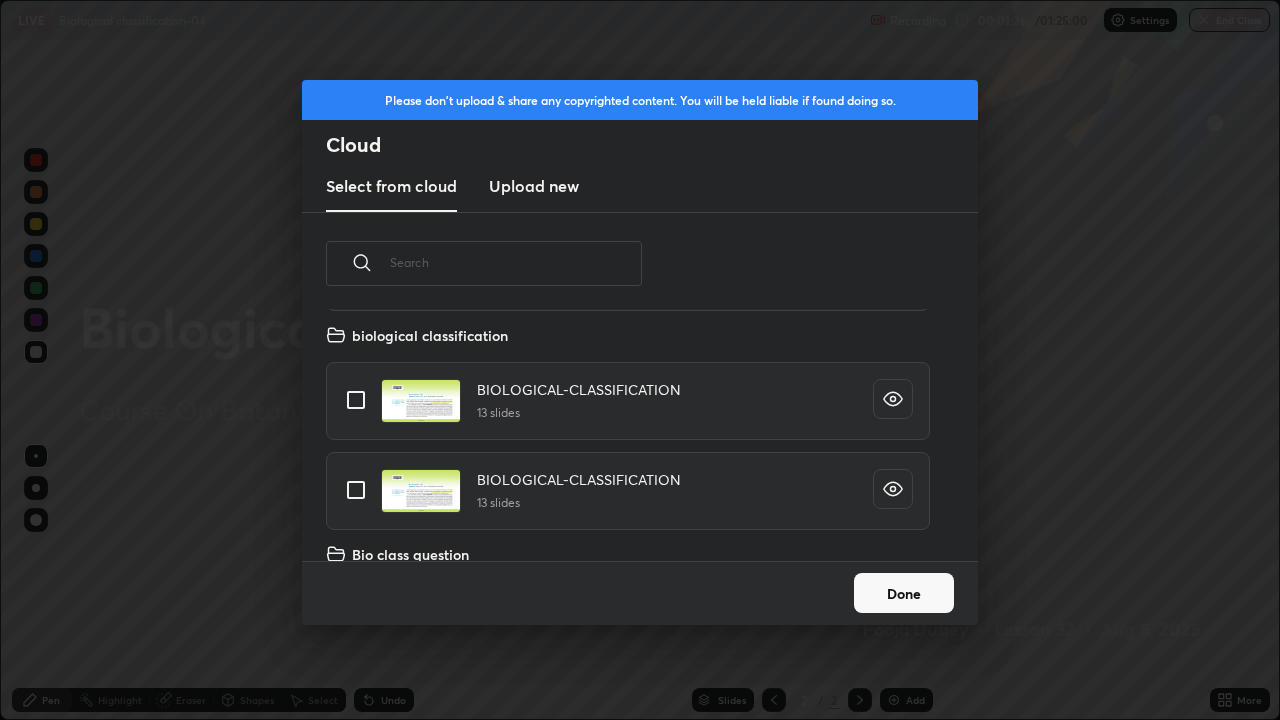 click at bounding box center [356, 400] 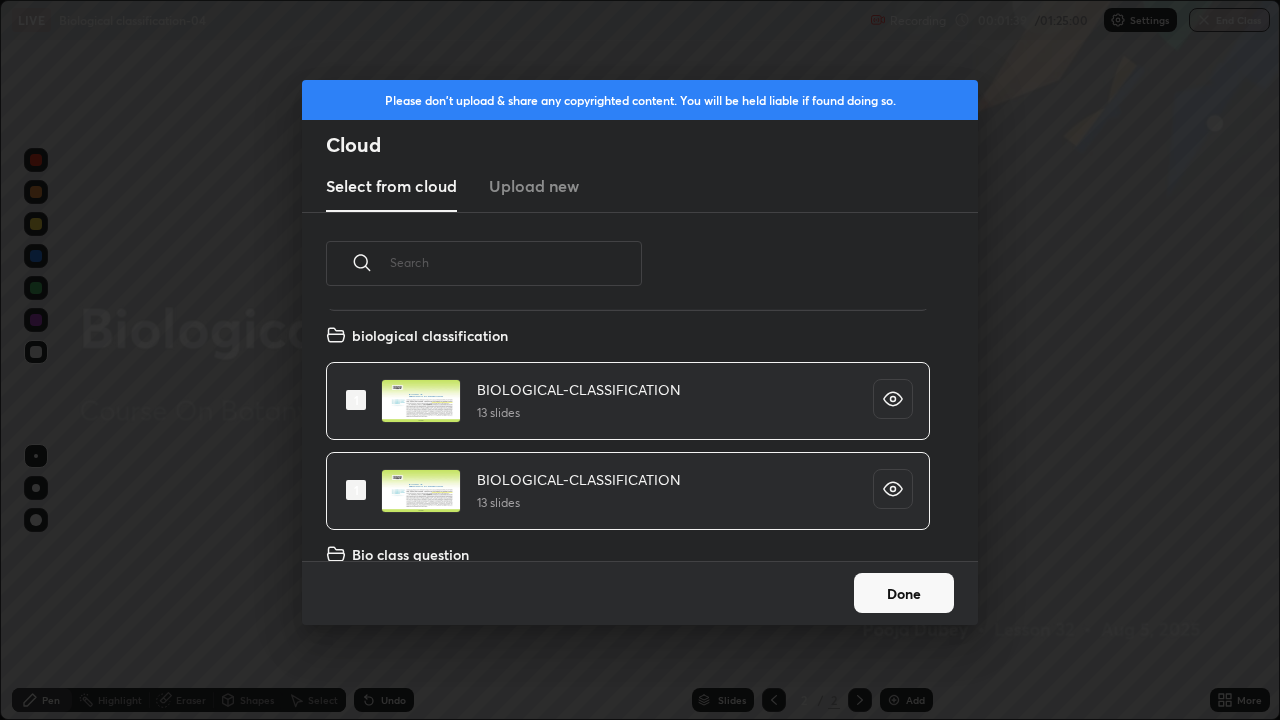 click on "Done" at bounding box center [904, 593] 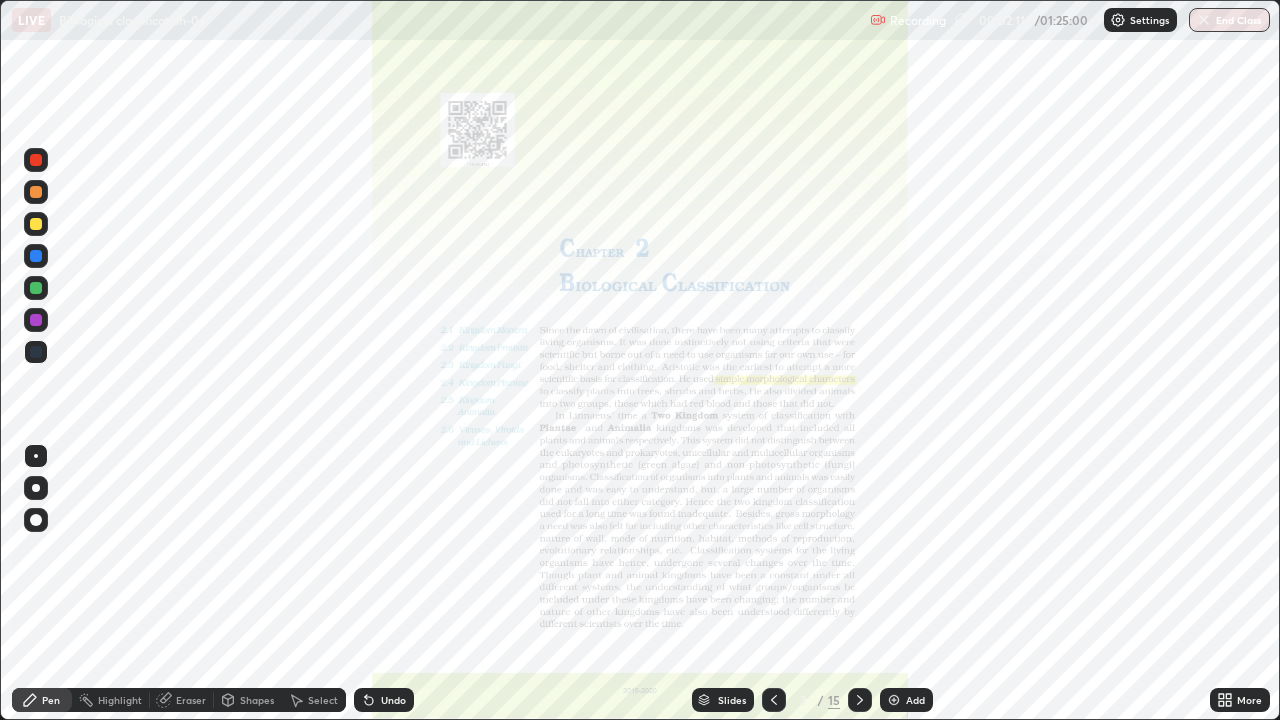 click on "Slides" at bounding box center (723, 700) 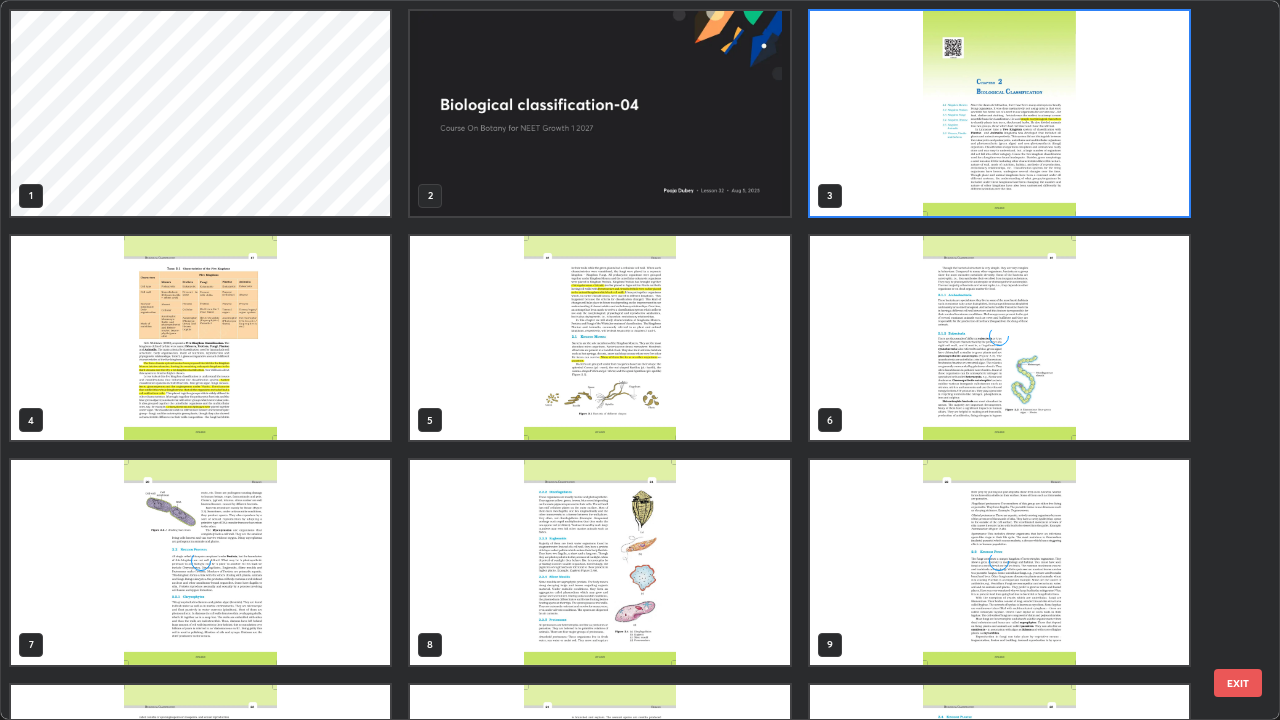 scroll, scrollTop: 7, scrollLeft: 11, axis: both 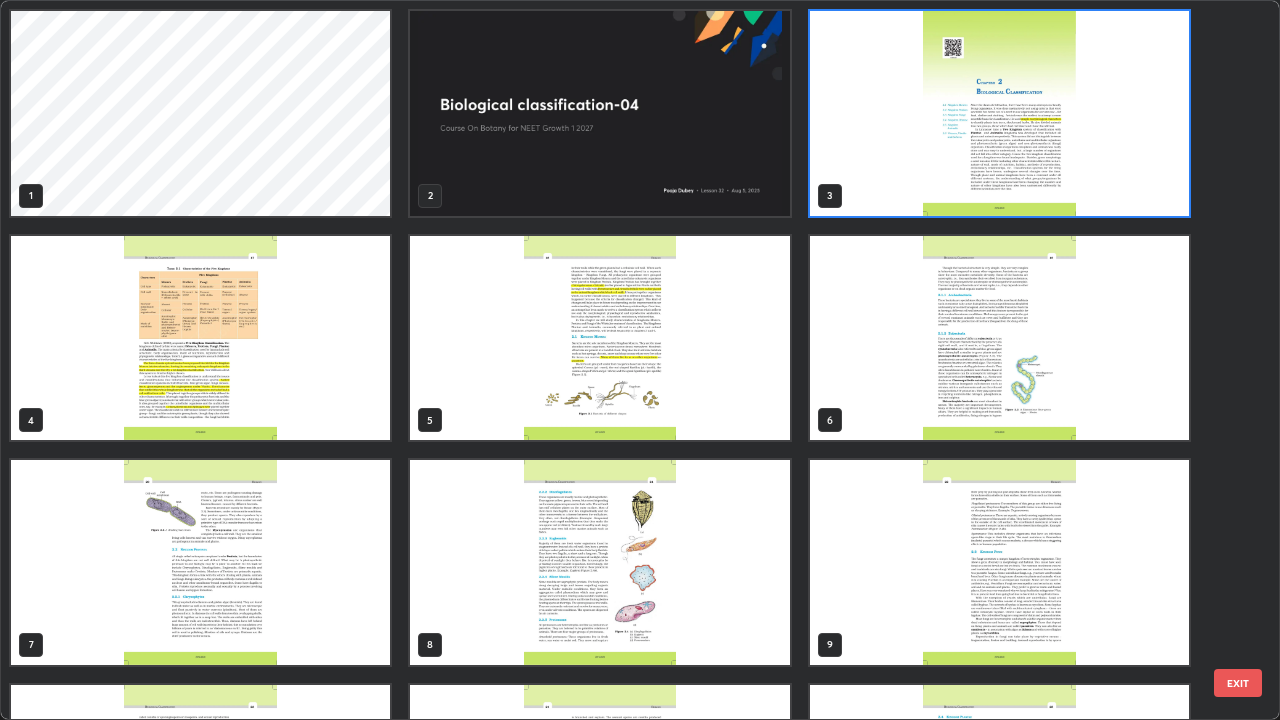 click at bounding box center [200, 338] 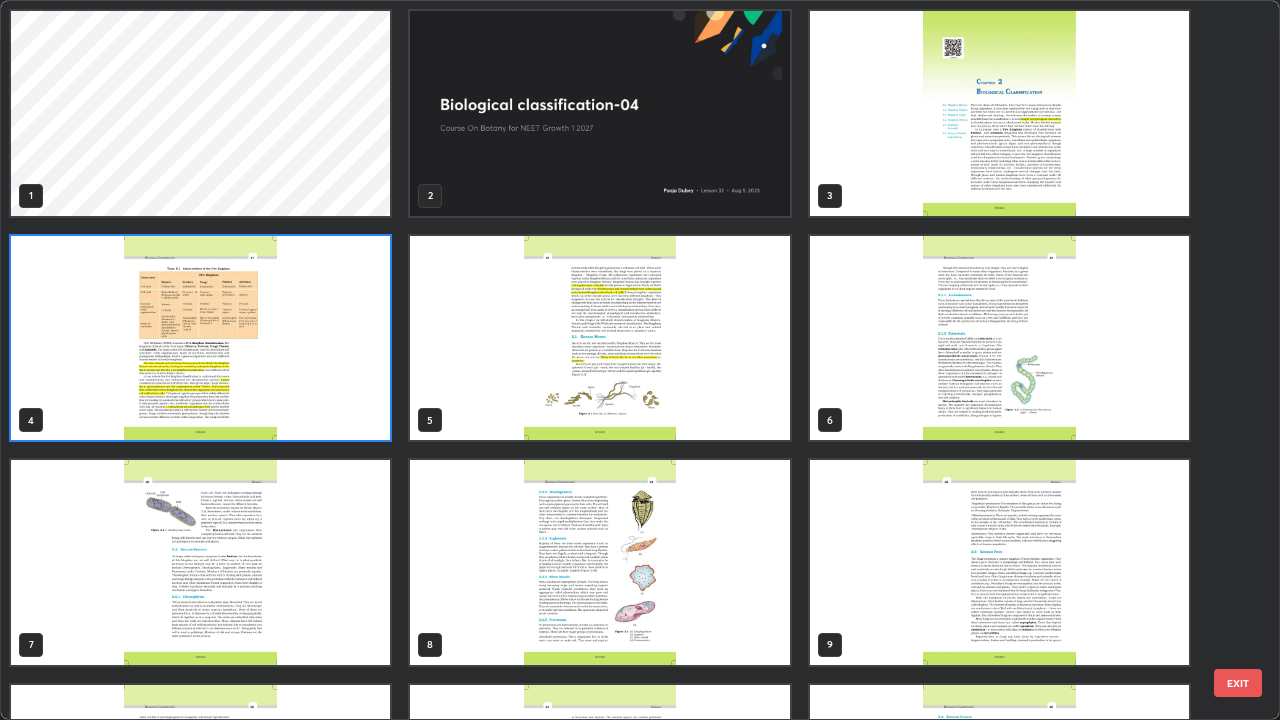 click at bounding box center [200, 338] 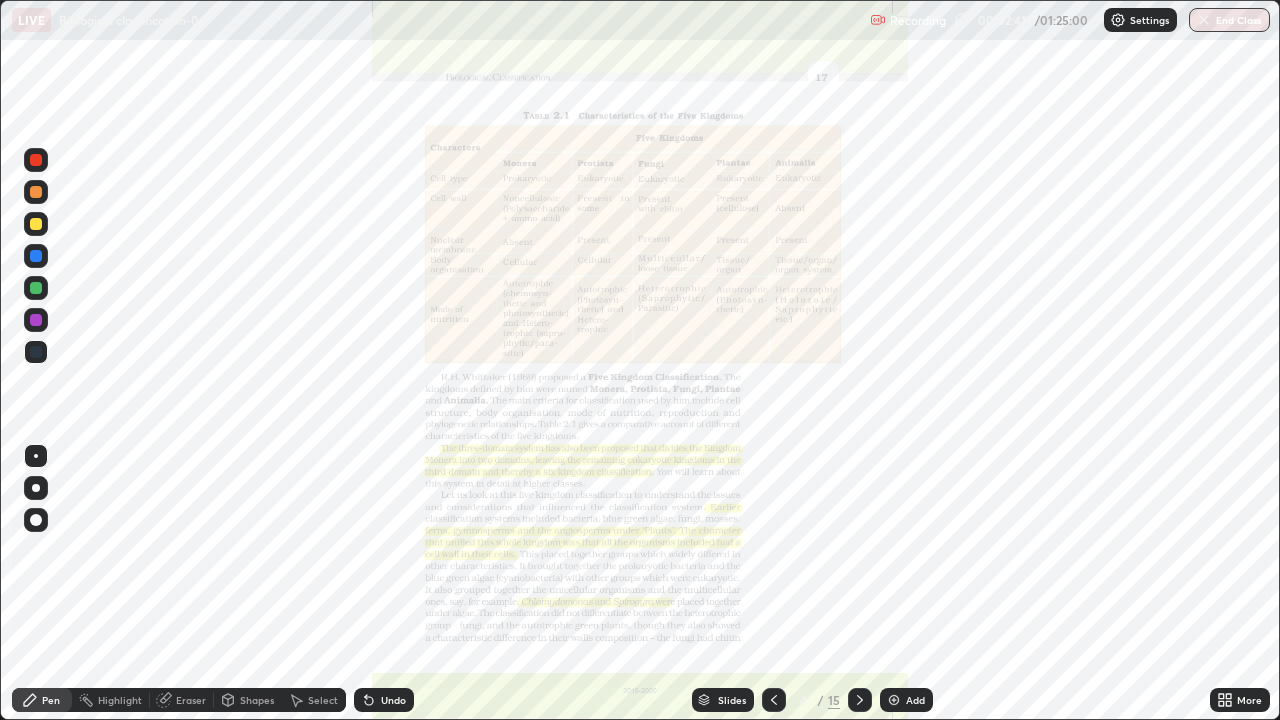 click at bounding box center [200, 338] 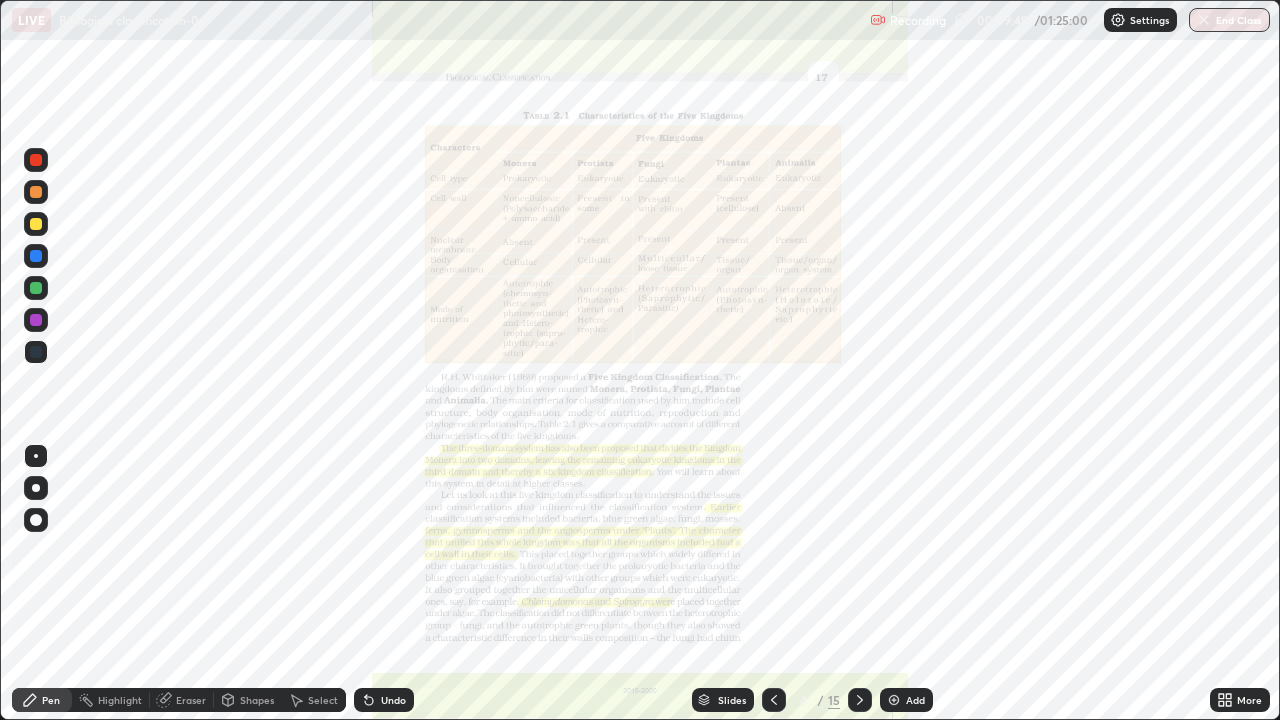 click 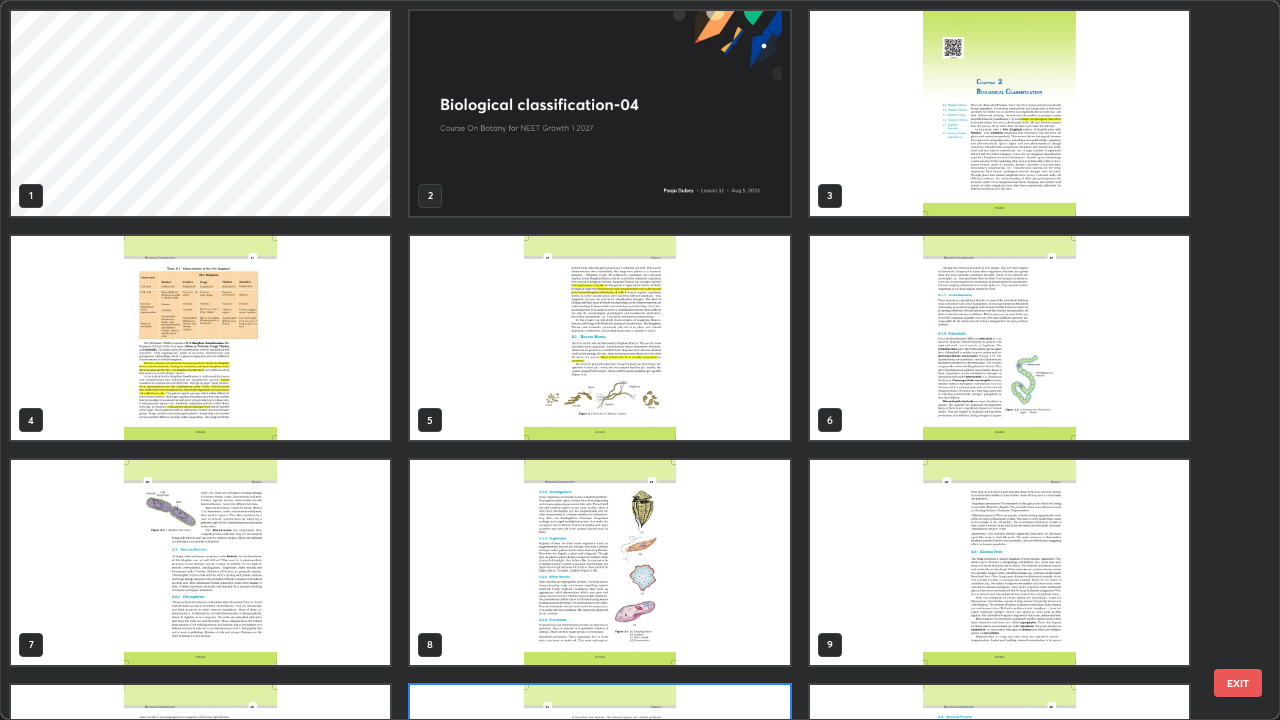 scroll, scrollTop: 180, scrollLeft: 0, axis: vertical 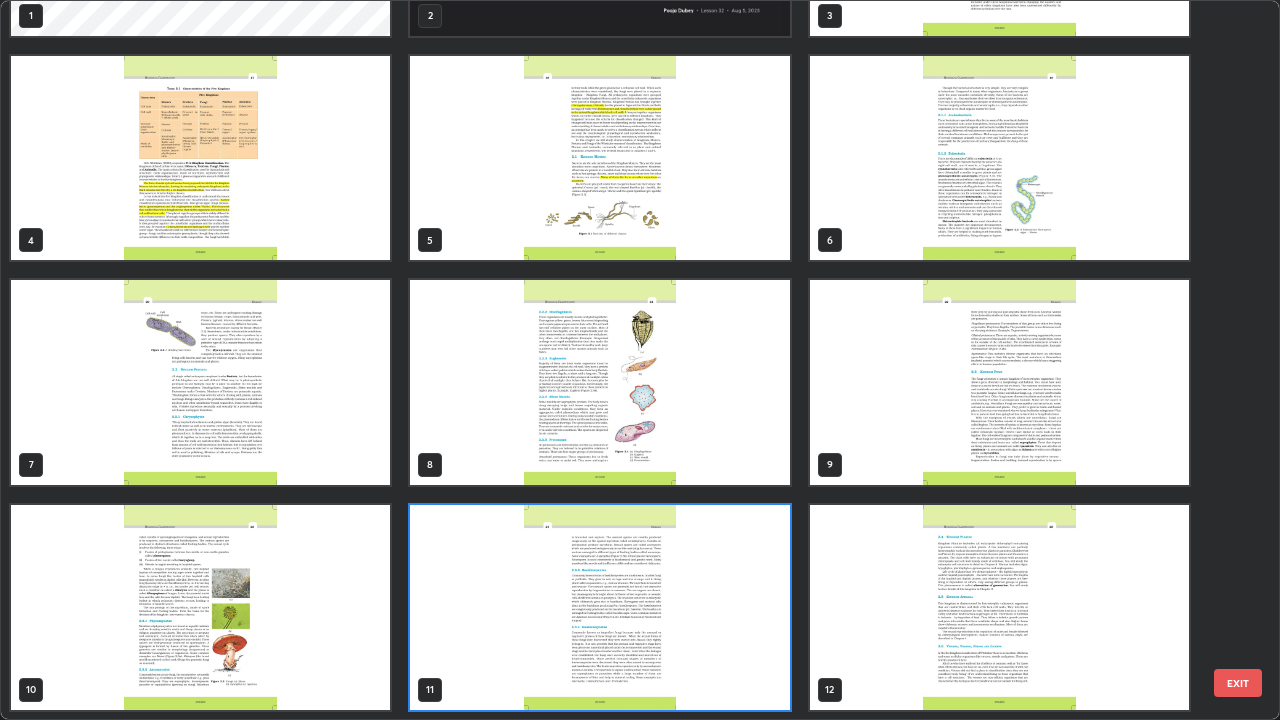 click at bounding box center [200, 158] 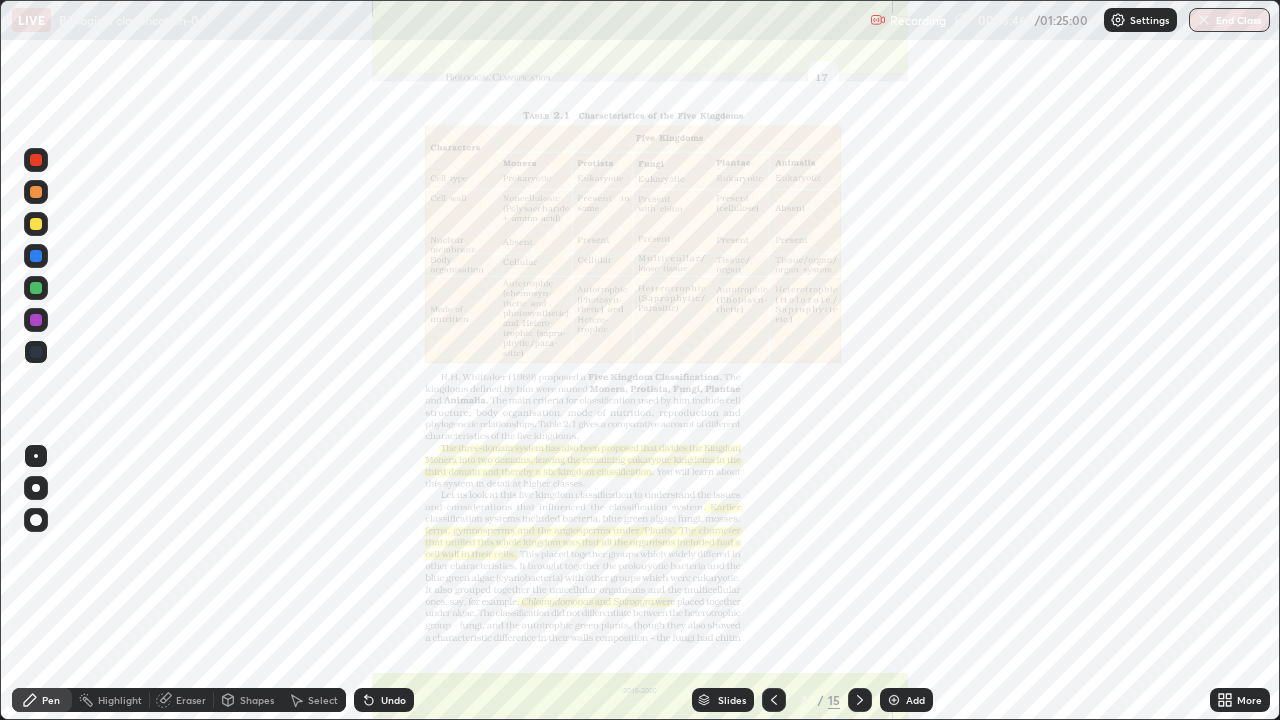 click at bounding box center [860, 700] 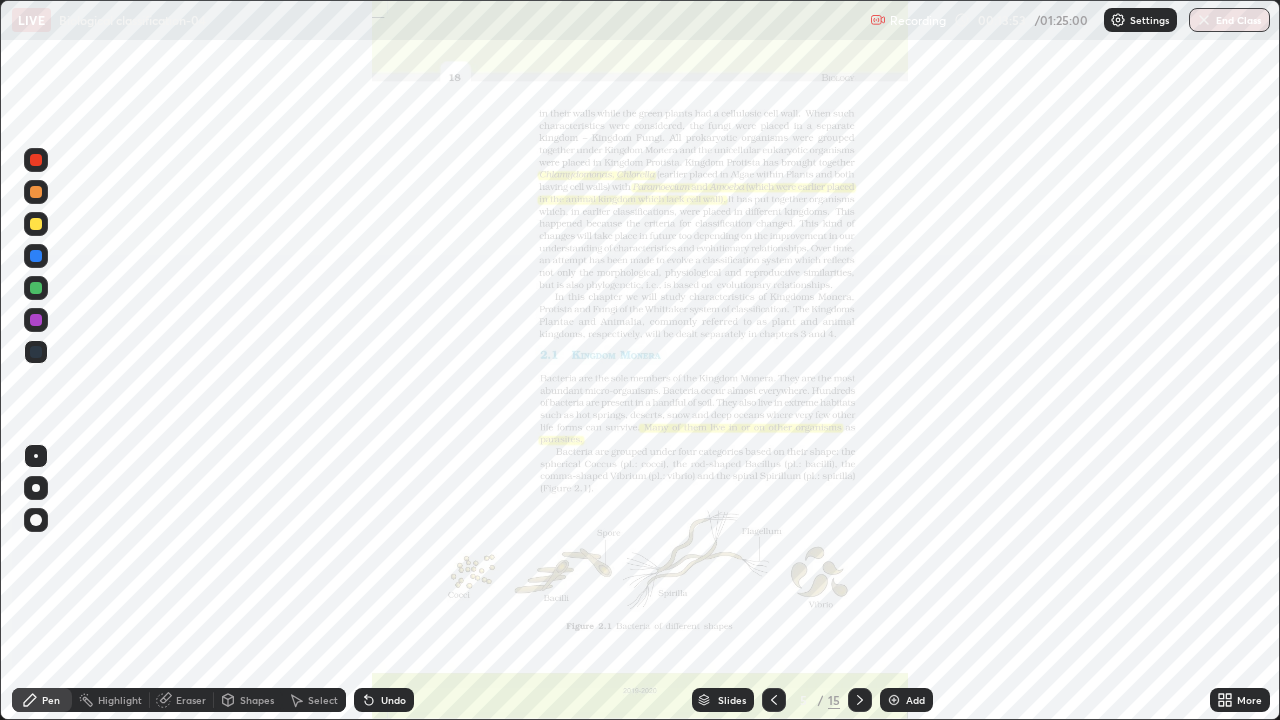 click 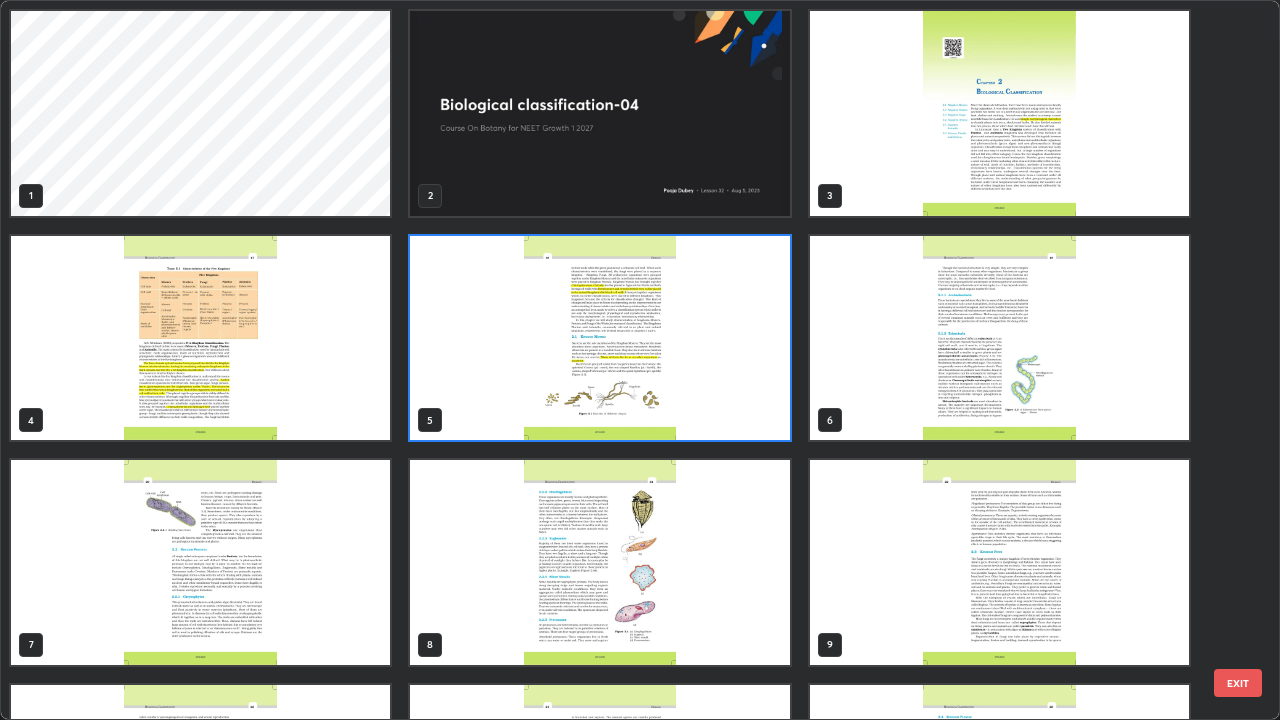 scroll, scrollTop: 7, scrollLeft: 11, axis: both 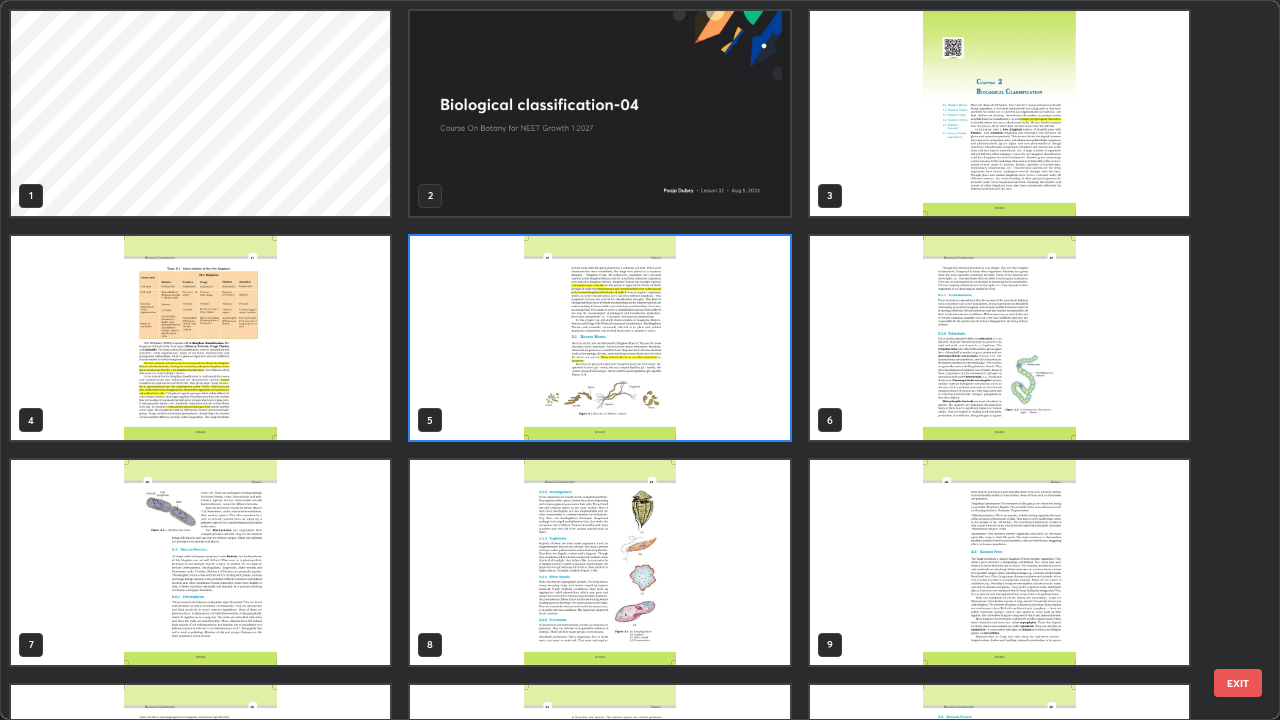click at bounding box center [599, 113] 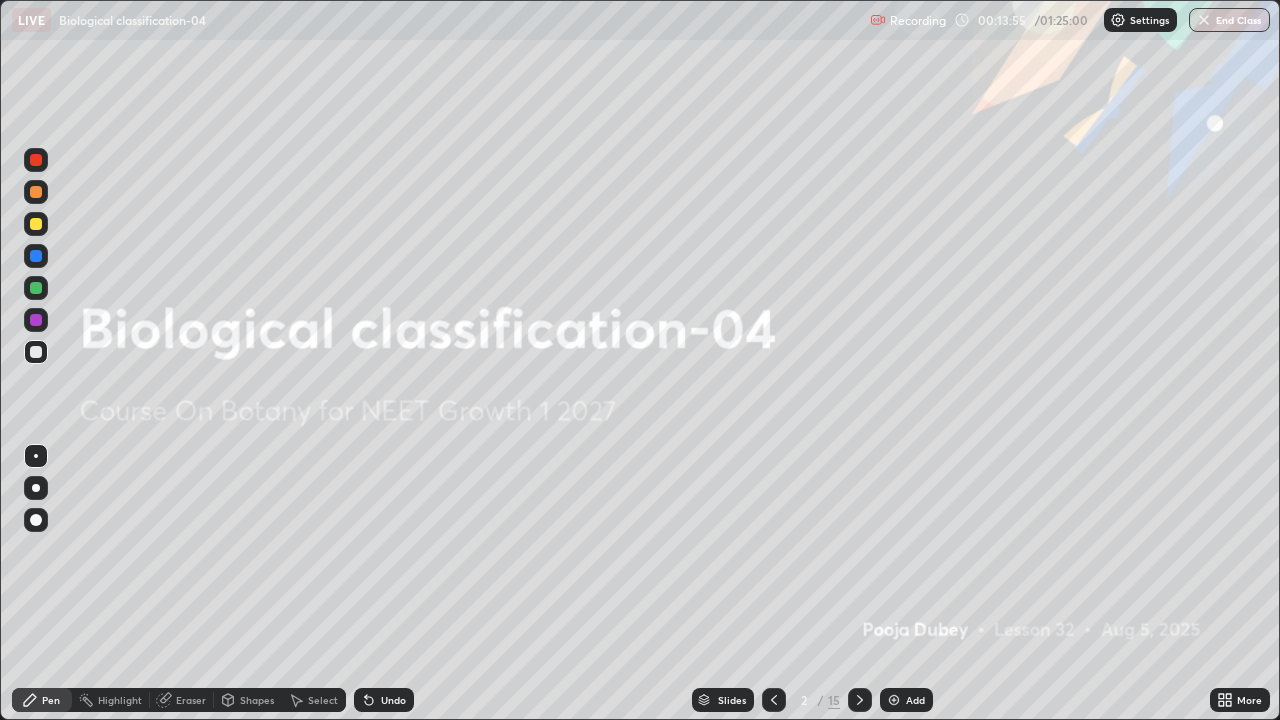 click at bounding box center [599, 113] 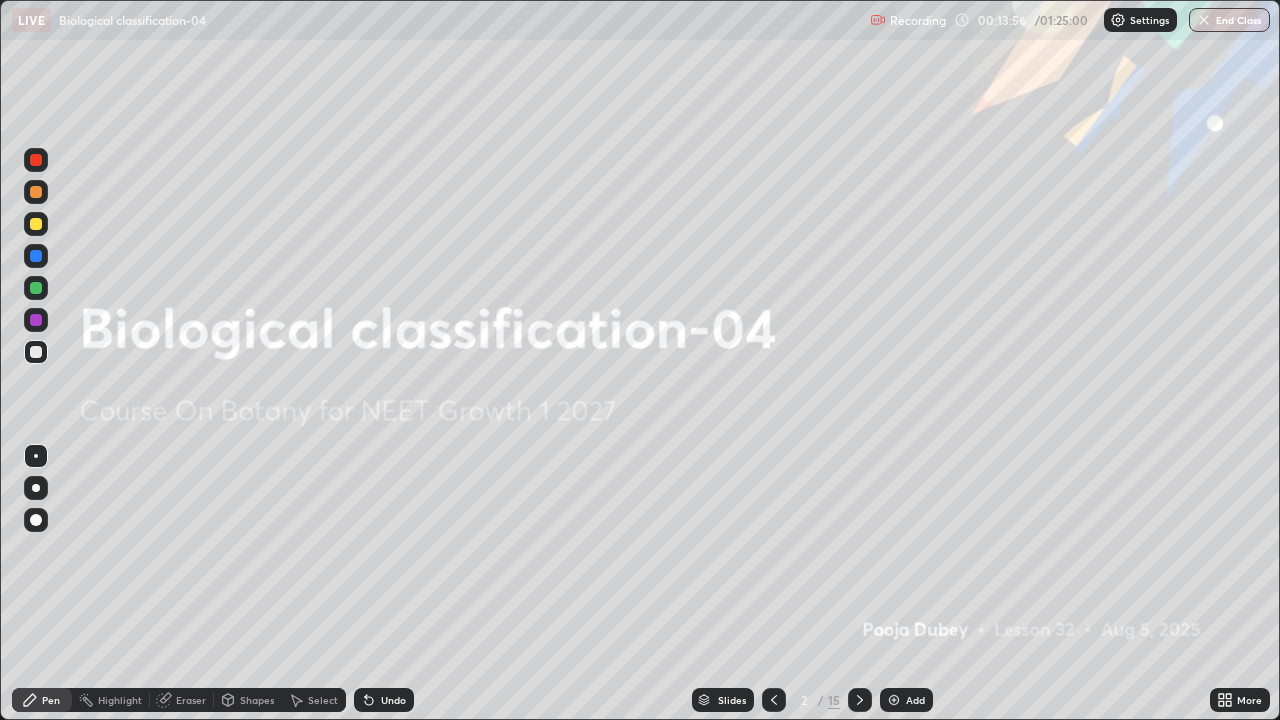click at bounding box center (894, 700) 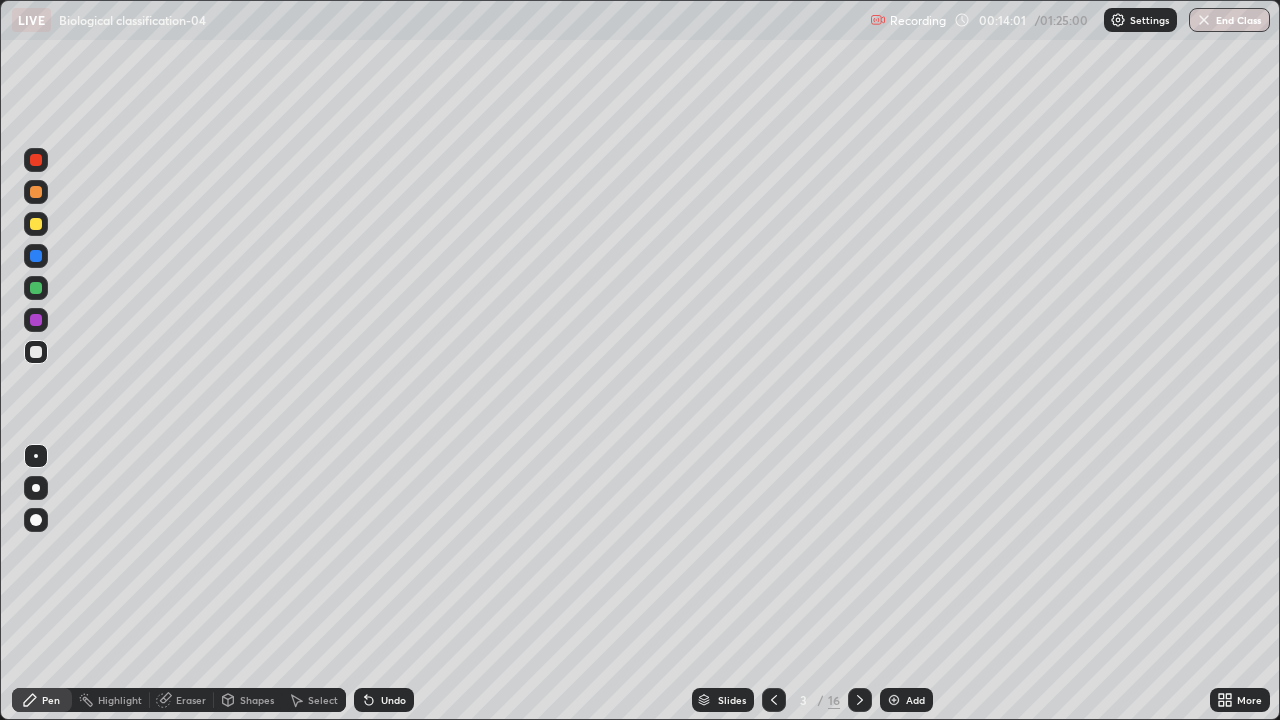 click at bounding box center (36, 288) 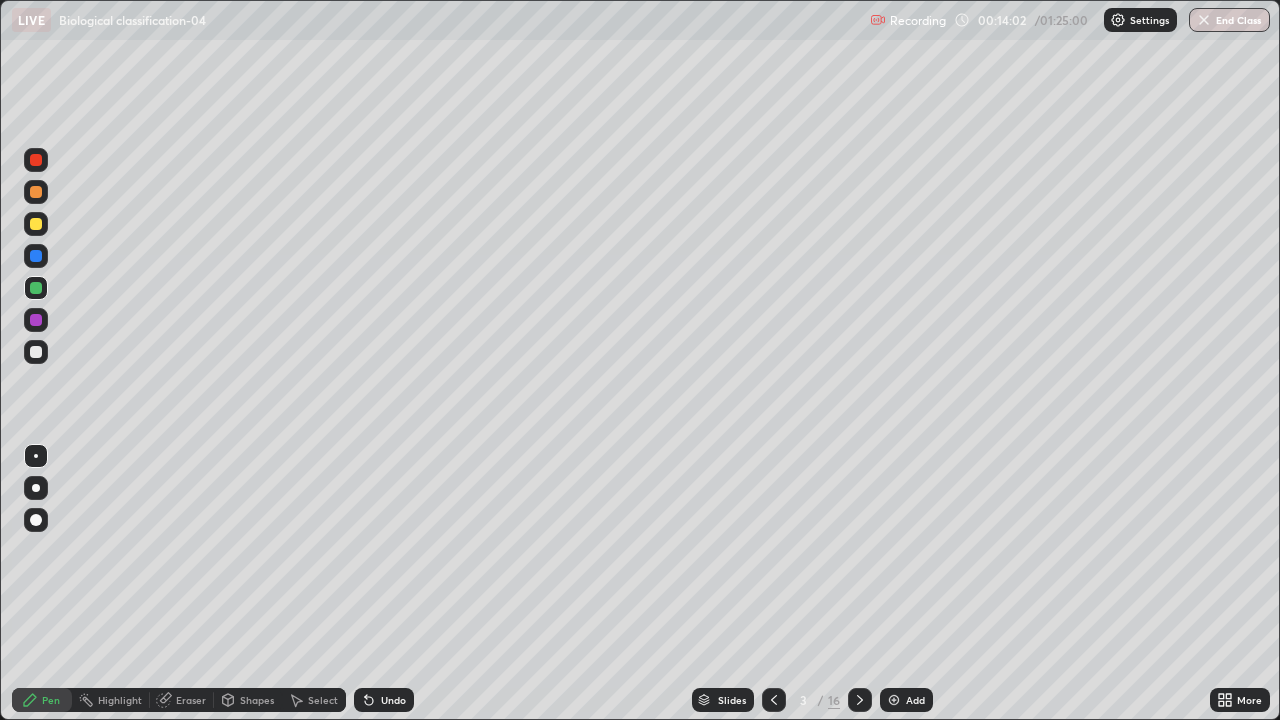 click at bounding box center [36, 488] 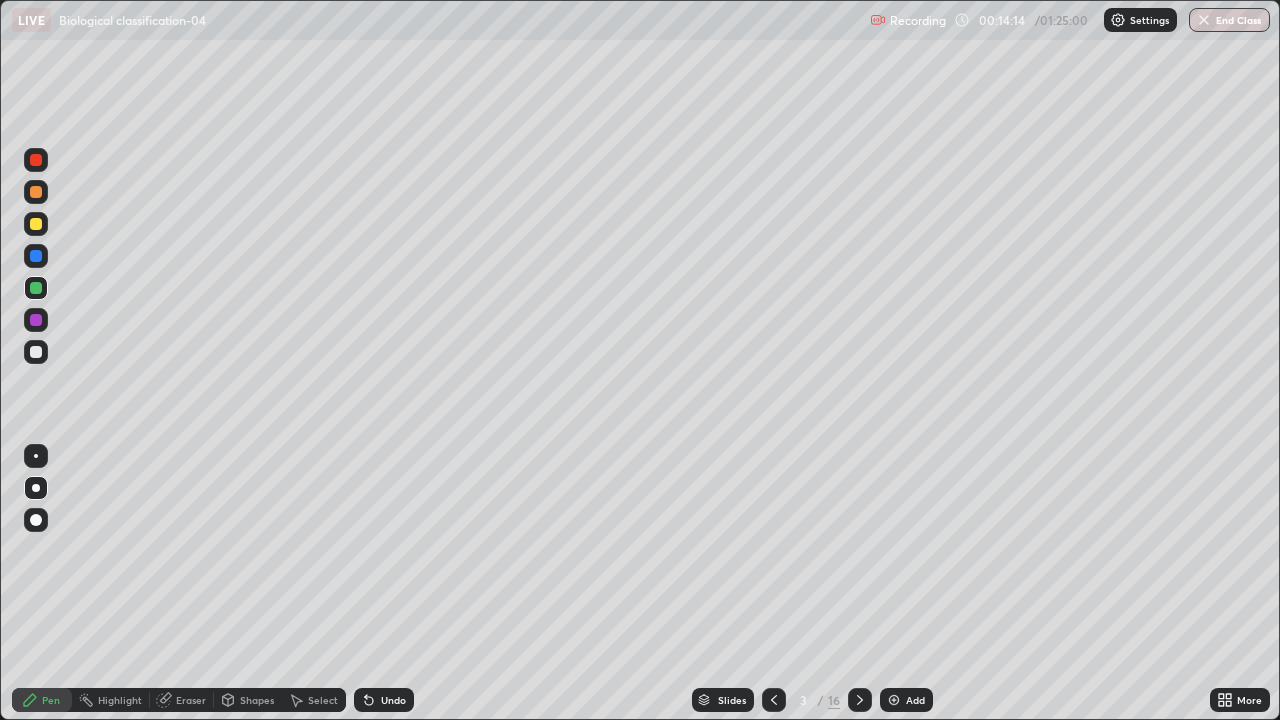 click on "Undo" at bounding box center (393, 700) 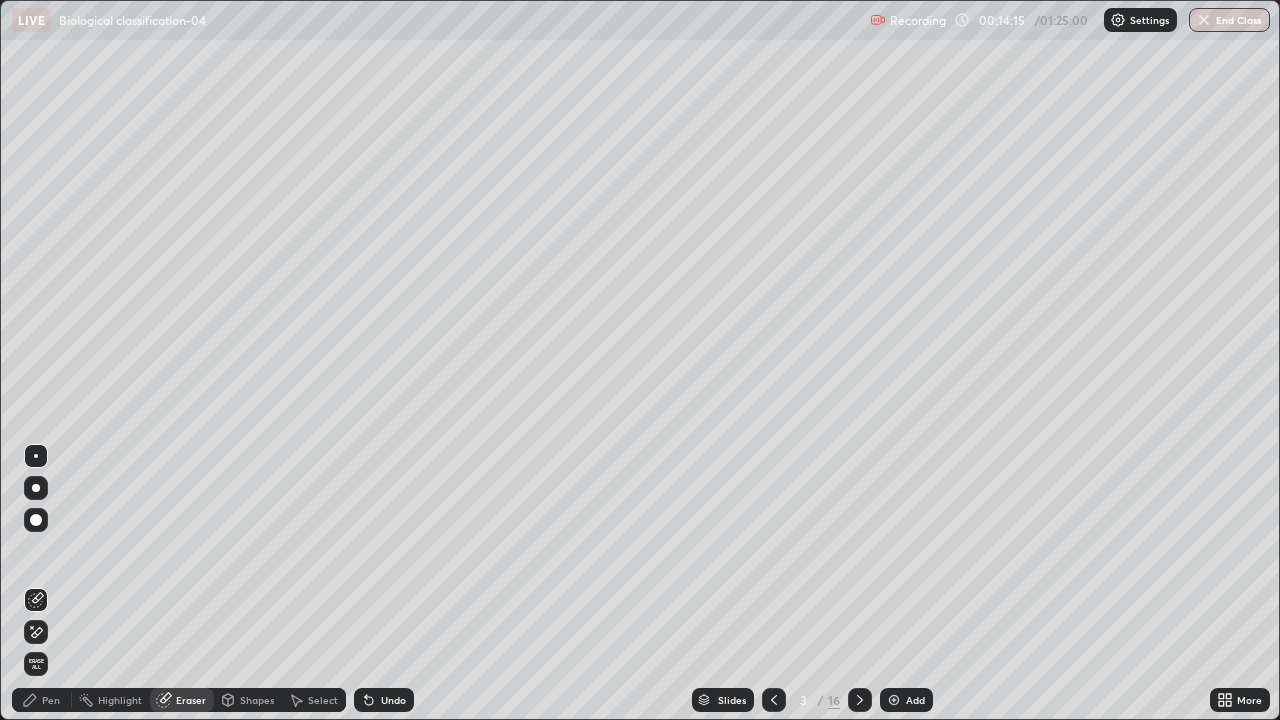 click 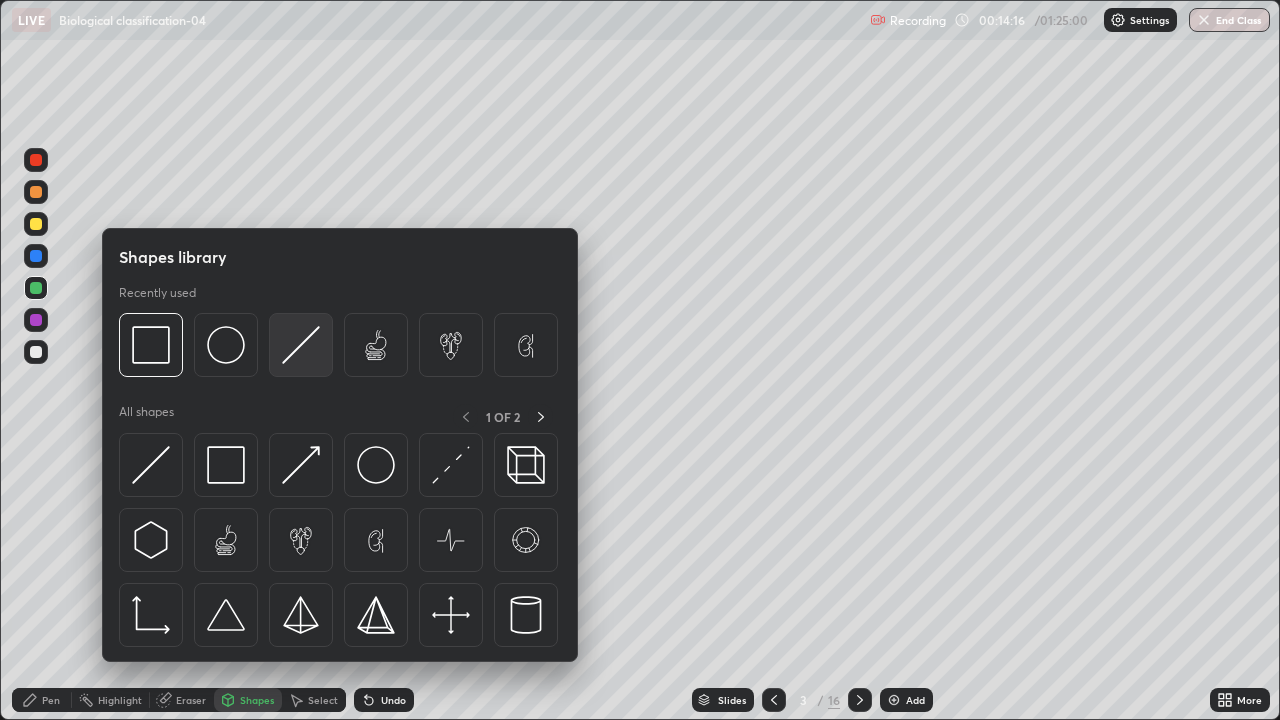 click at bounding box center [301, 345] 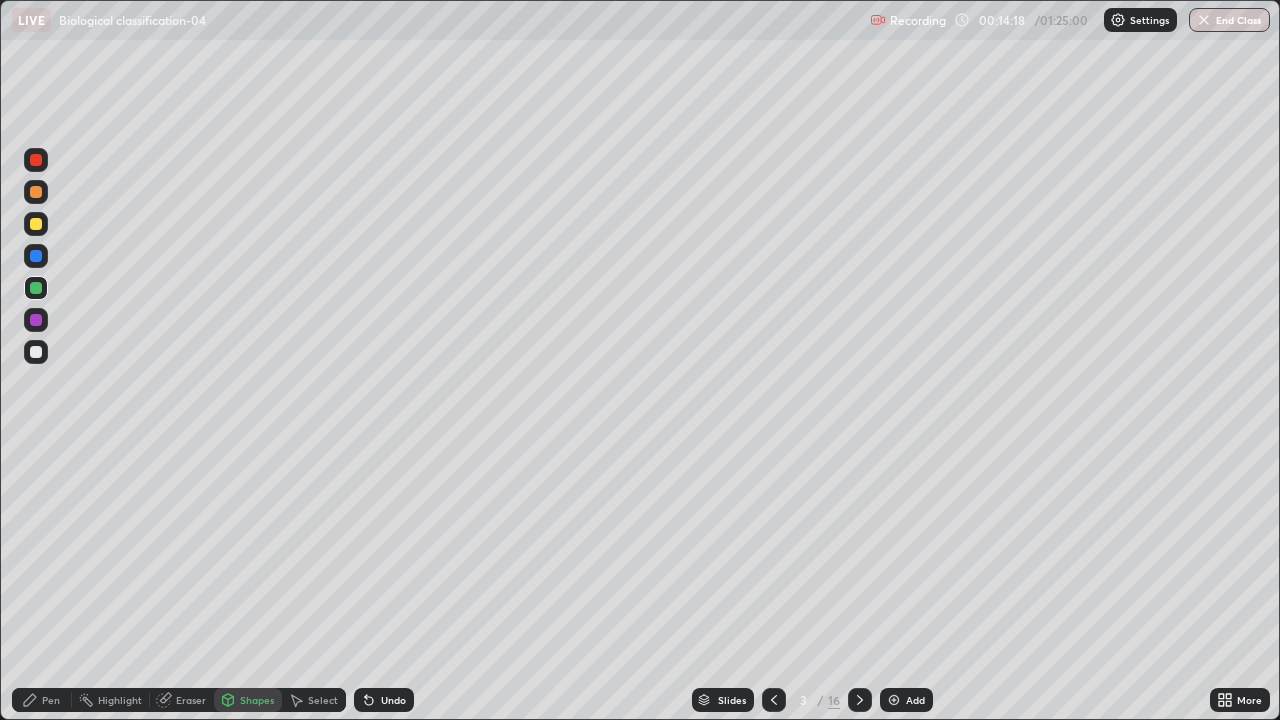 click 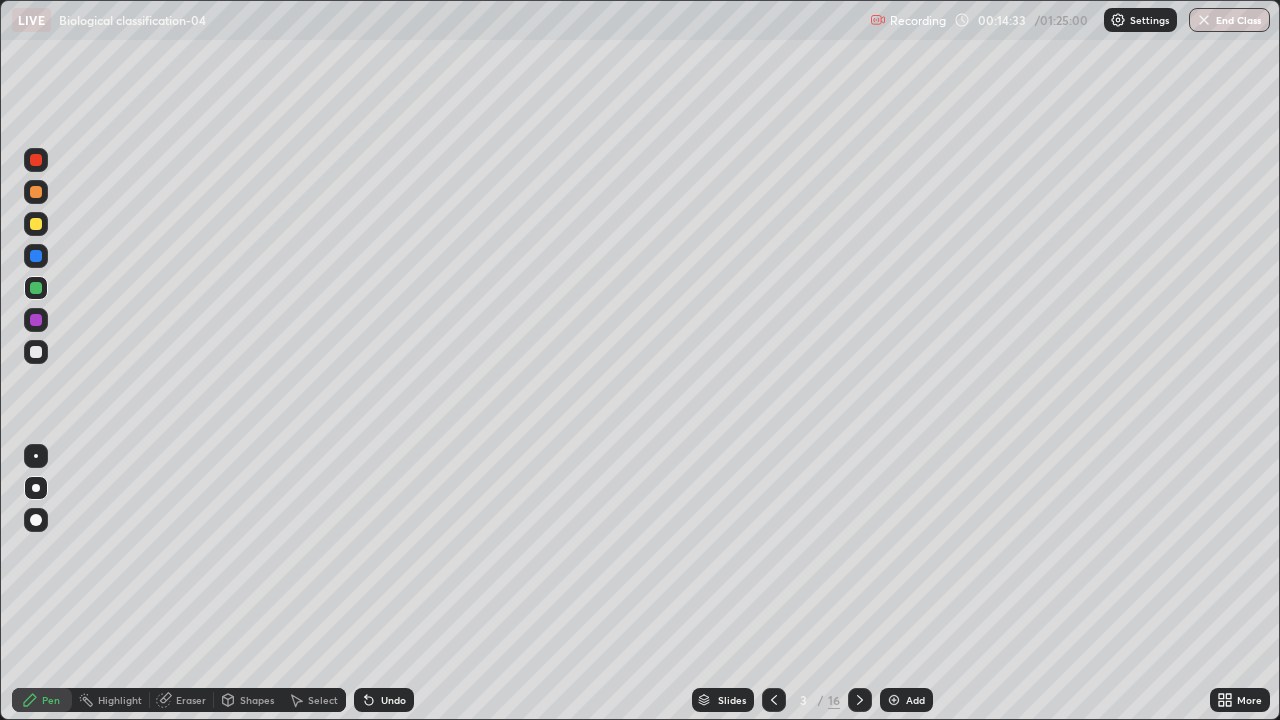 click at bounding box center [36, 352] 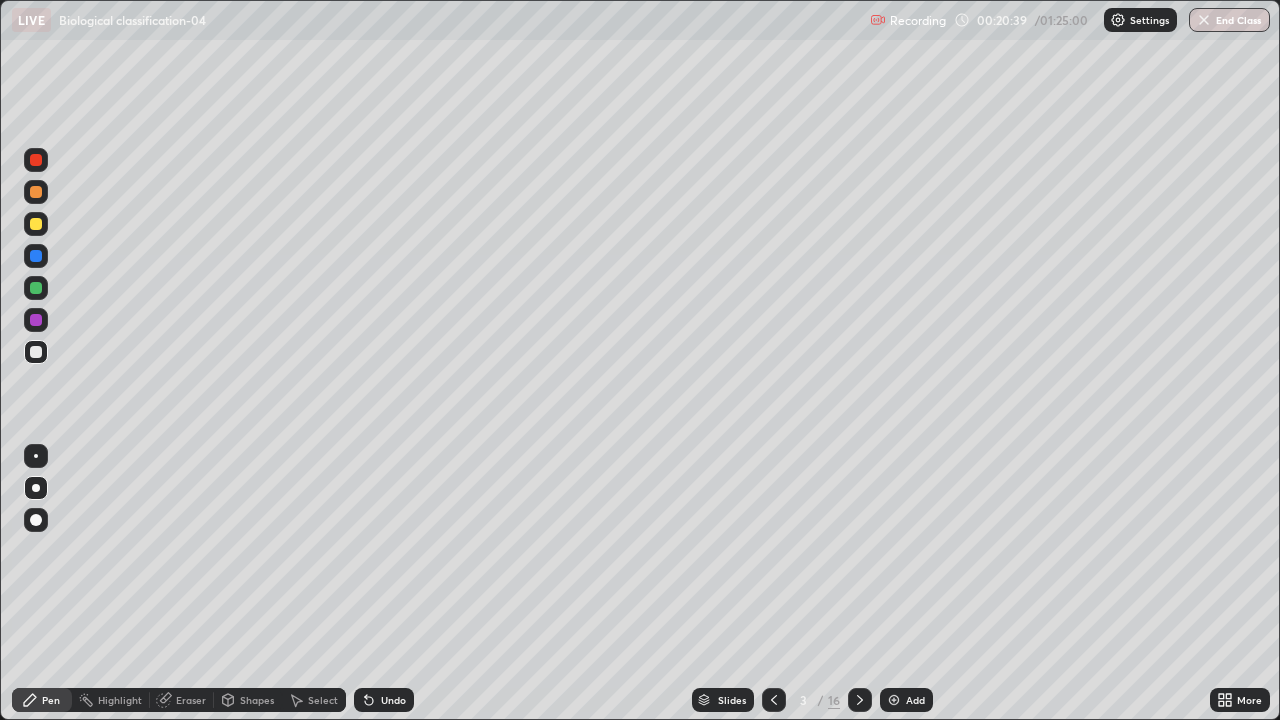 click on "Slides" at bounding box center (723, 700) 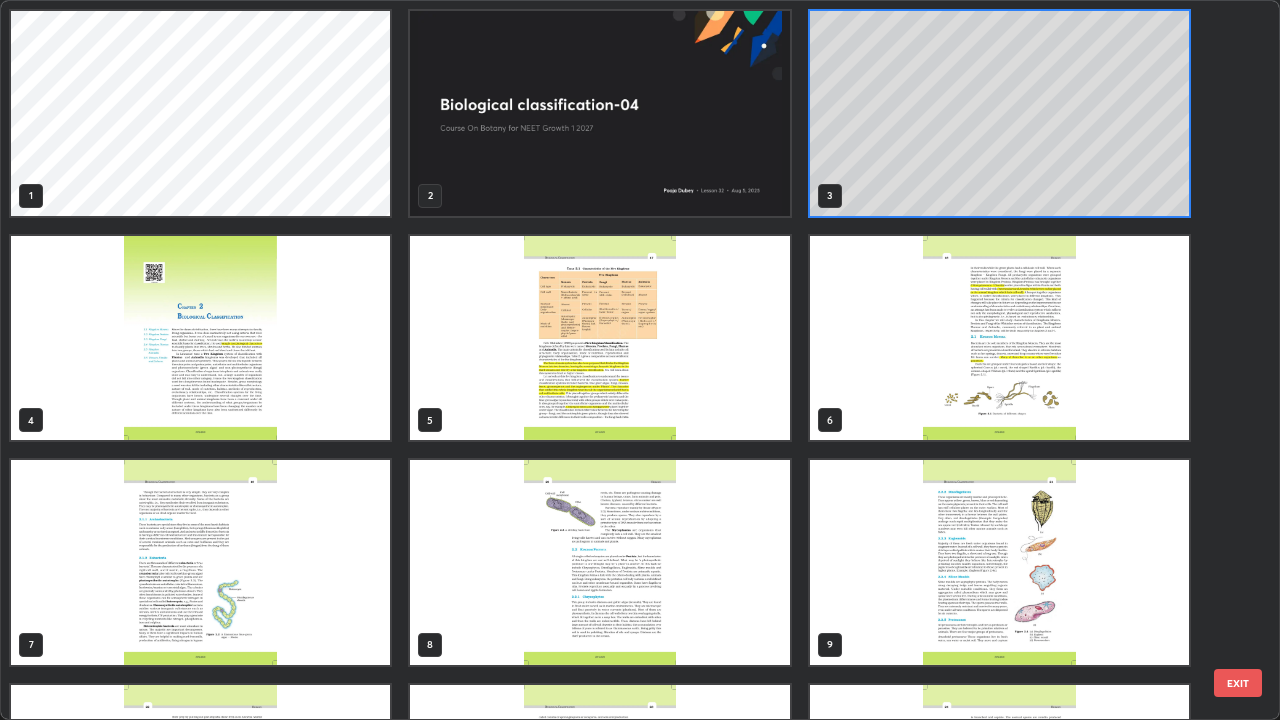 scroll, scrollTop: 7, scrollLeft: 11, axis: both 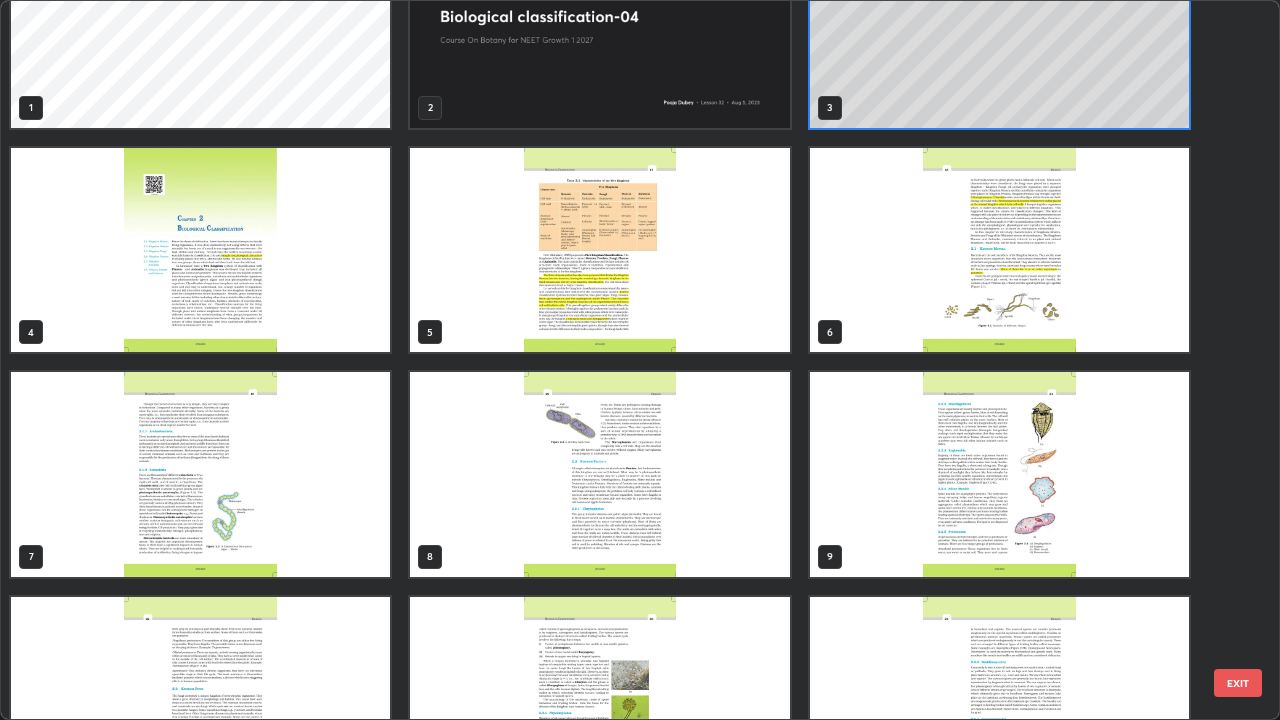 click at bounding box center [599, 250] 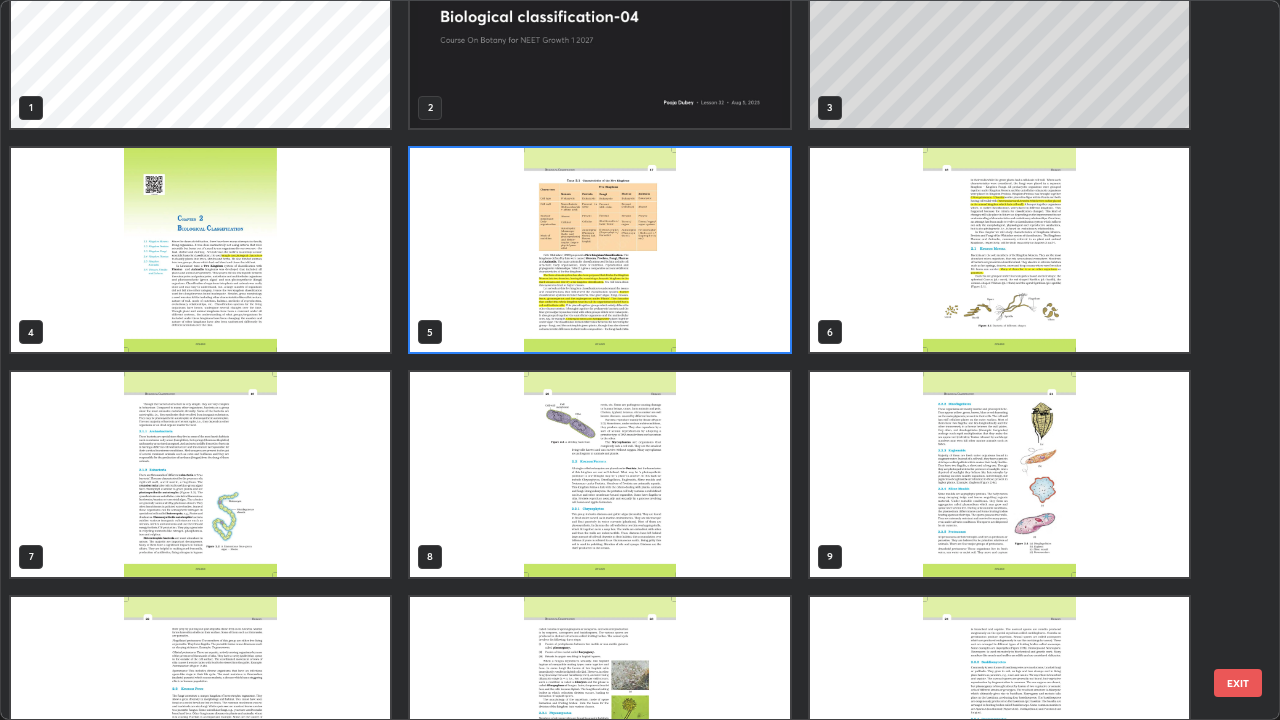 click at bounding box center [599, 250] 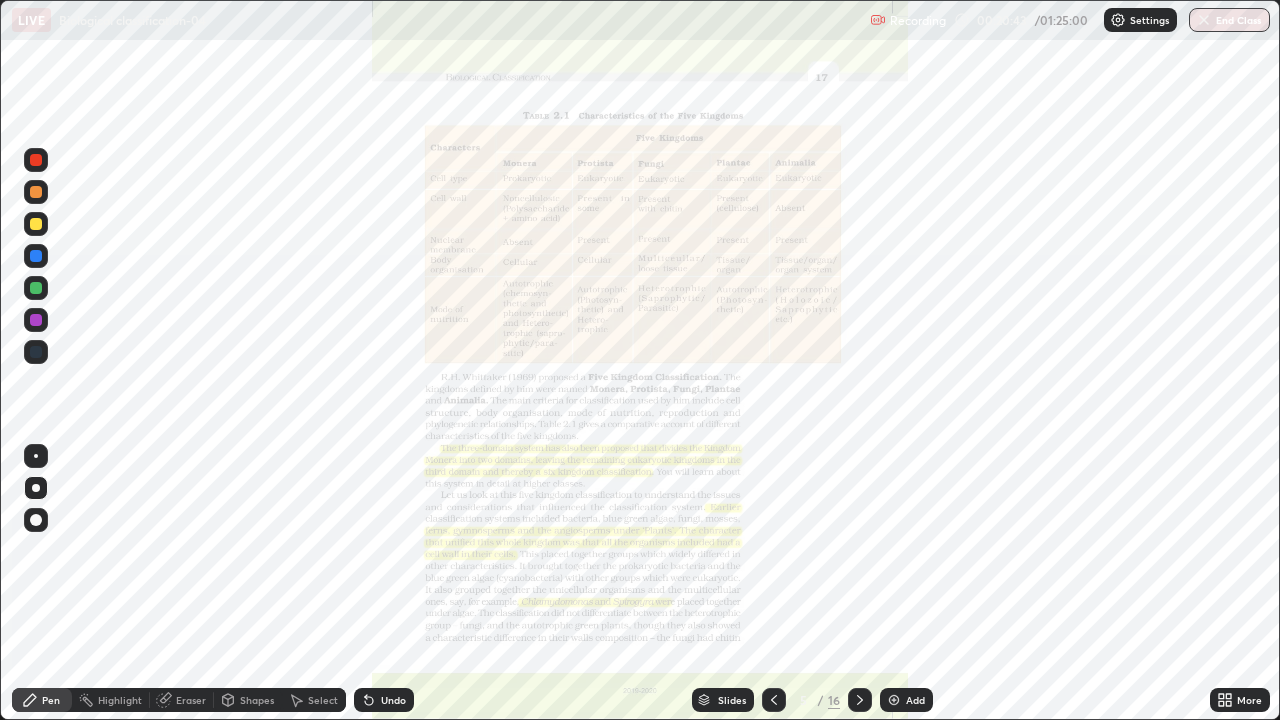 click at bounding box center [599, 250] 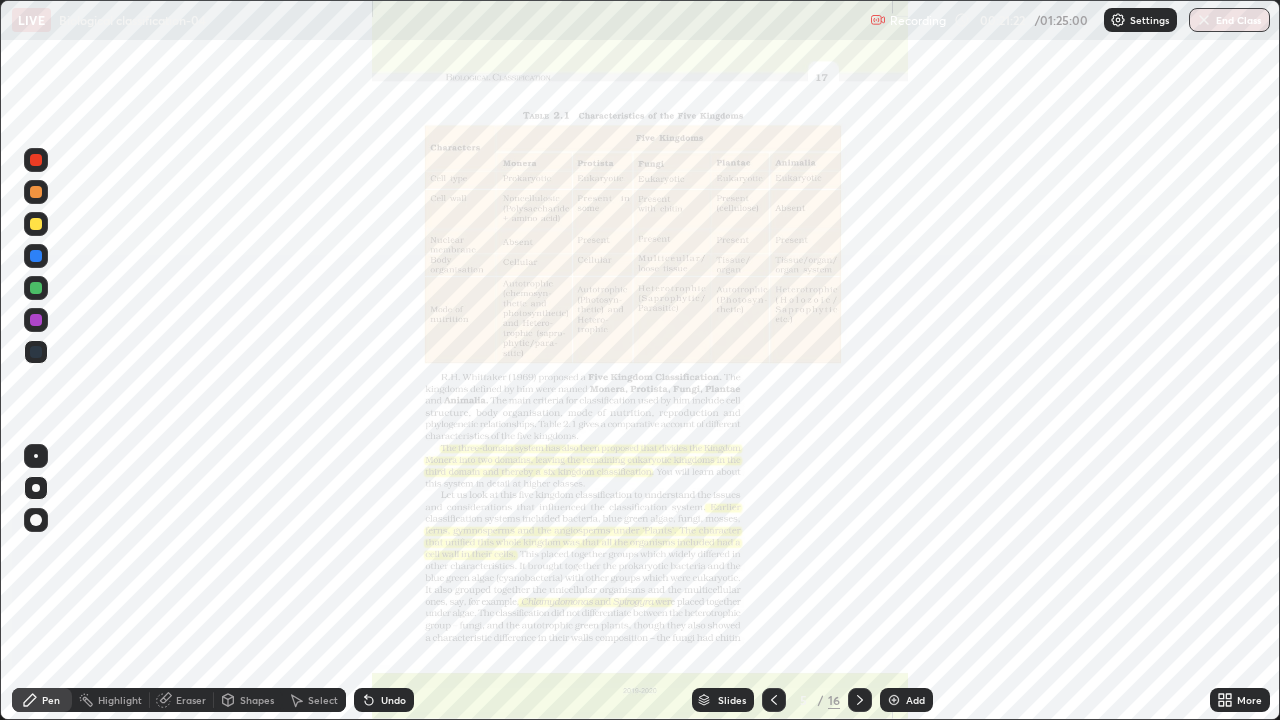 click on "Slides" at bounding box center [732, 700] 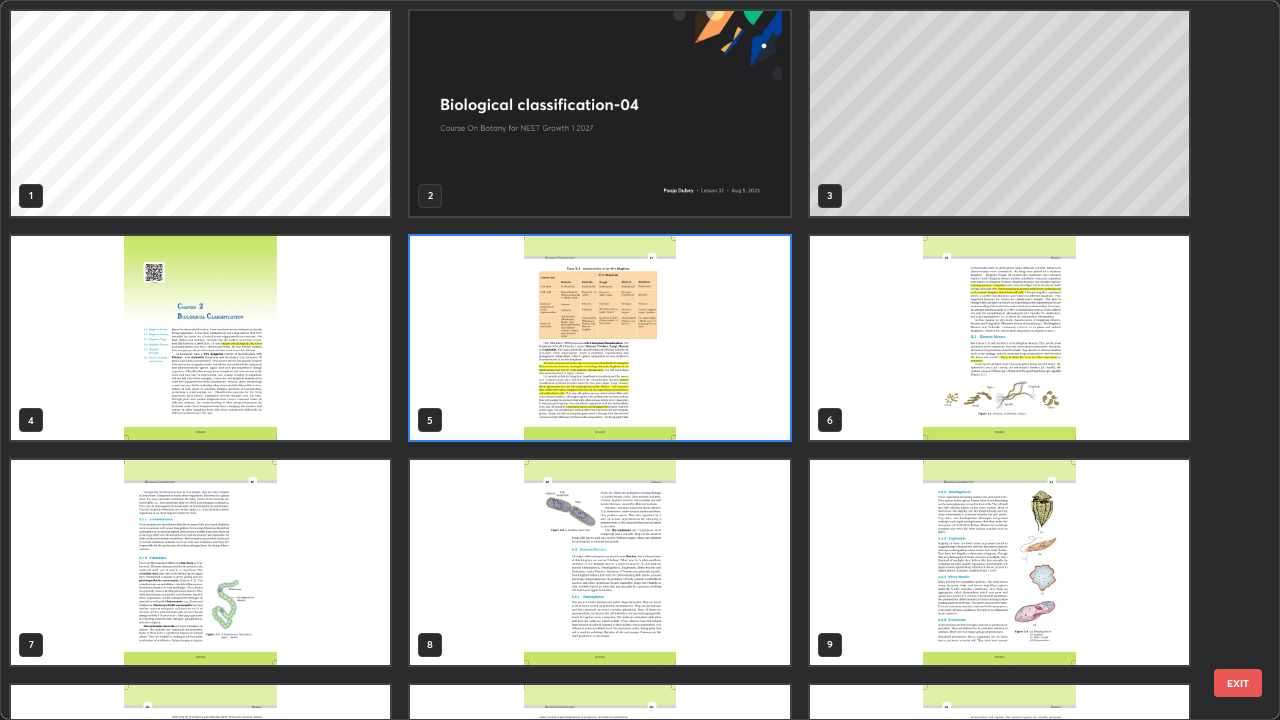 scroll, scrollTop: 7, scrollLeft: 11, axis: both 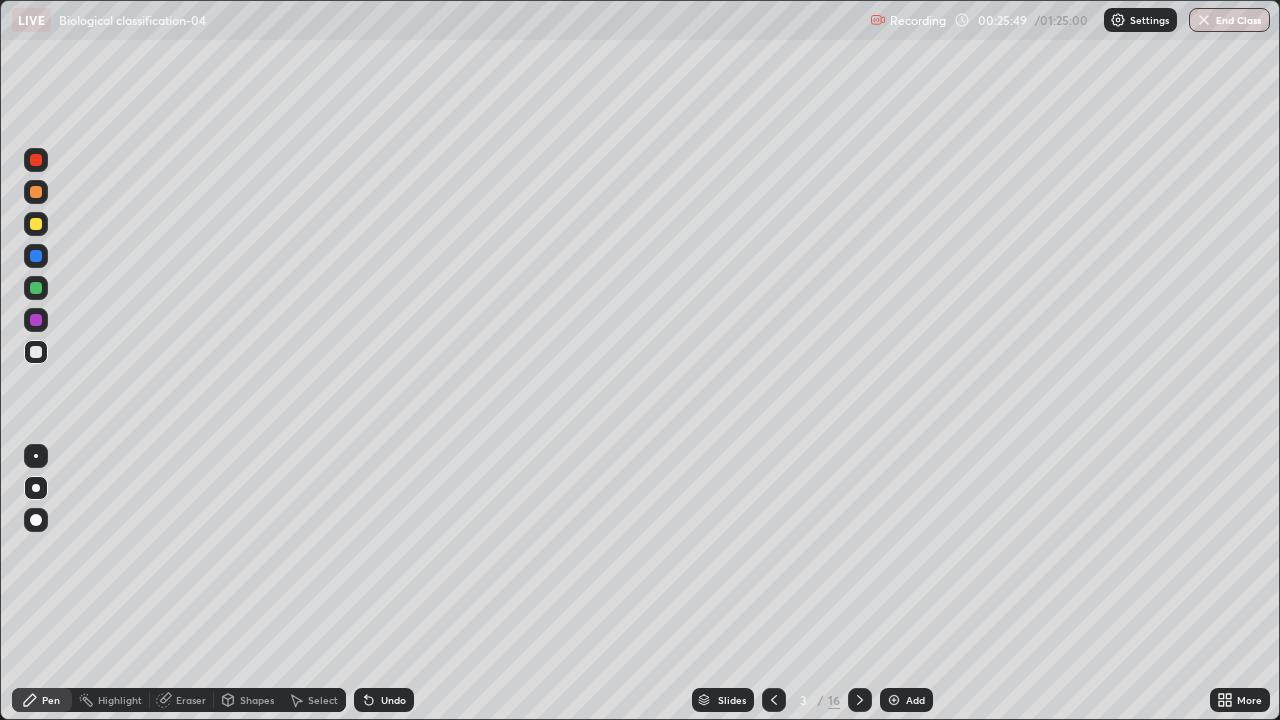 click 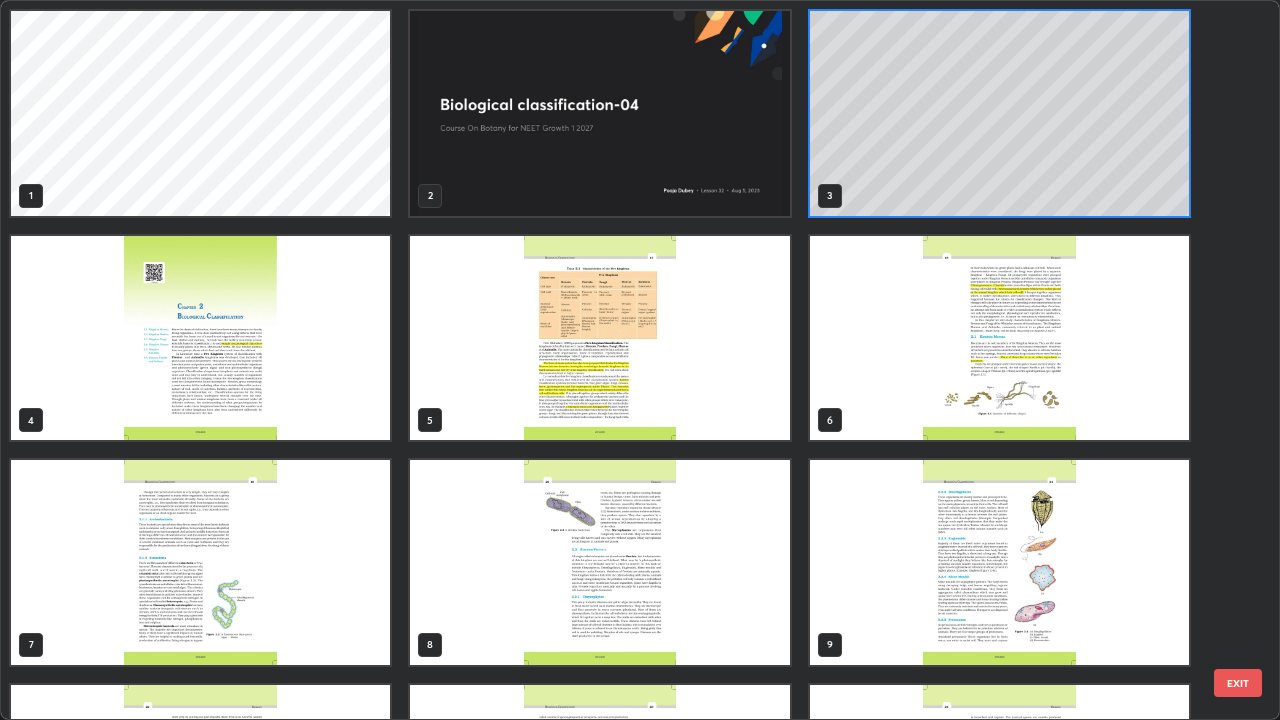 scroll, scrollTop: 7, scrollLeft: 11, axis: both 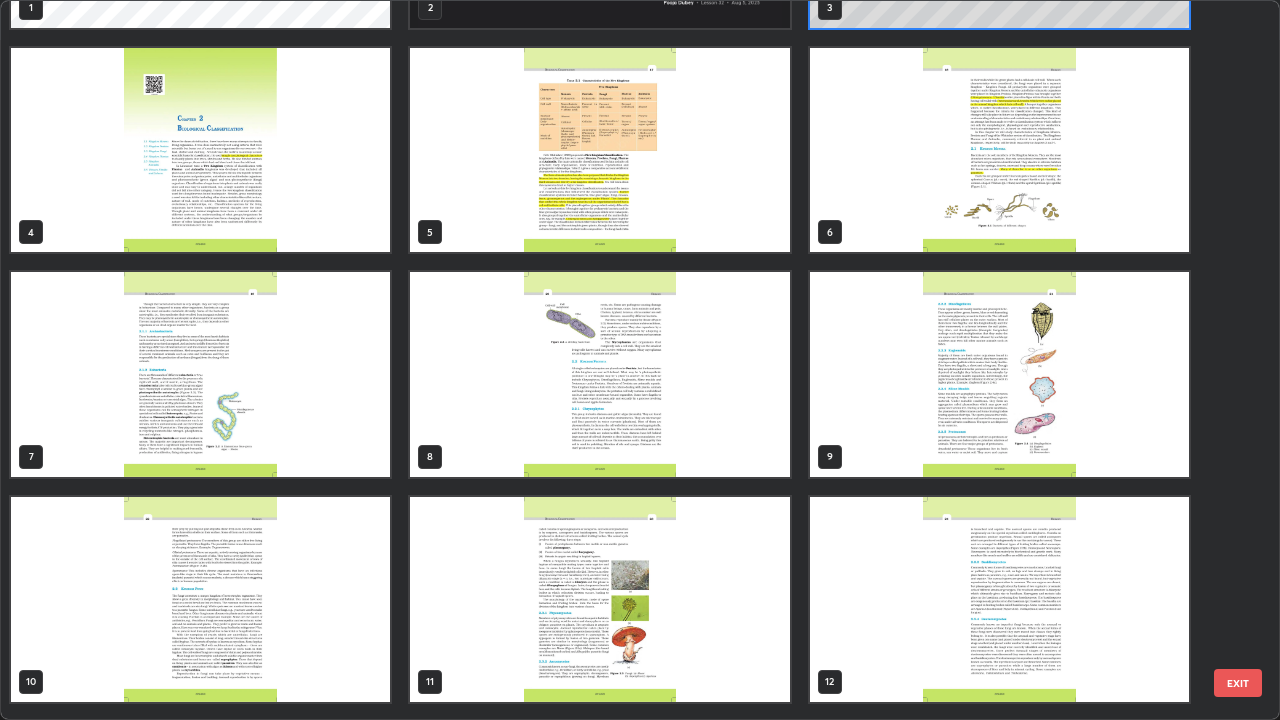 click at bounding box center (599, 150) 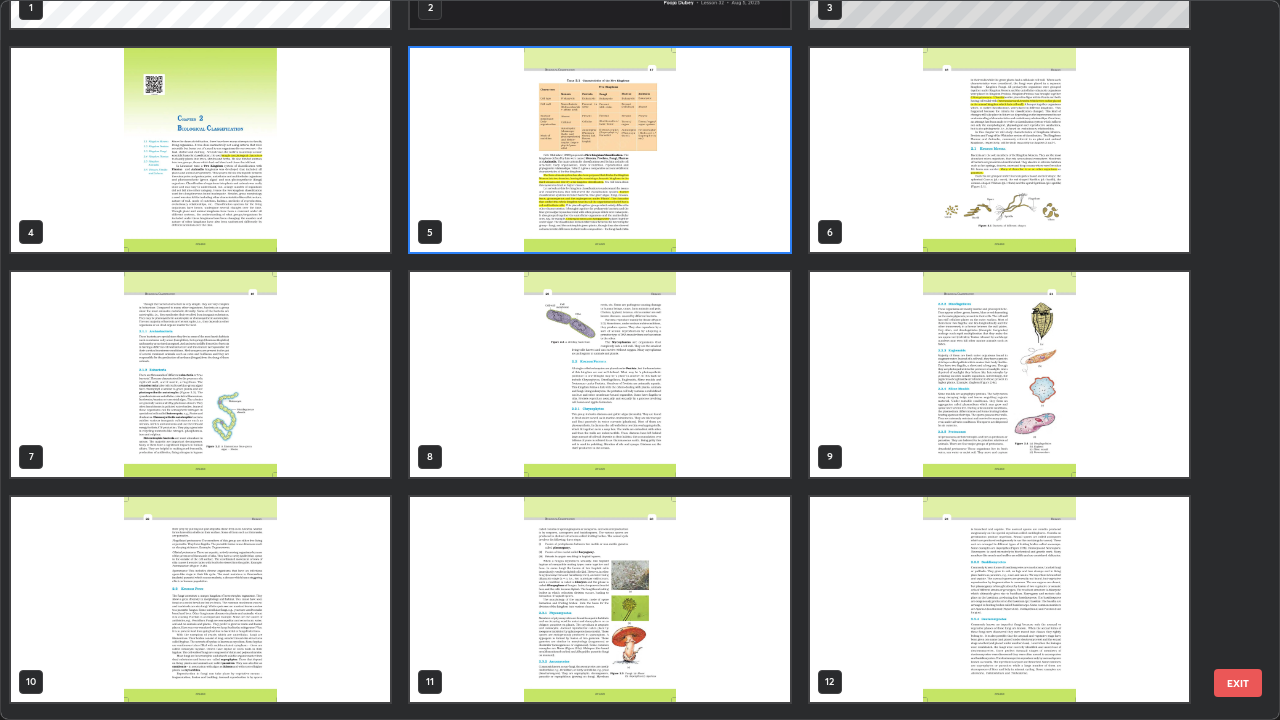 click at bounding box center [599, 150] 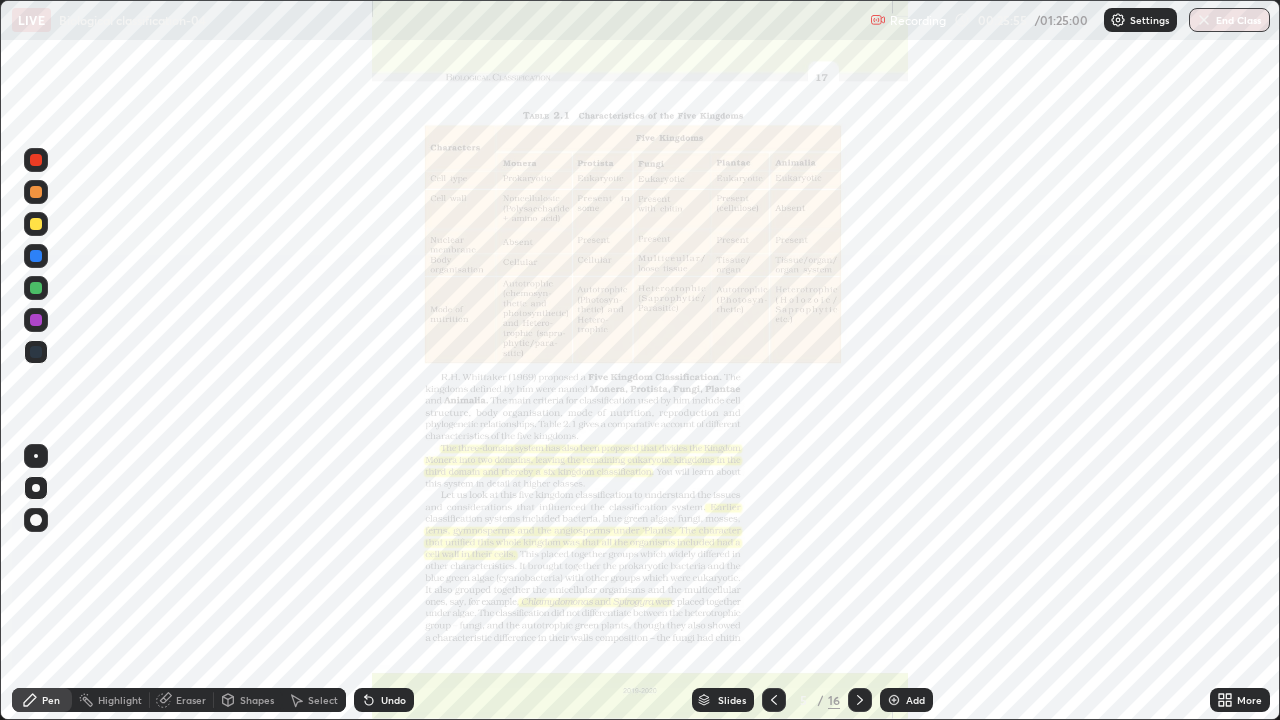 click 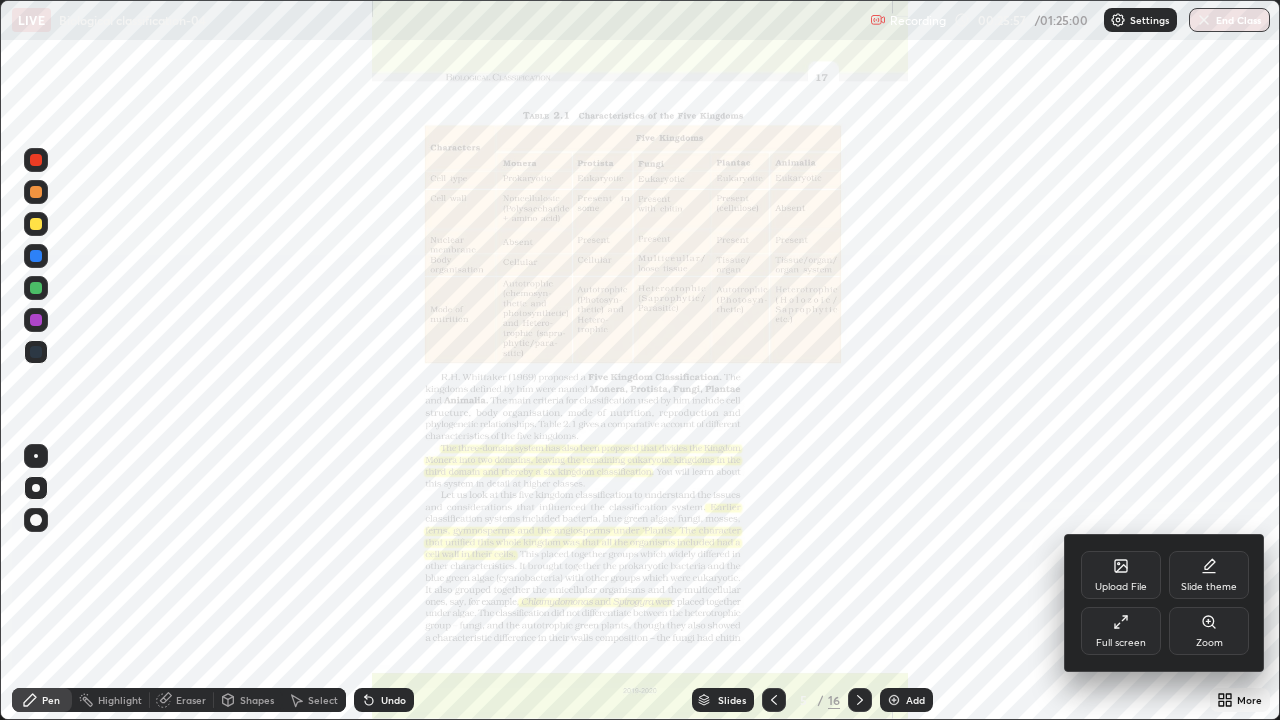 click at bounding box center (640, 360) 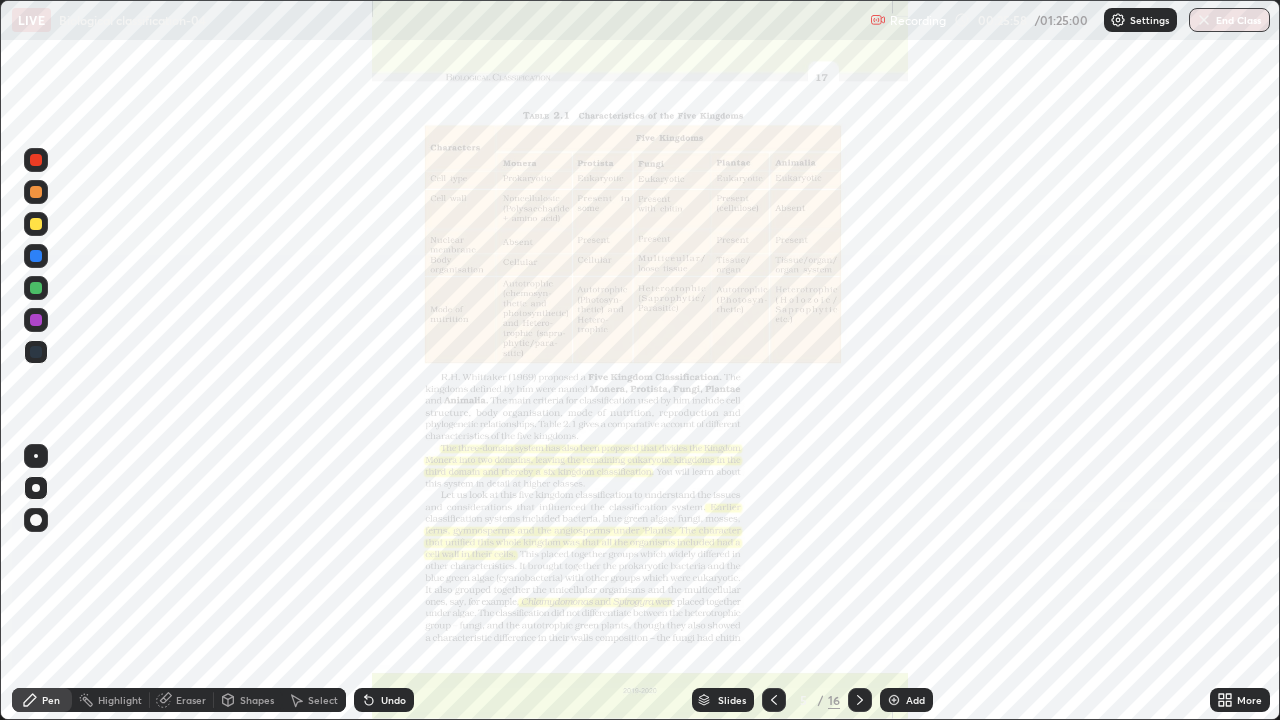 click on "More" at bounding box center (1240, 700) 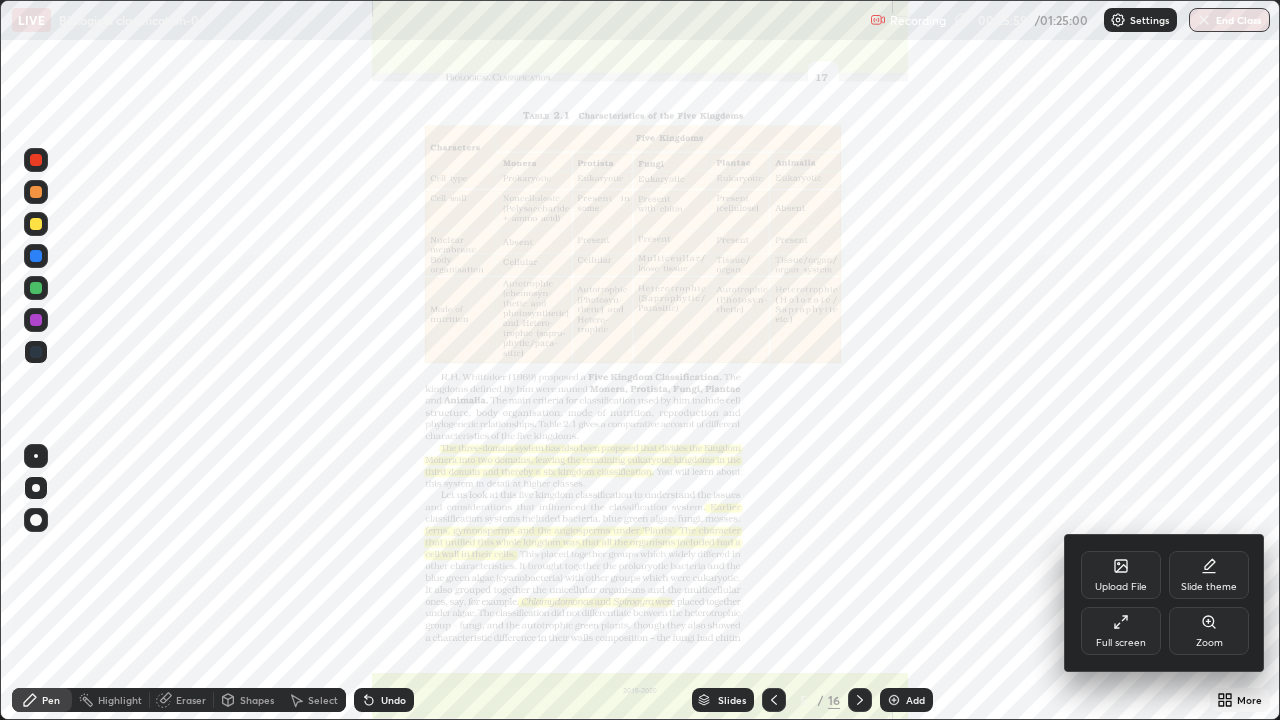 click on "Zoom" at bounding box center [1209, 643] 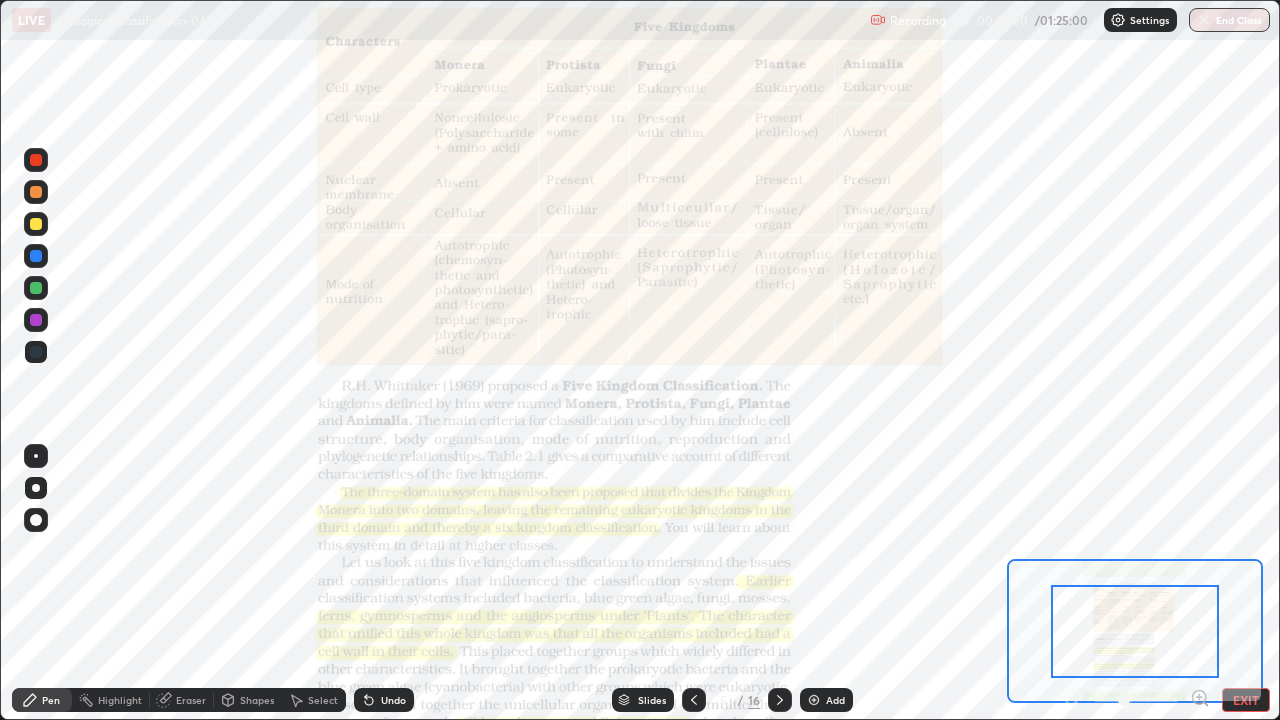 click 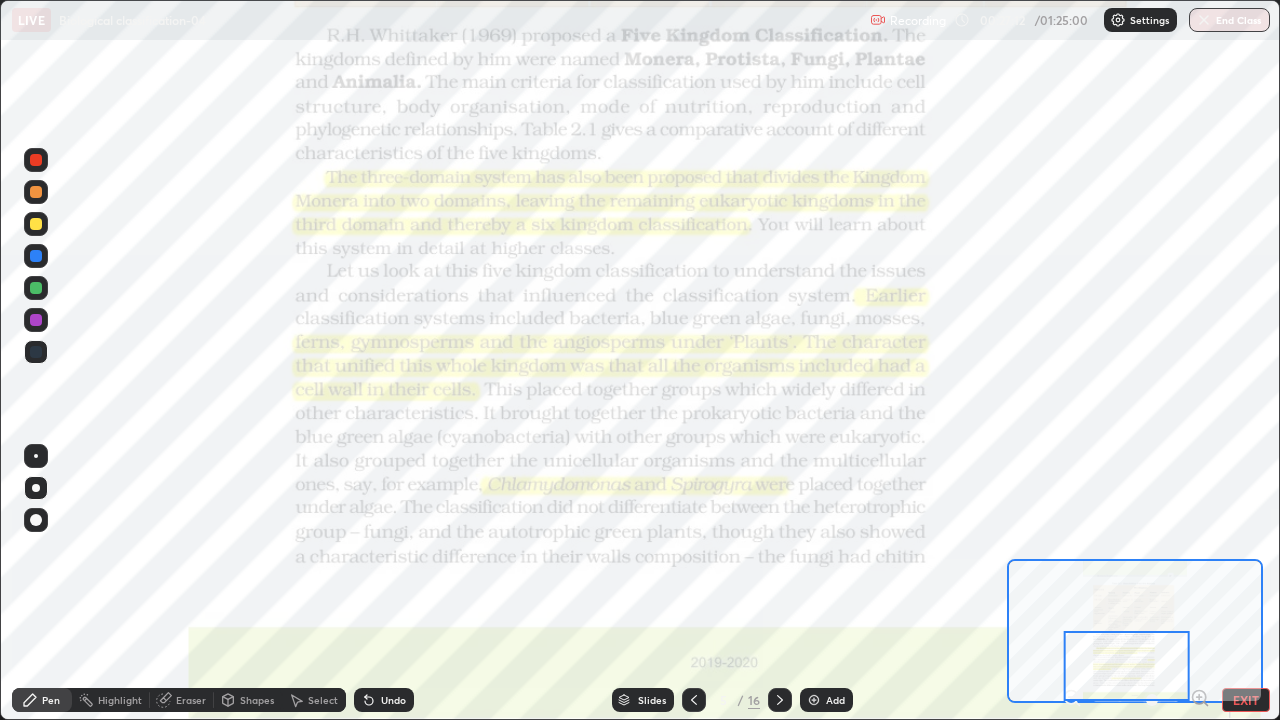 click at bounding box center [780, 700] 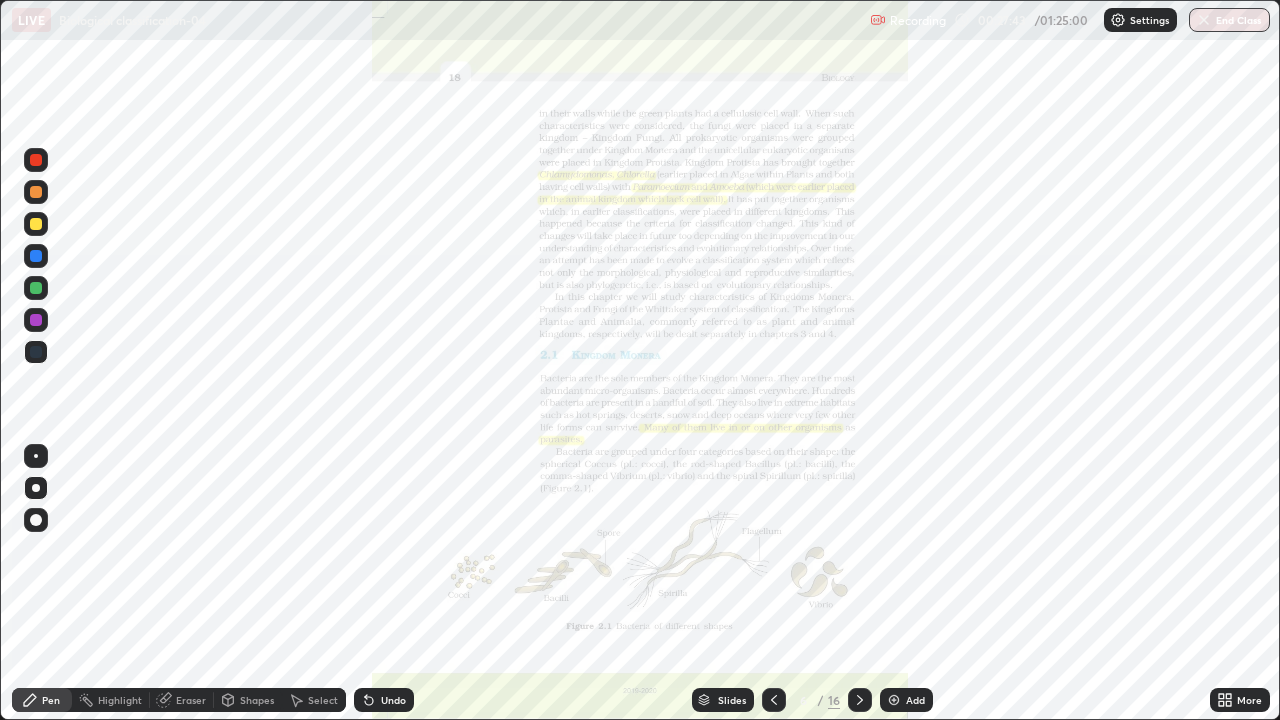 click on "Slides" at bounding box center (723, 700) 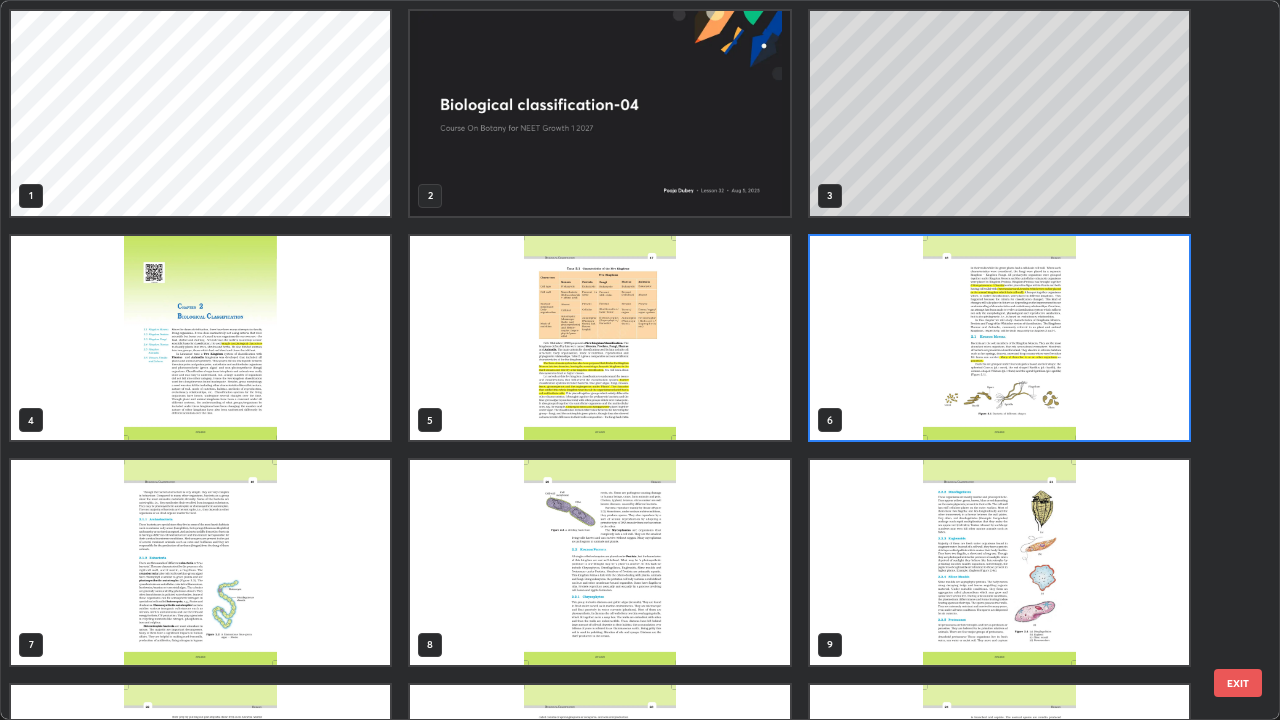 scroll, scrollTop: 7, scrollLeft: 11, axis: both 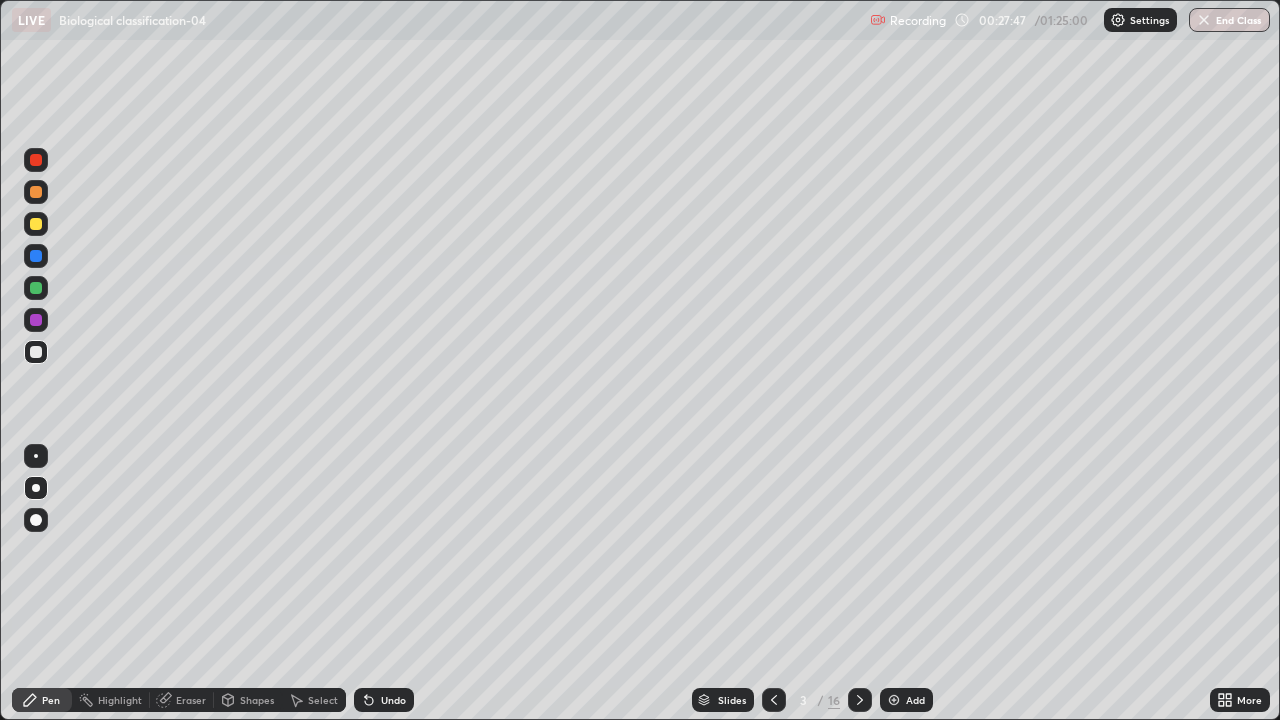 click on "Add" at bounding box center [906, 700] 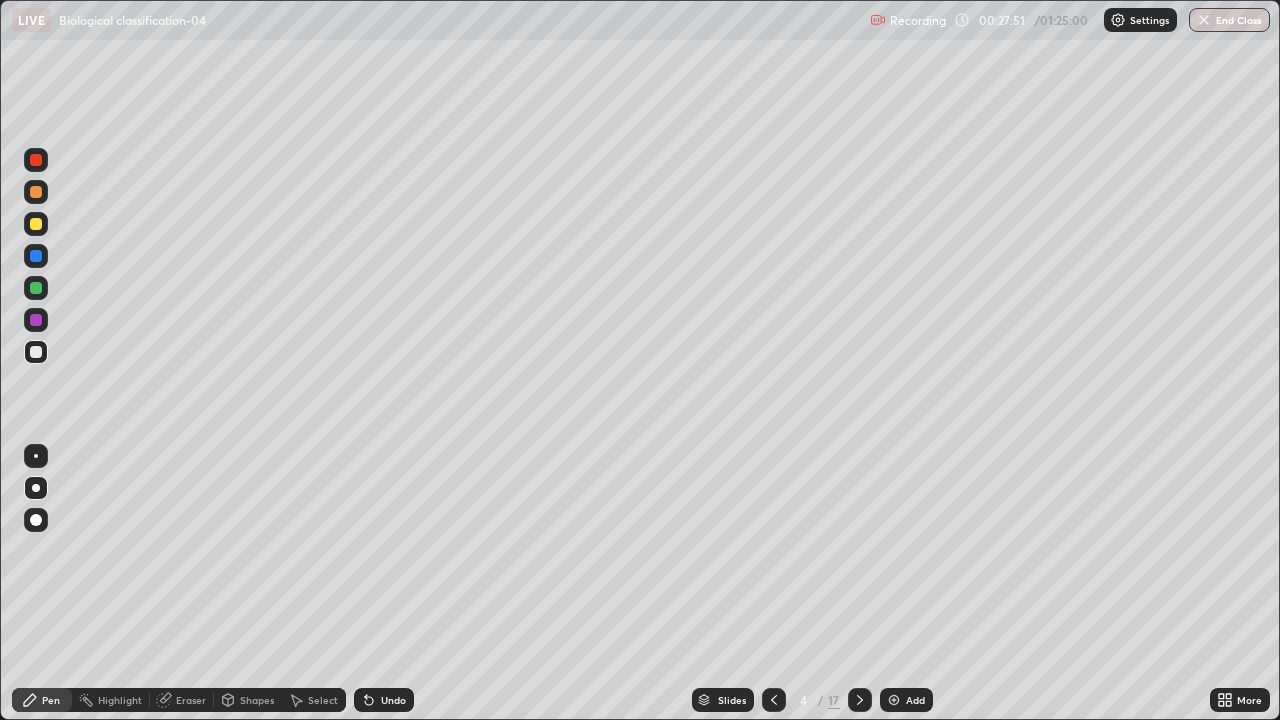 click on "Shapes" at bounding box center [248, 700] 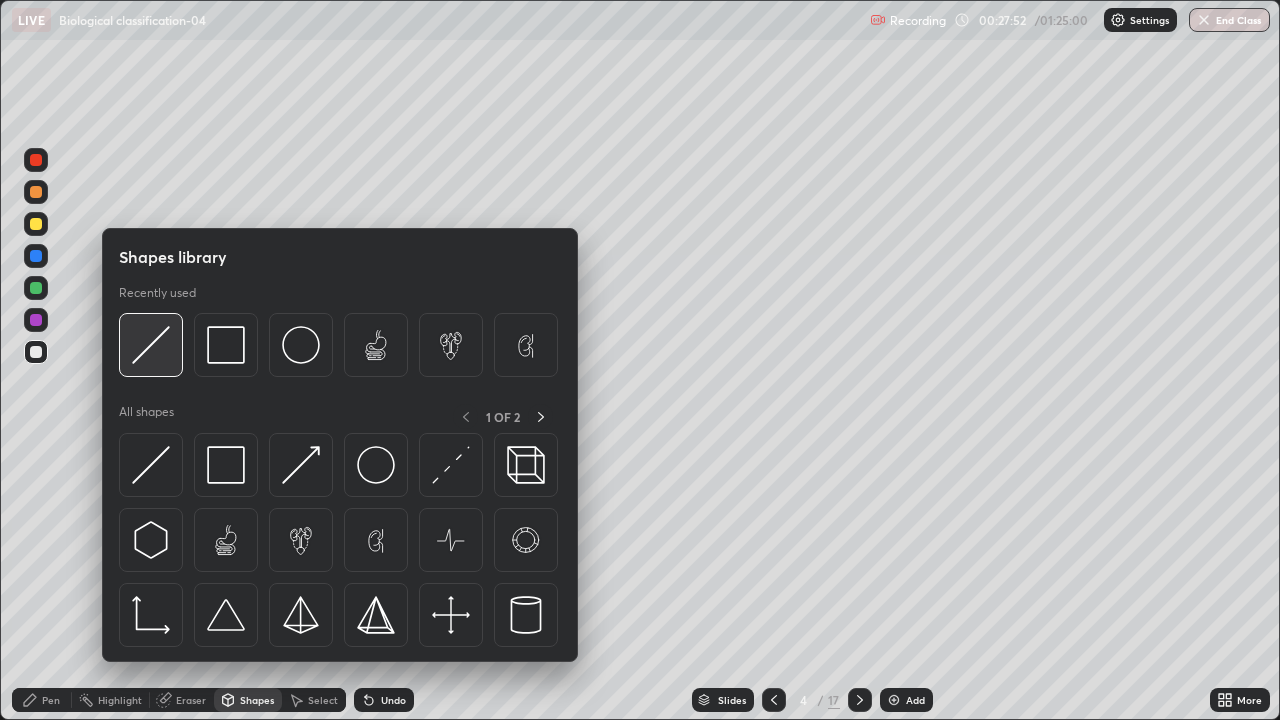 click at bounding box center (151, 345) 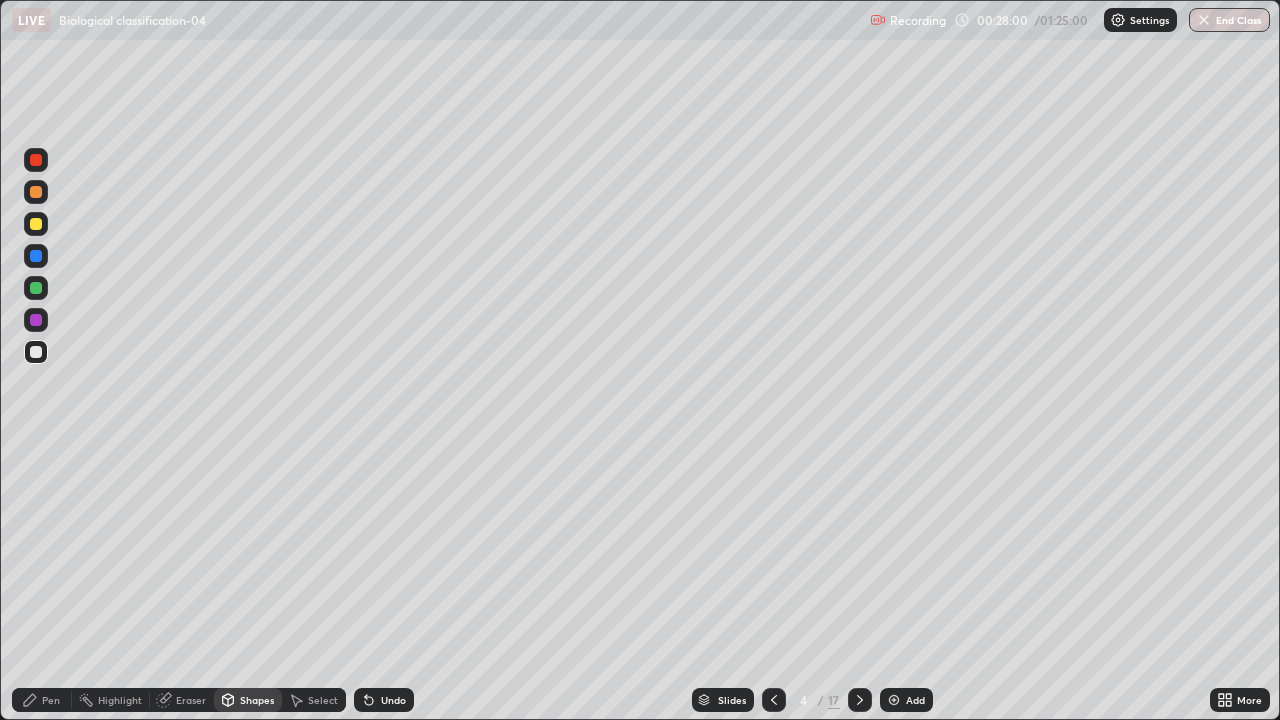 click on "Pen" at bounding box center (42, 700) 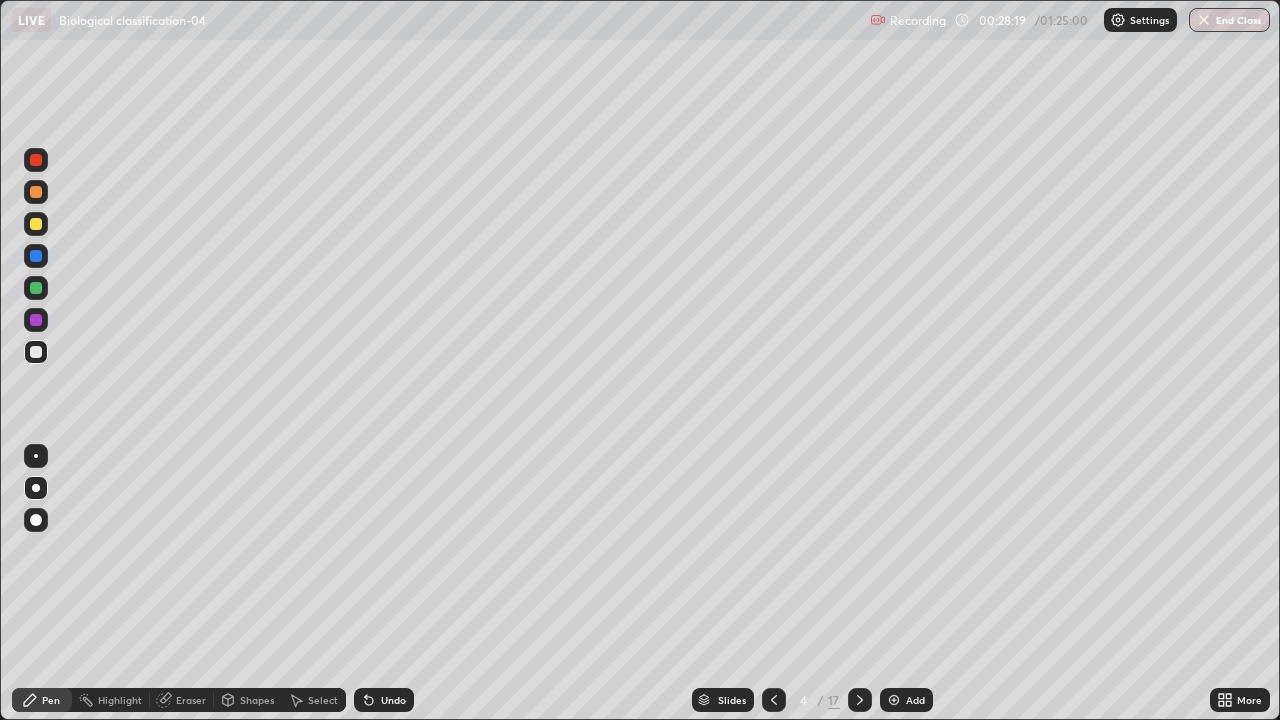 click on "Undo" at bounding box center (393, 700) 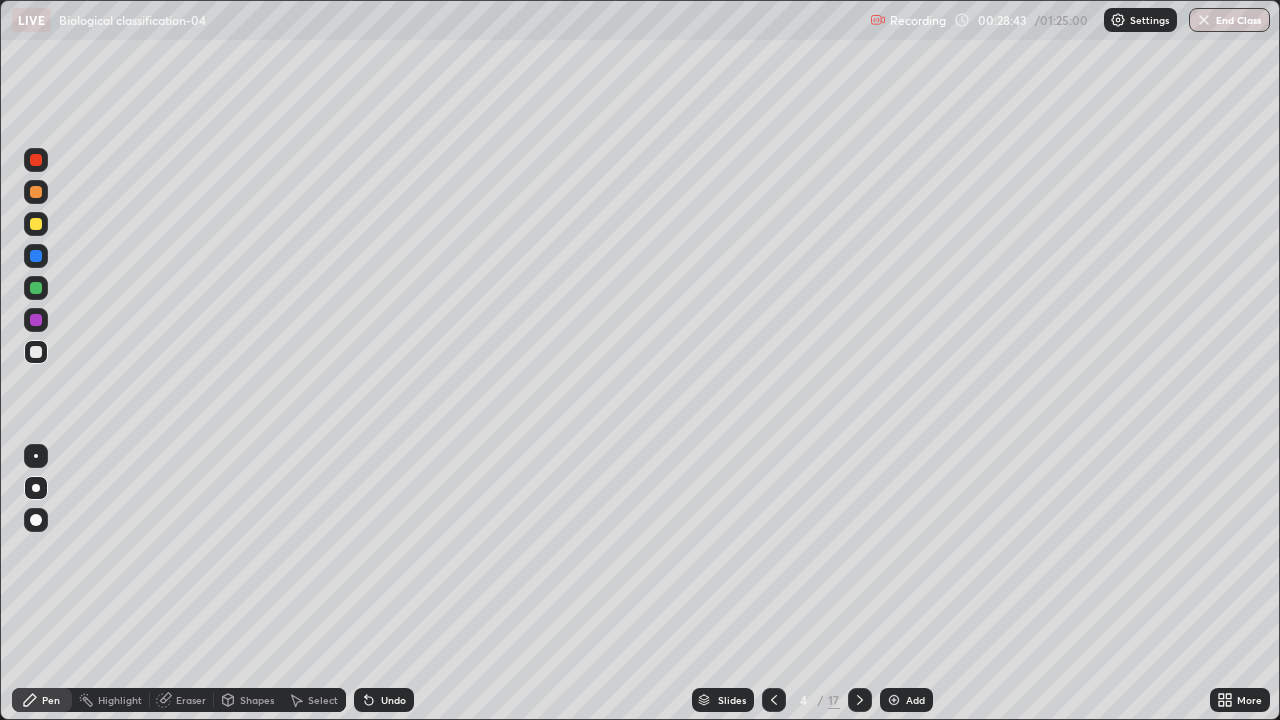 click on "Slides" at bounding box center [723, 700] 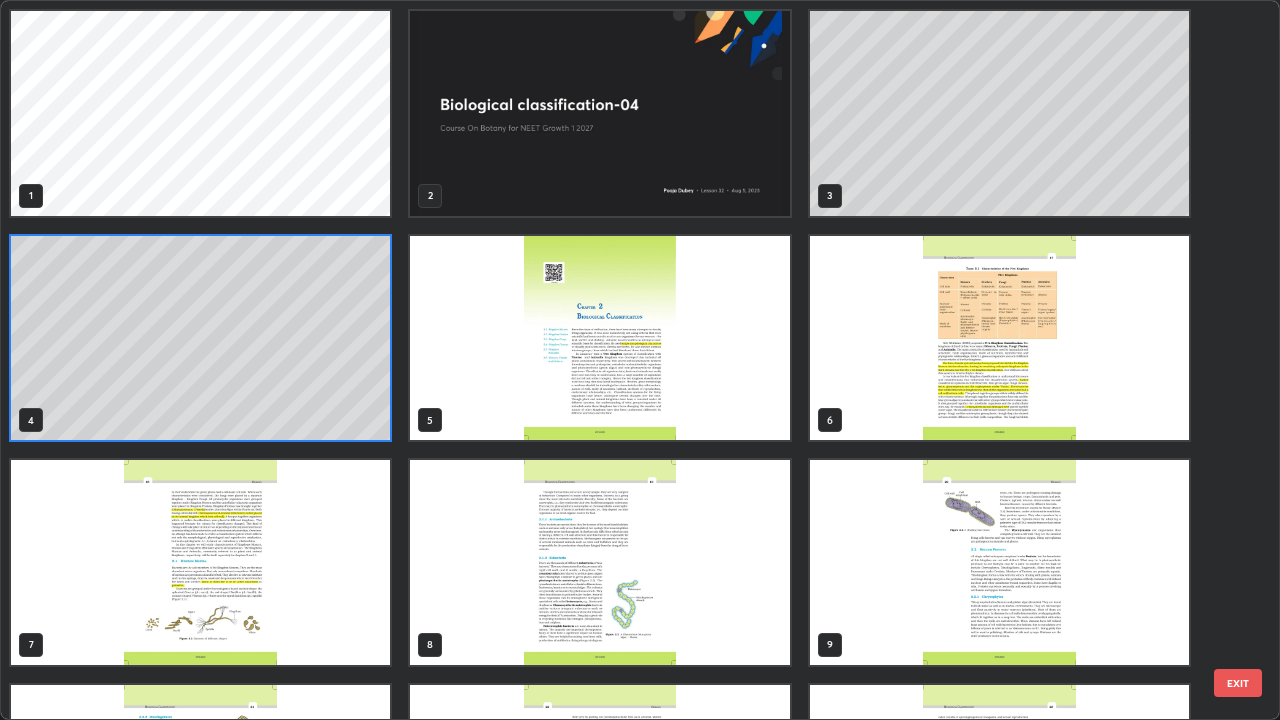 scroll, scrollTop: 7, scrollLeft: 11, axis: both 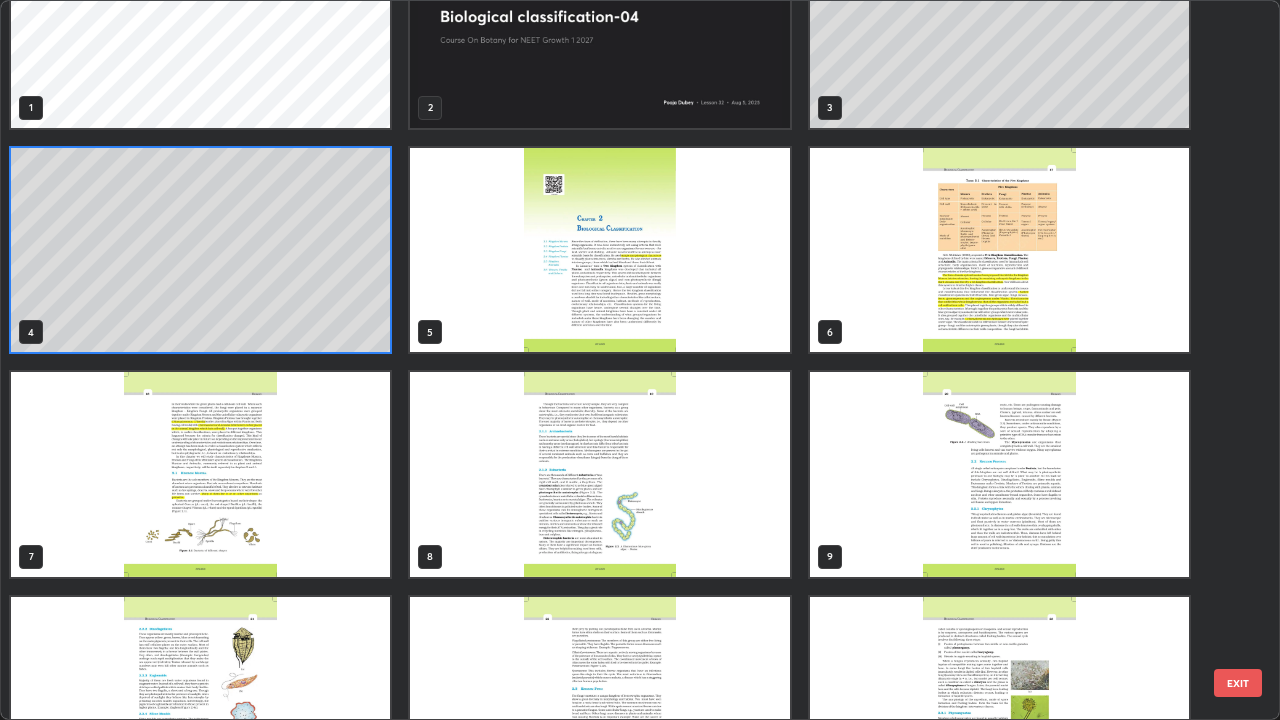 click at bounding box center (200, 474) 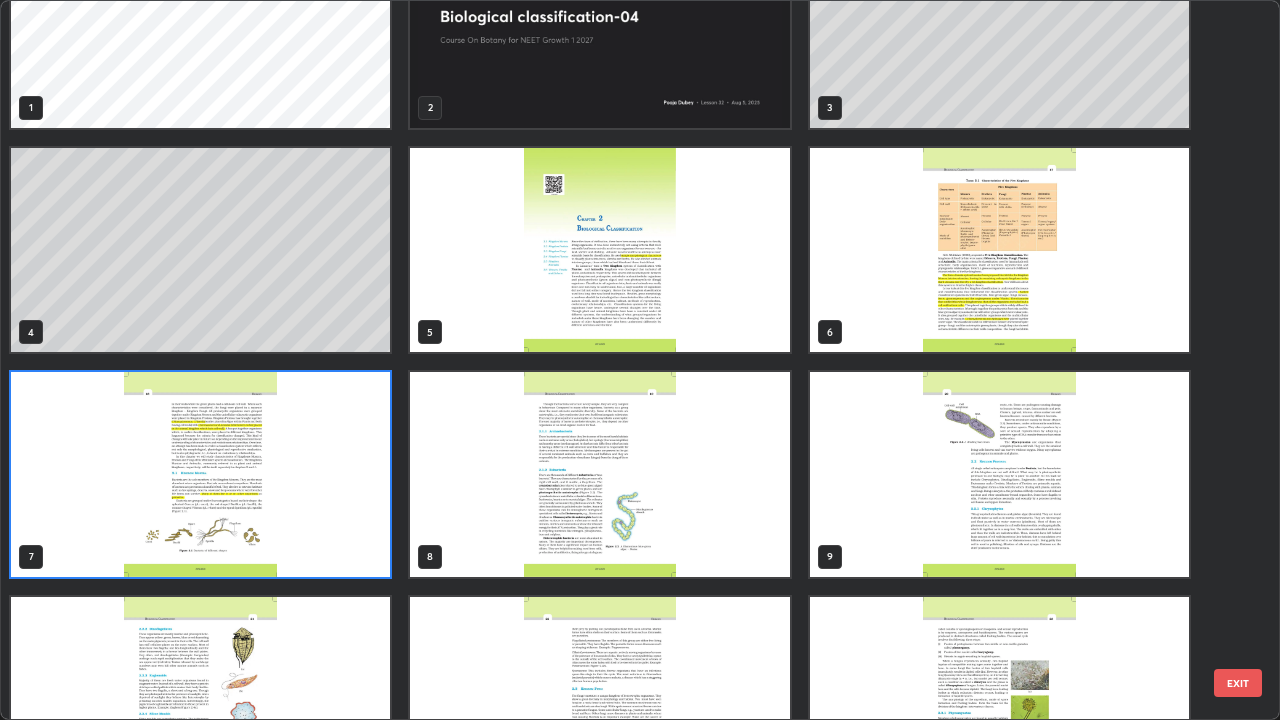 click at bounding box center (200, 474) 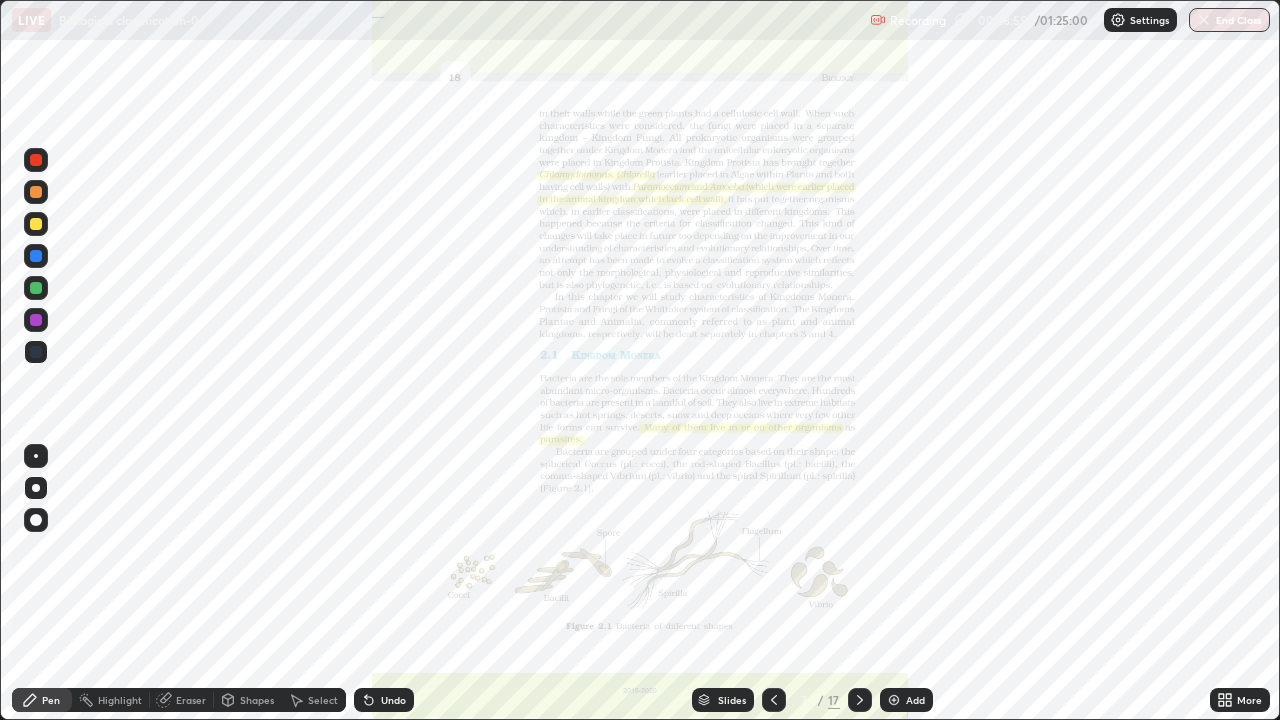 click 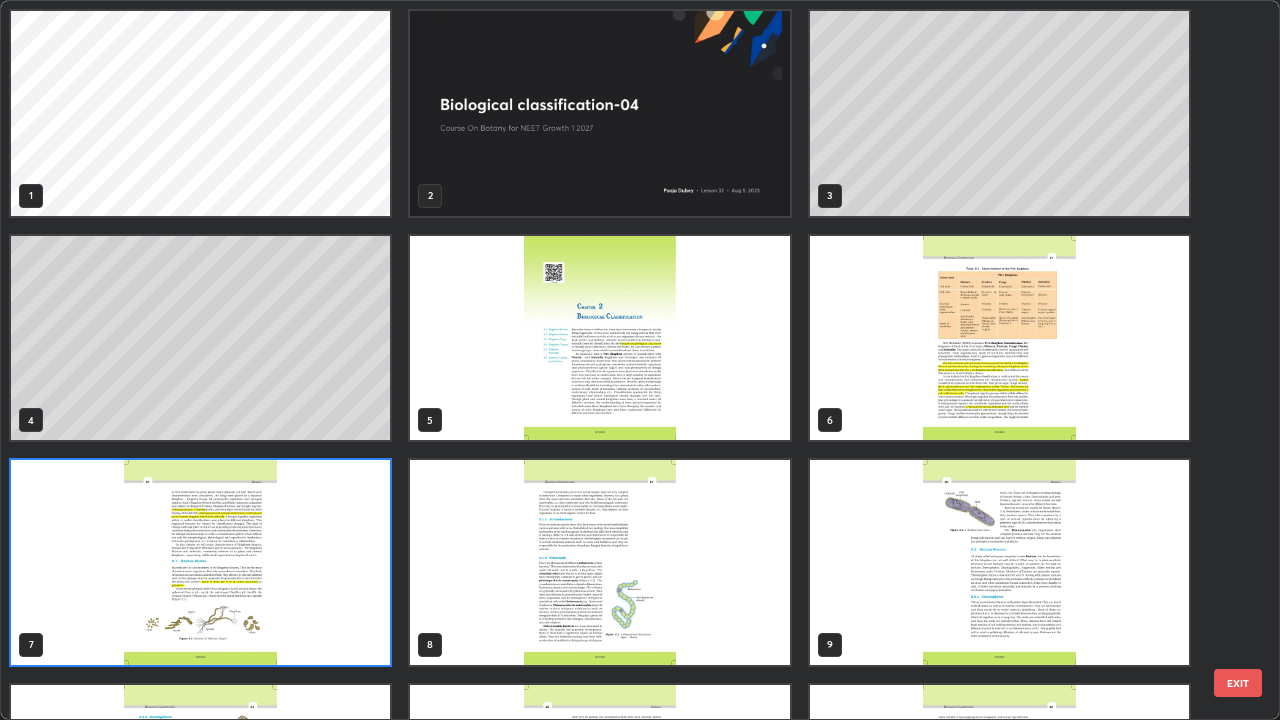scroll, scrollTop: 7, scrollLeft: 11, axis: both 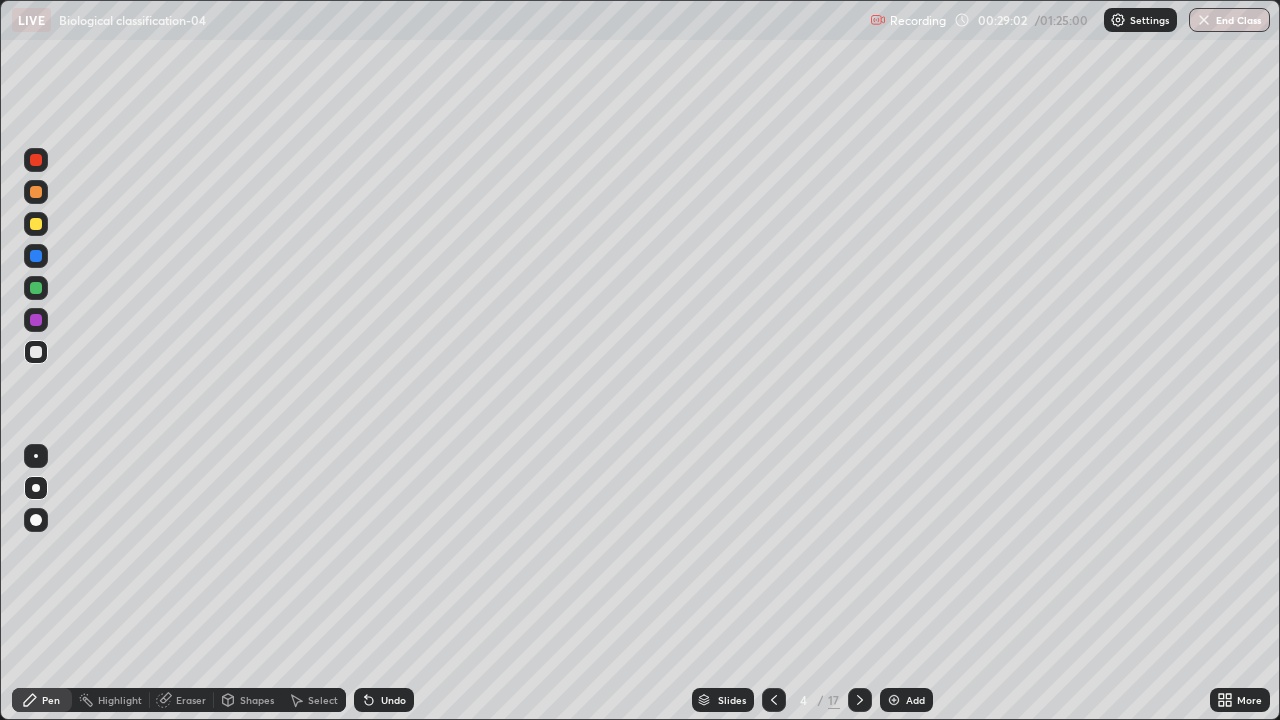 click on "Undo" at bounding box center [393, 700] 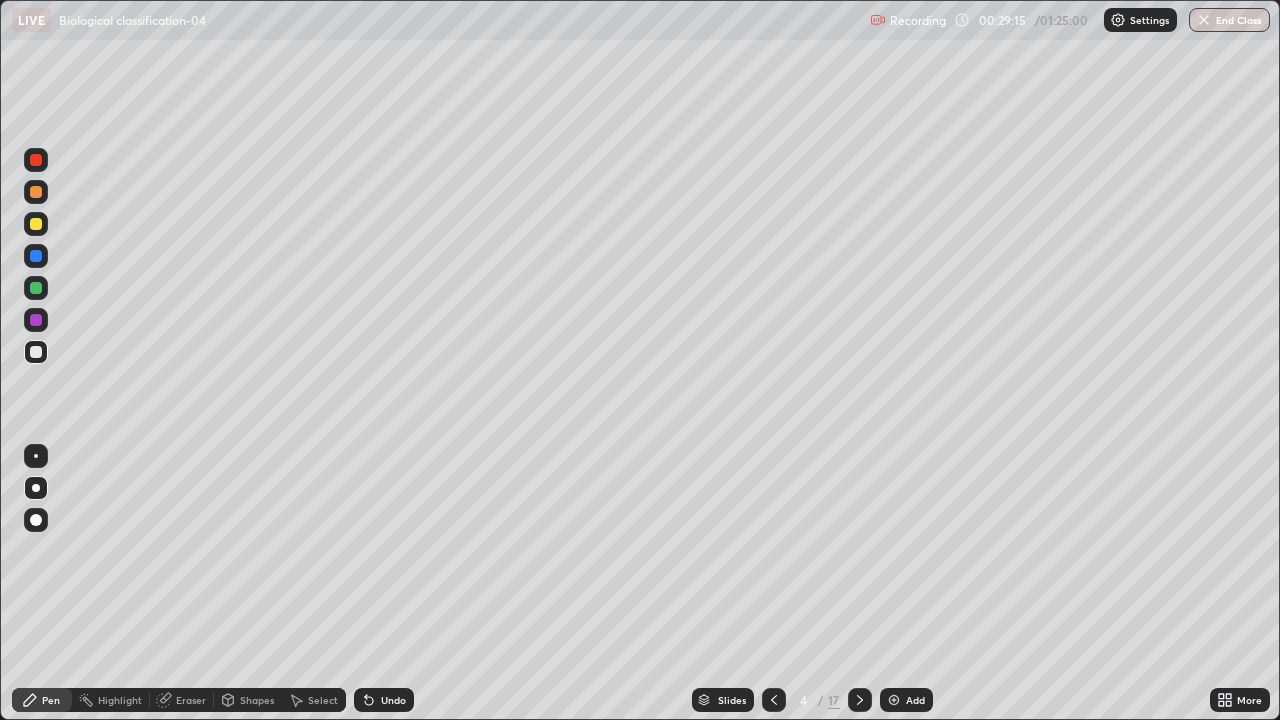 click on "Slides" at bounding box center (723, 700) 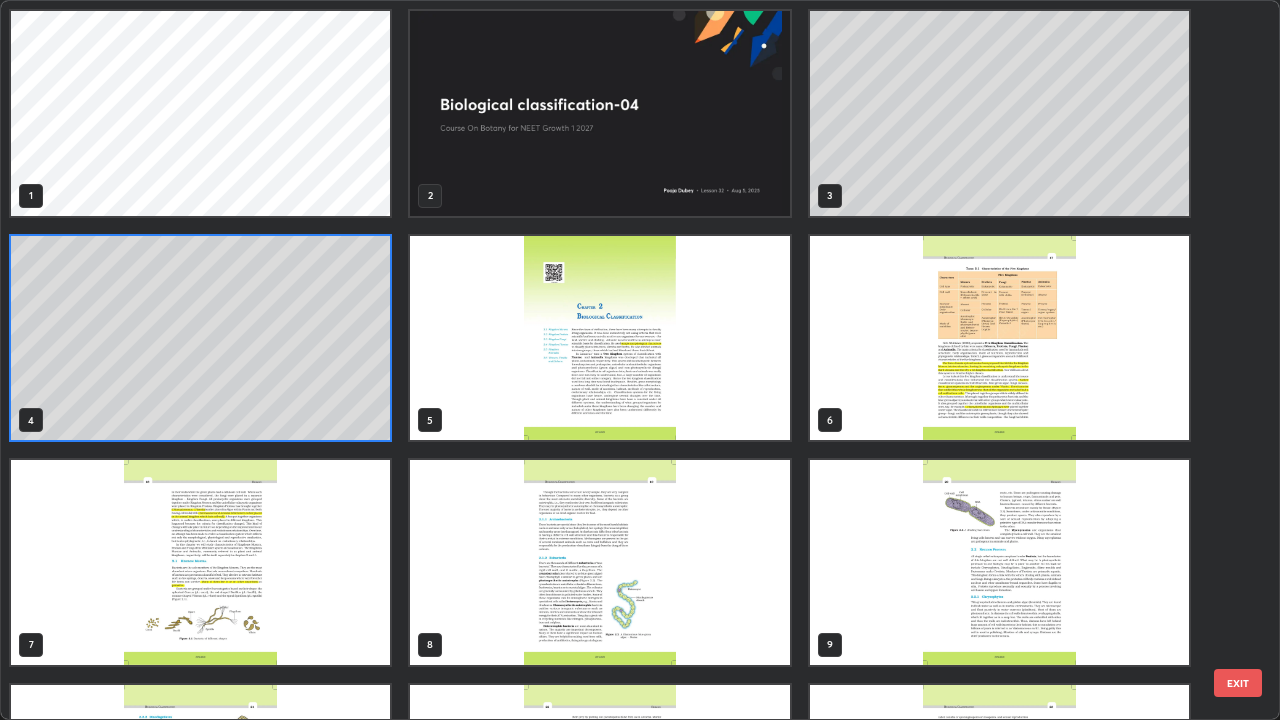 scroll, scrollTop: 7, scrollLeft: 11, axis: both 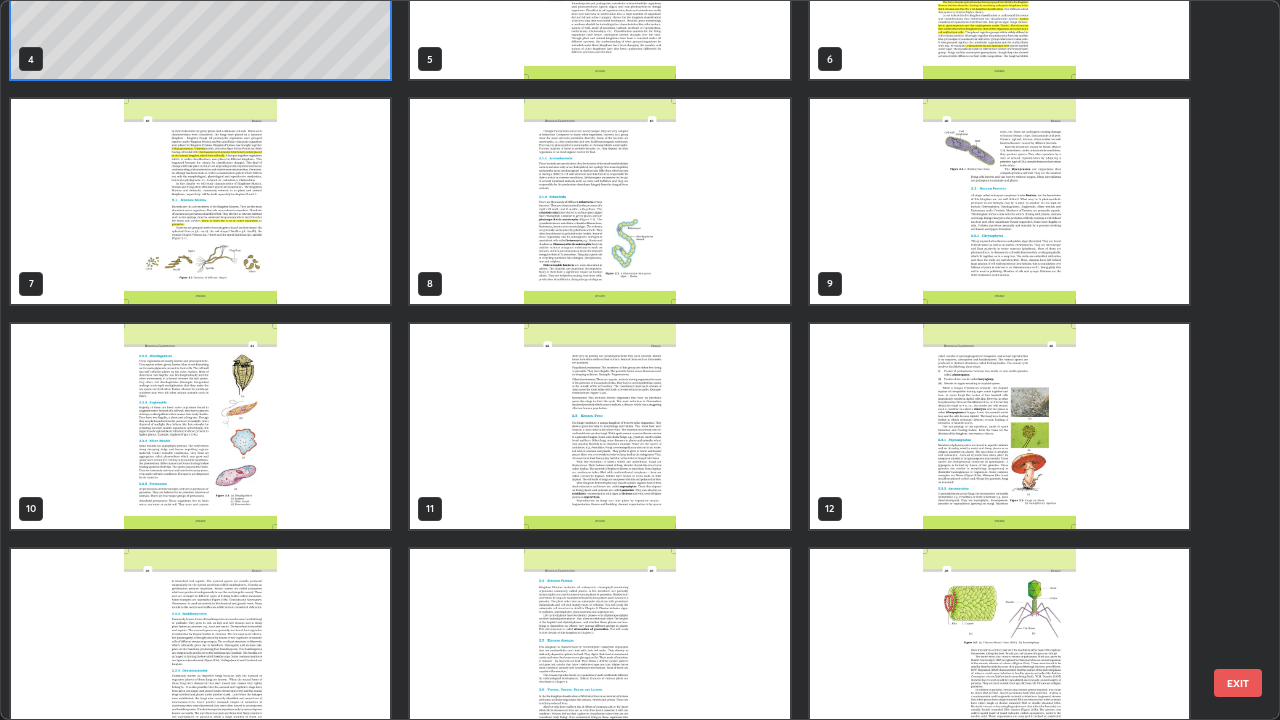 click at bounding box center [200, 201] 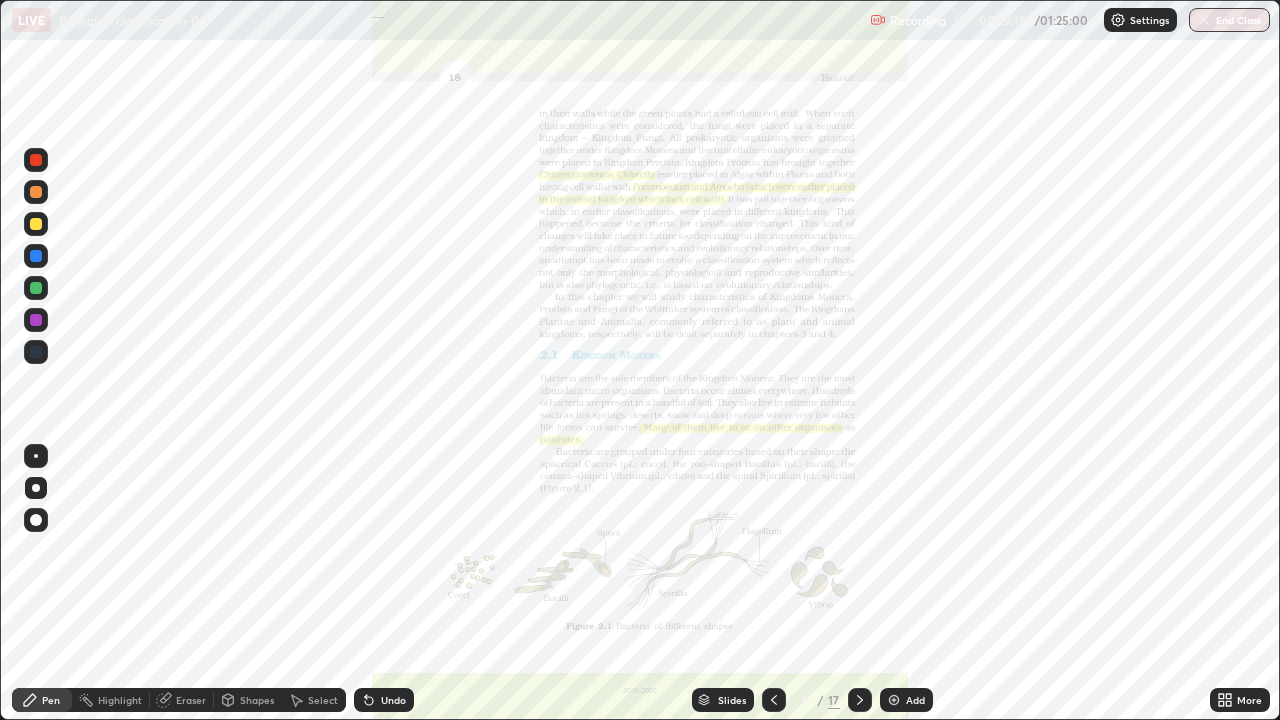 click at bounding box center (200, 201) 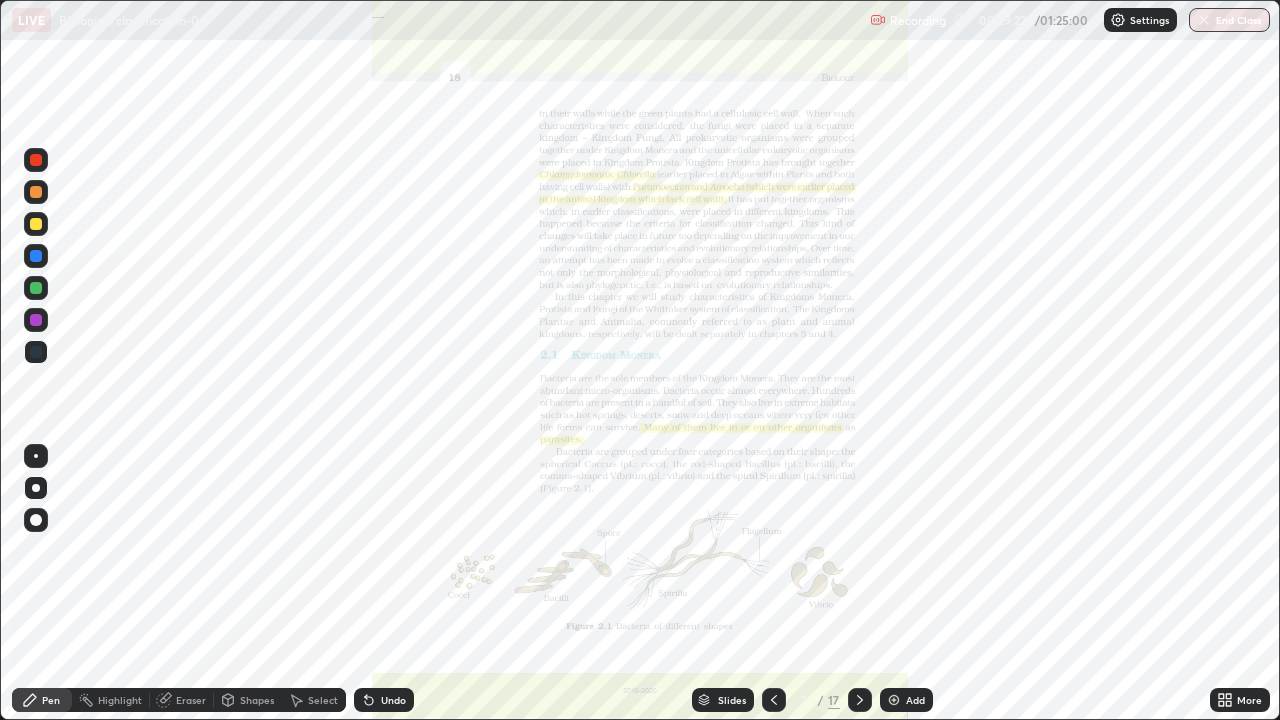 click on "Slides" at bounding box center [723, 700] 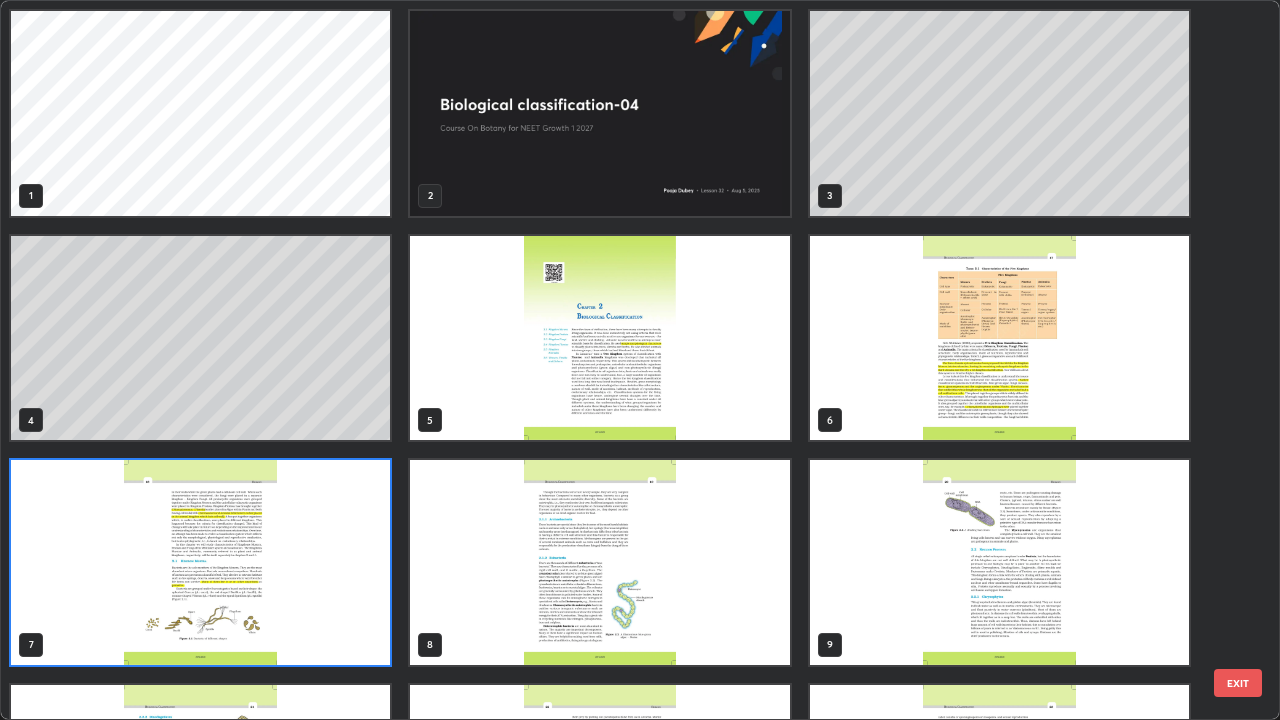 scroll, scrollTop: 7, scrollLeft: 11, axis: both 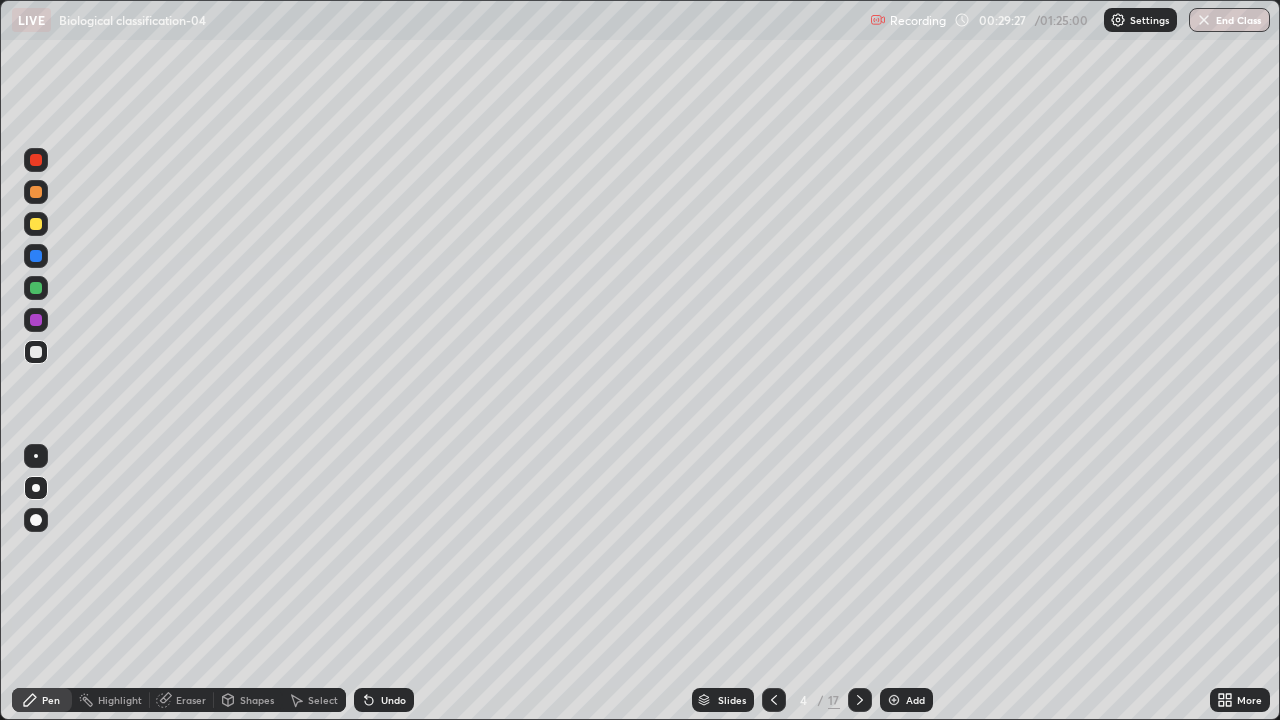 click on "Eraser" at bounding box center (191, 700) 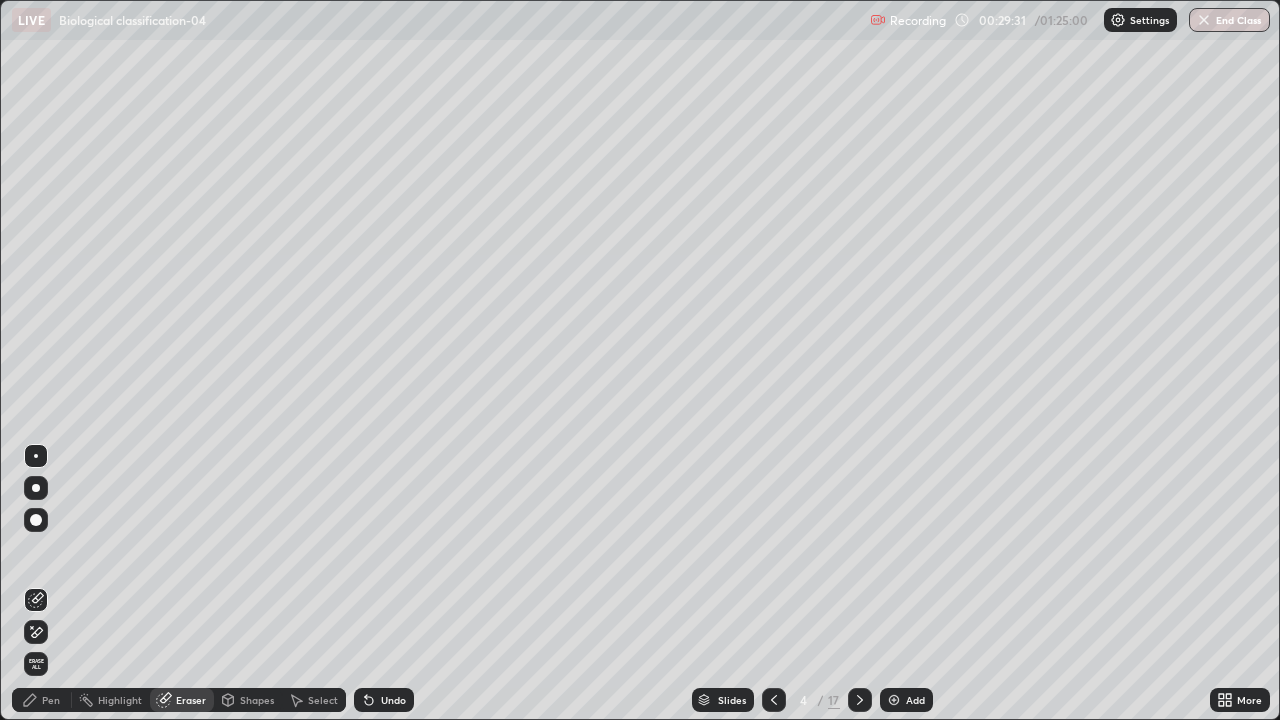 click on "Pen" at bounding box center [51, 700] 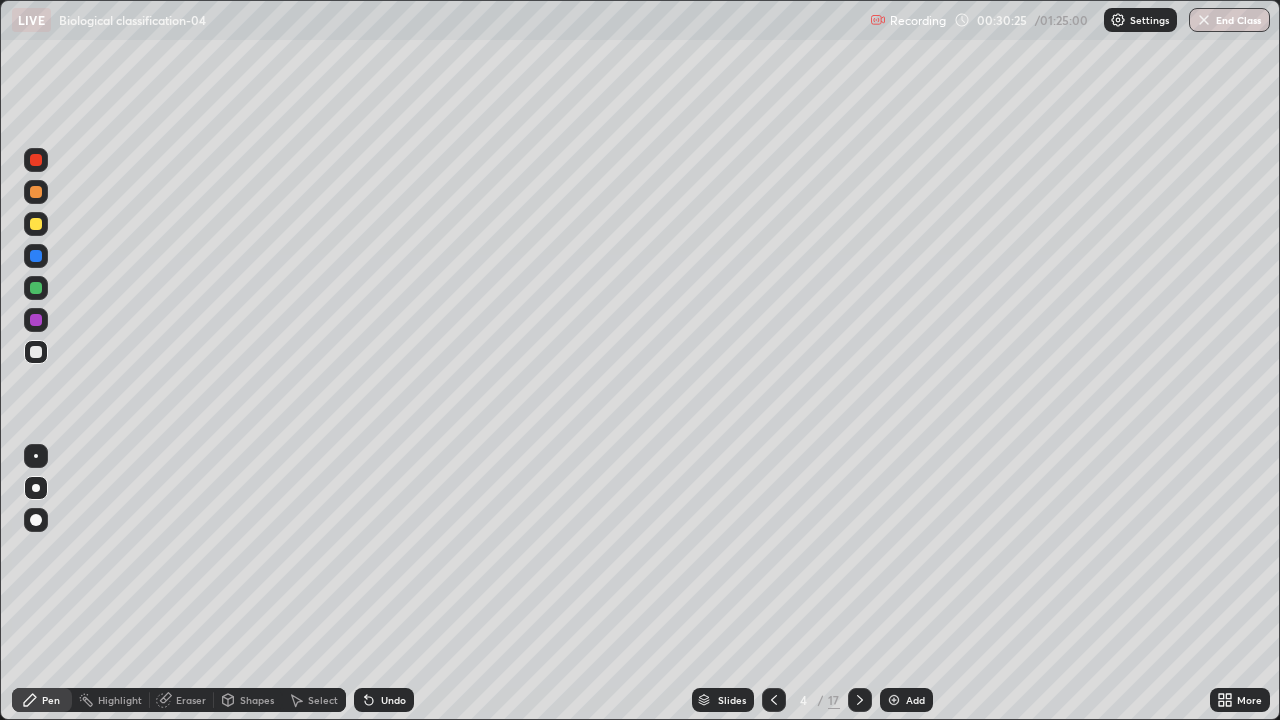 click on "Undo" at bounding box center (384, 700) 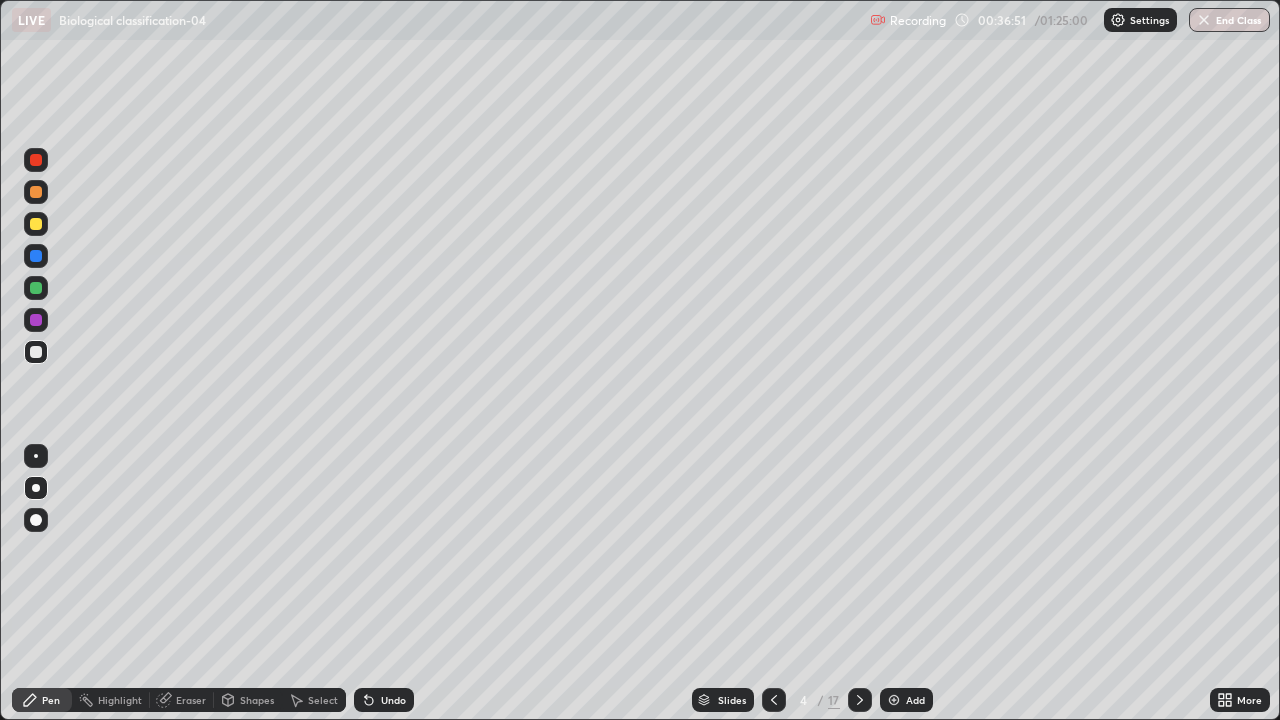 click 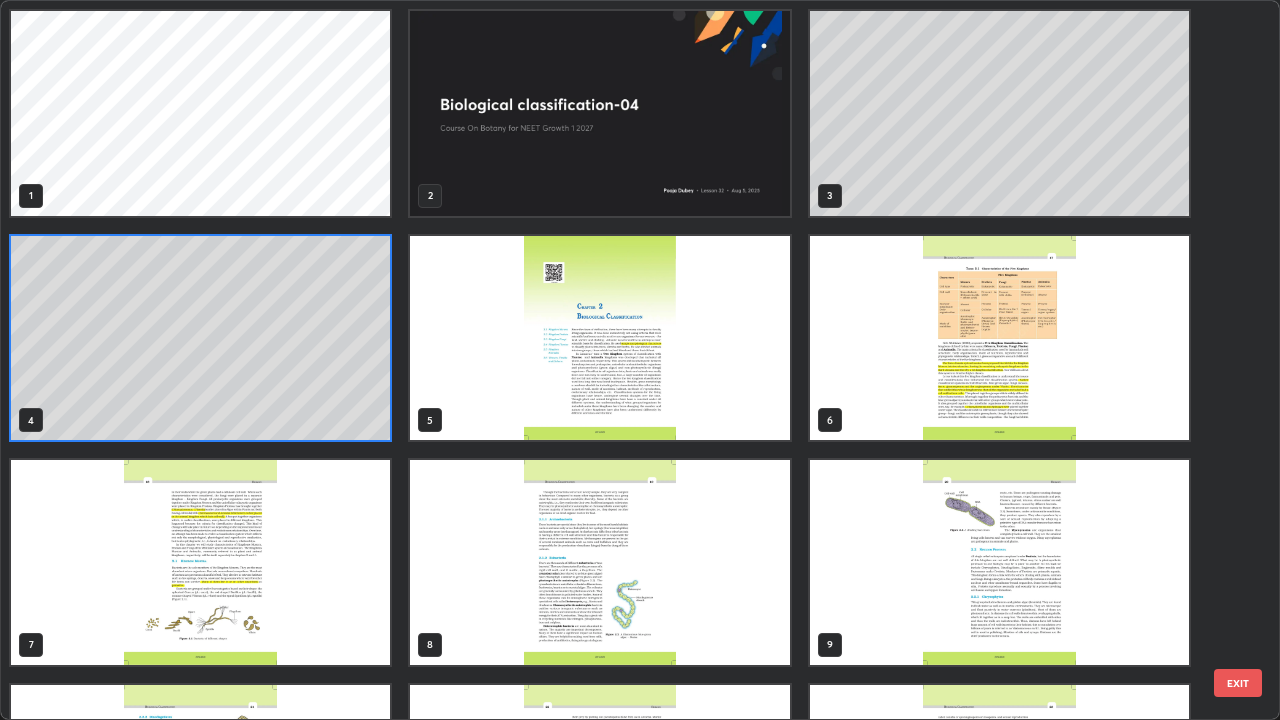 scroll, scrollTop: 7, scrollLeft: 11, axis: both 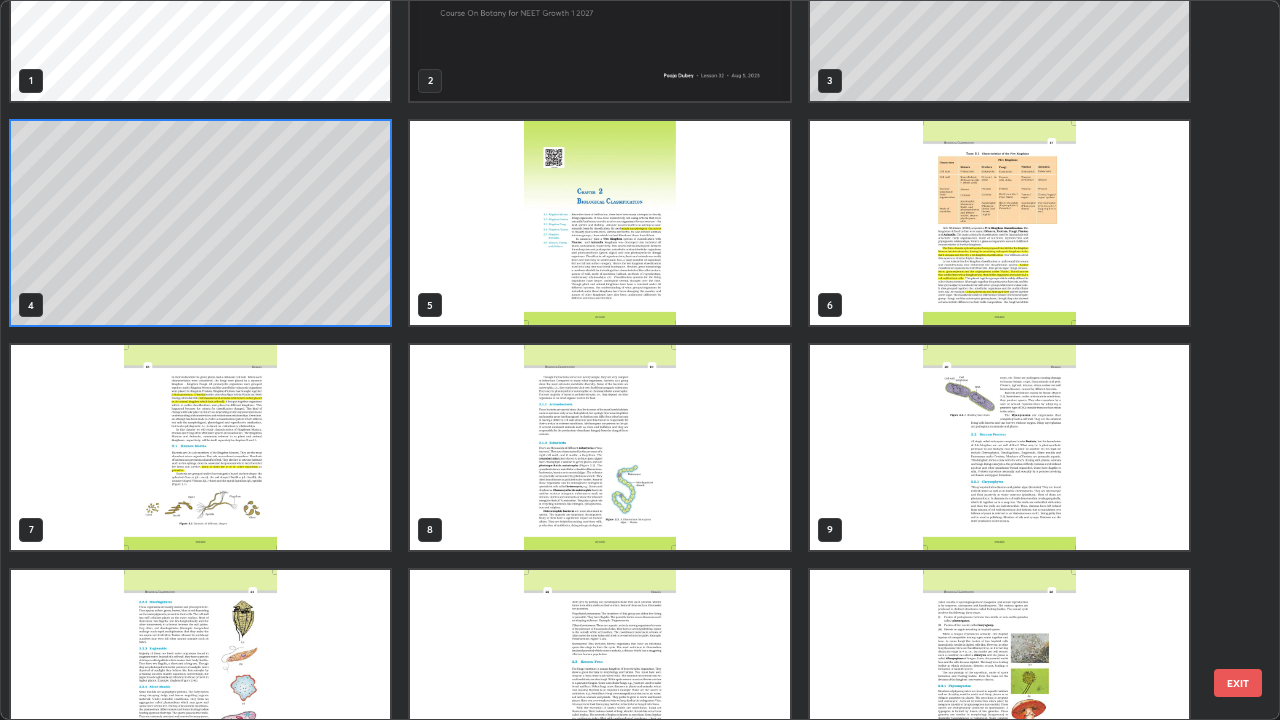 click at bounding box center (200, 447) 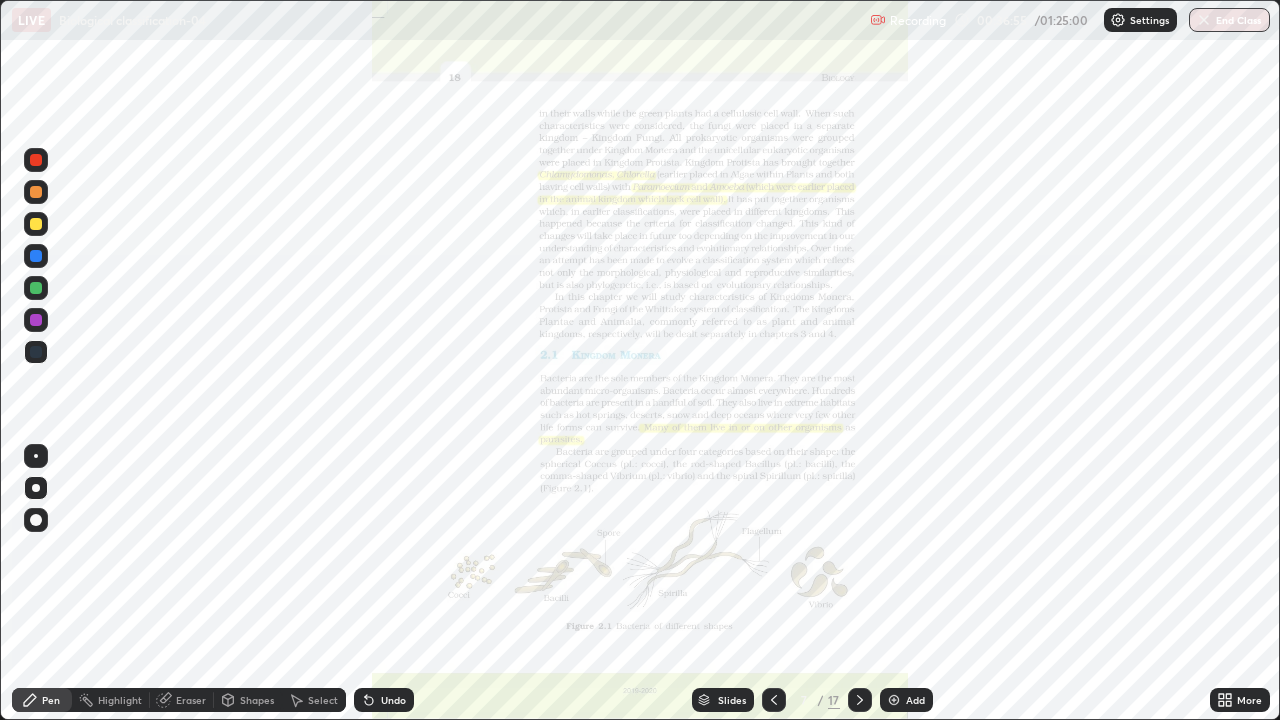 click at bounding box center (200, 447) 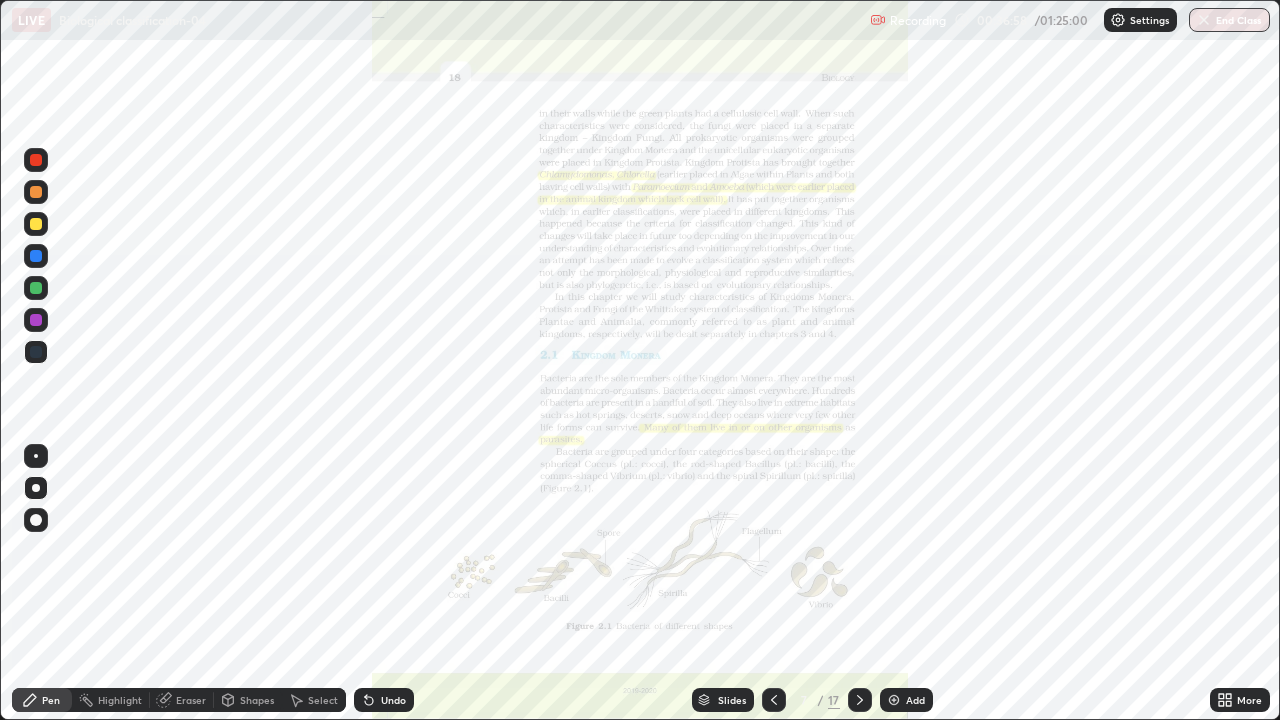 click 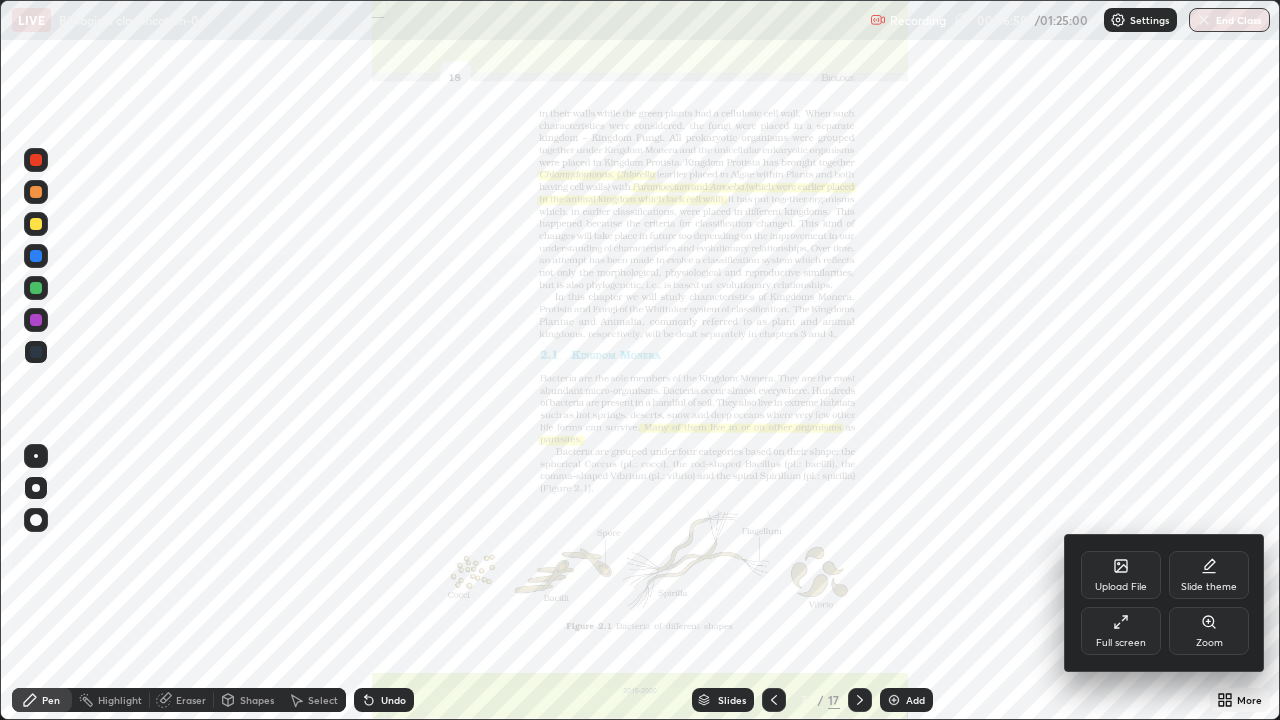 click on "Zoom" at bounding box center (1209, 631) 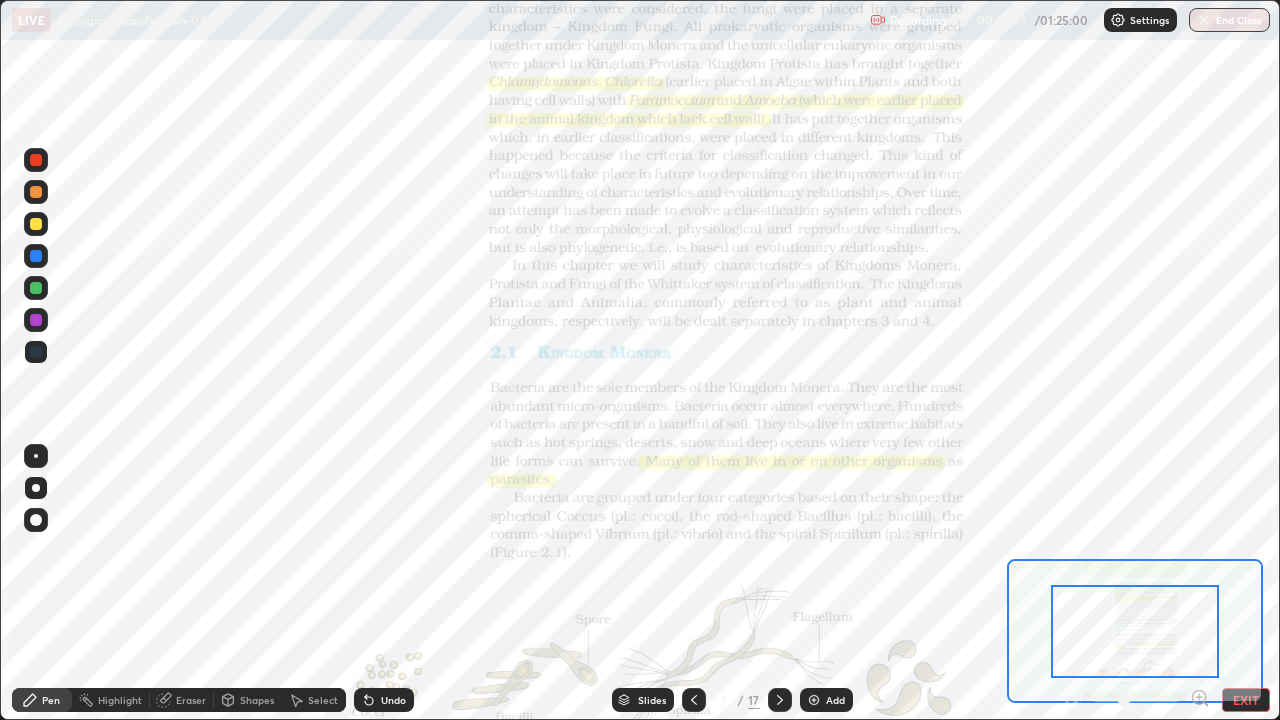 click 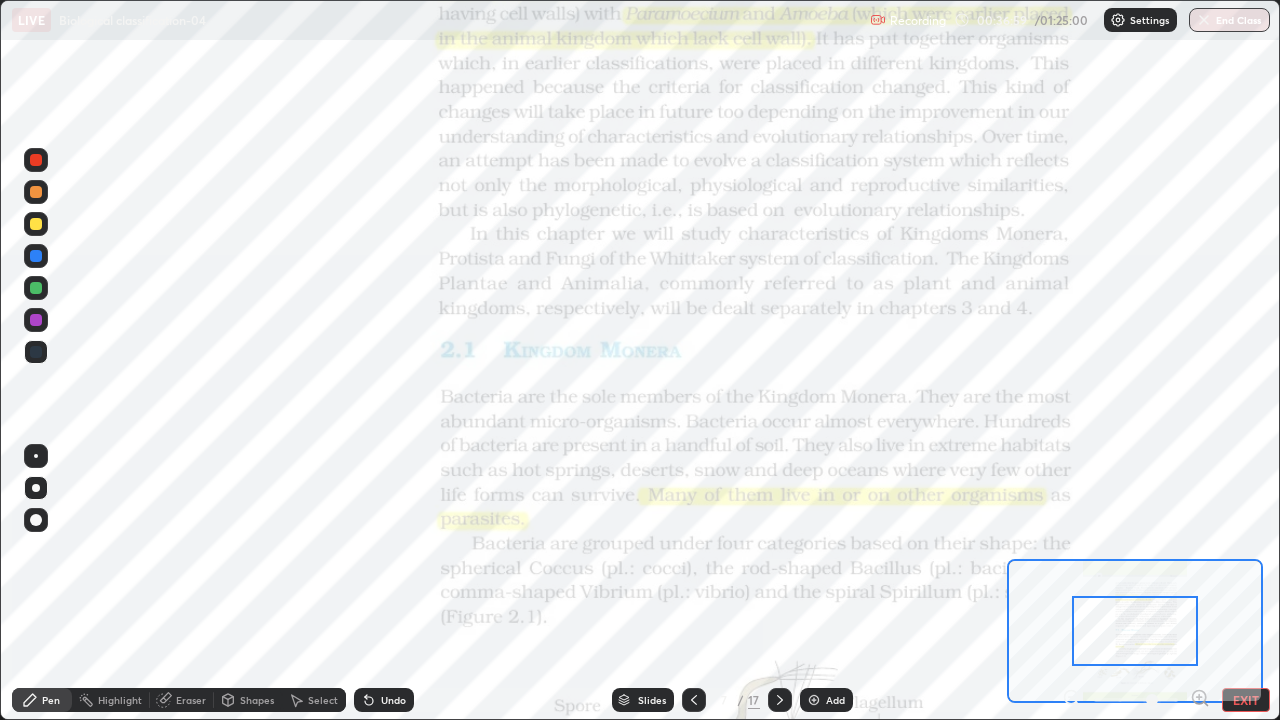 click 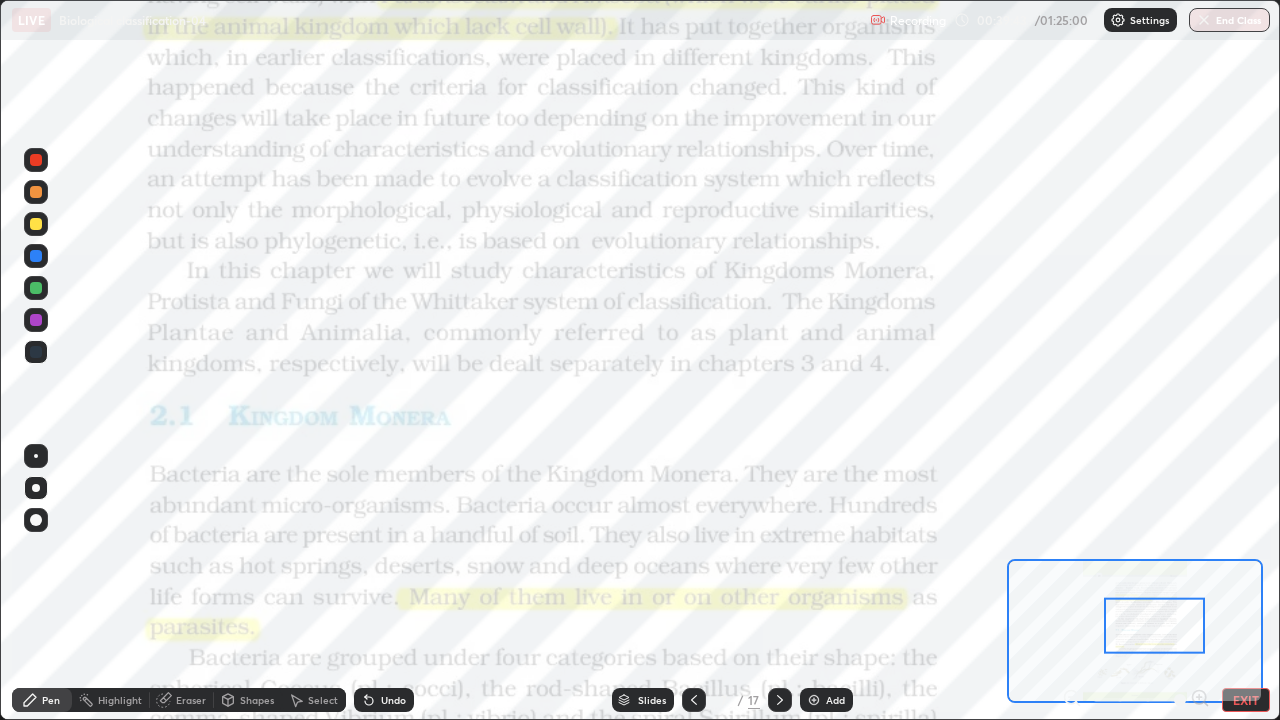 click on "Slides" at bounding box center [643, 700] 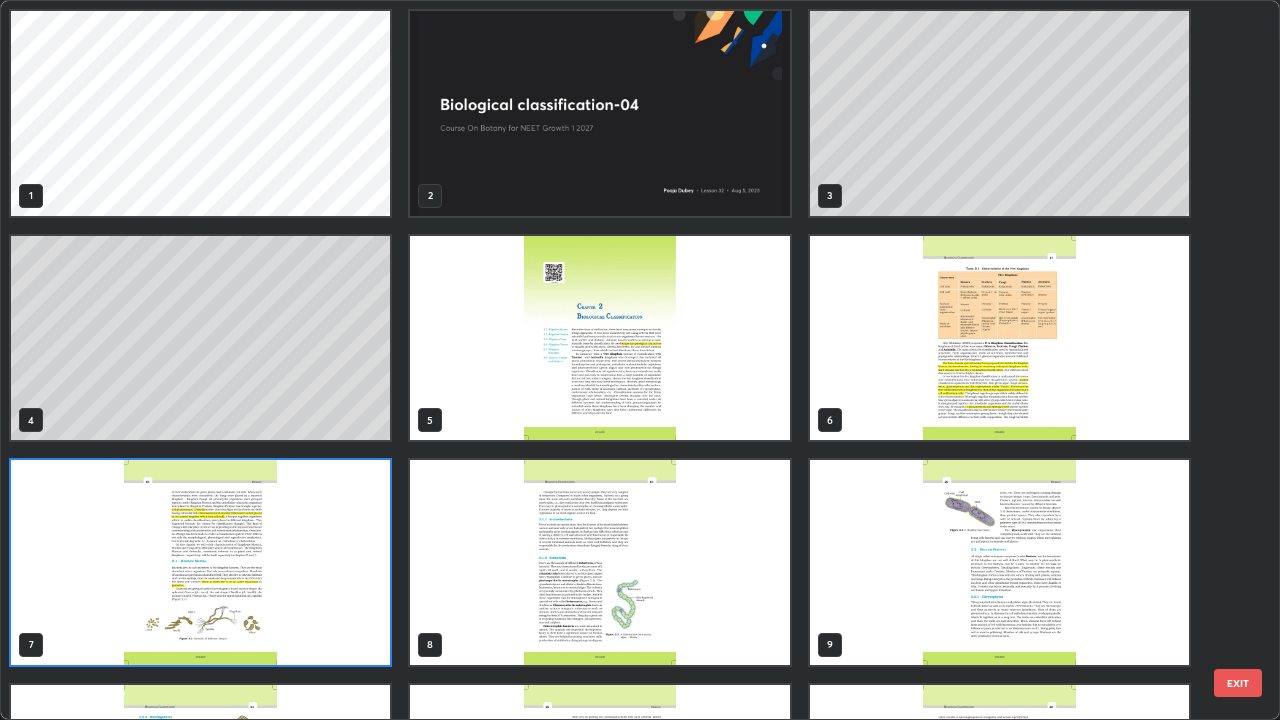 scroll, scrollTop: 7, scrollLeft: 11, axis: both 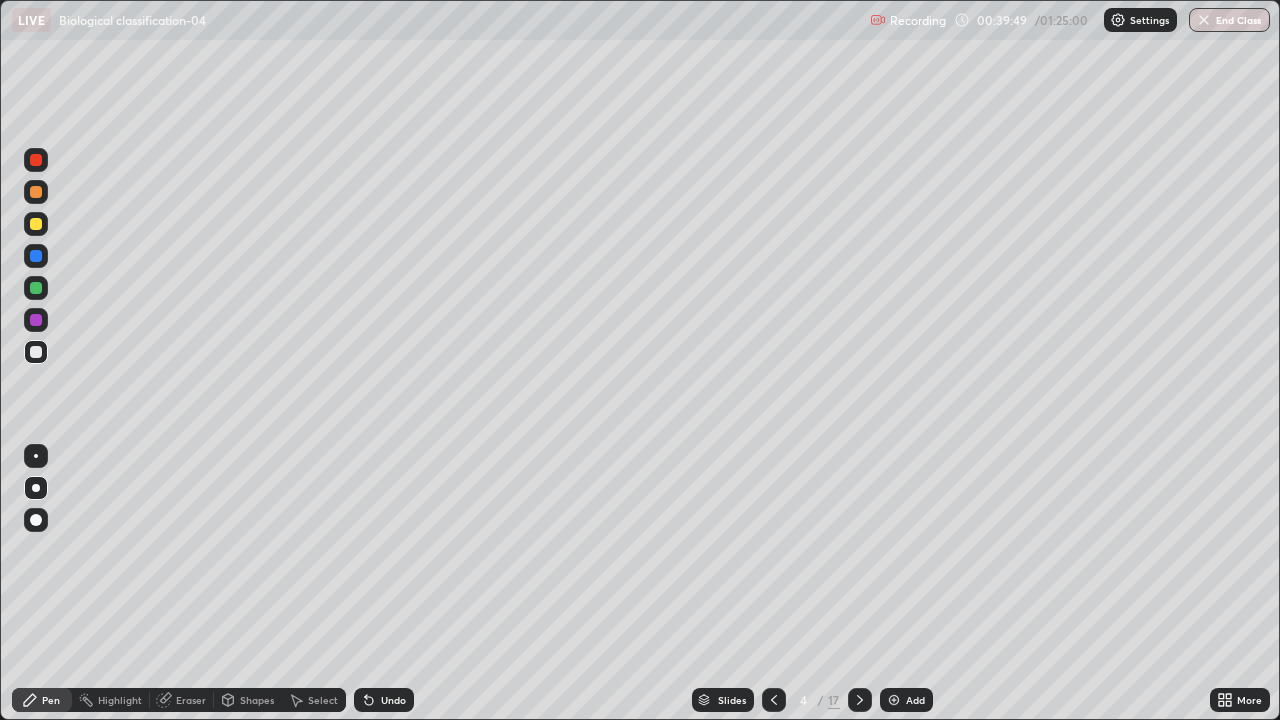 click at bounding box center [894, 700] 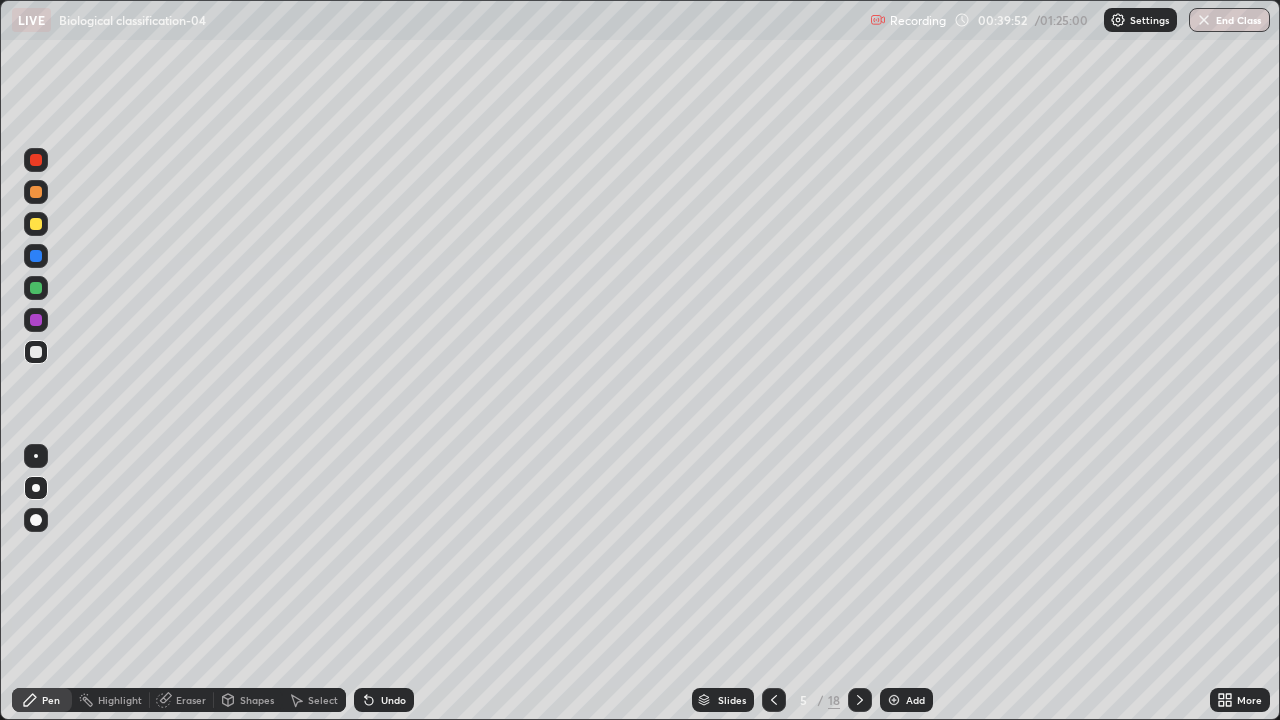 click at bounding box center (36, 288) 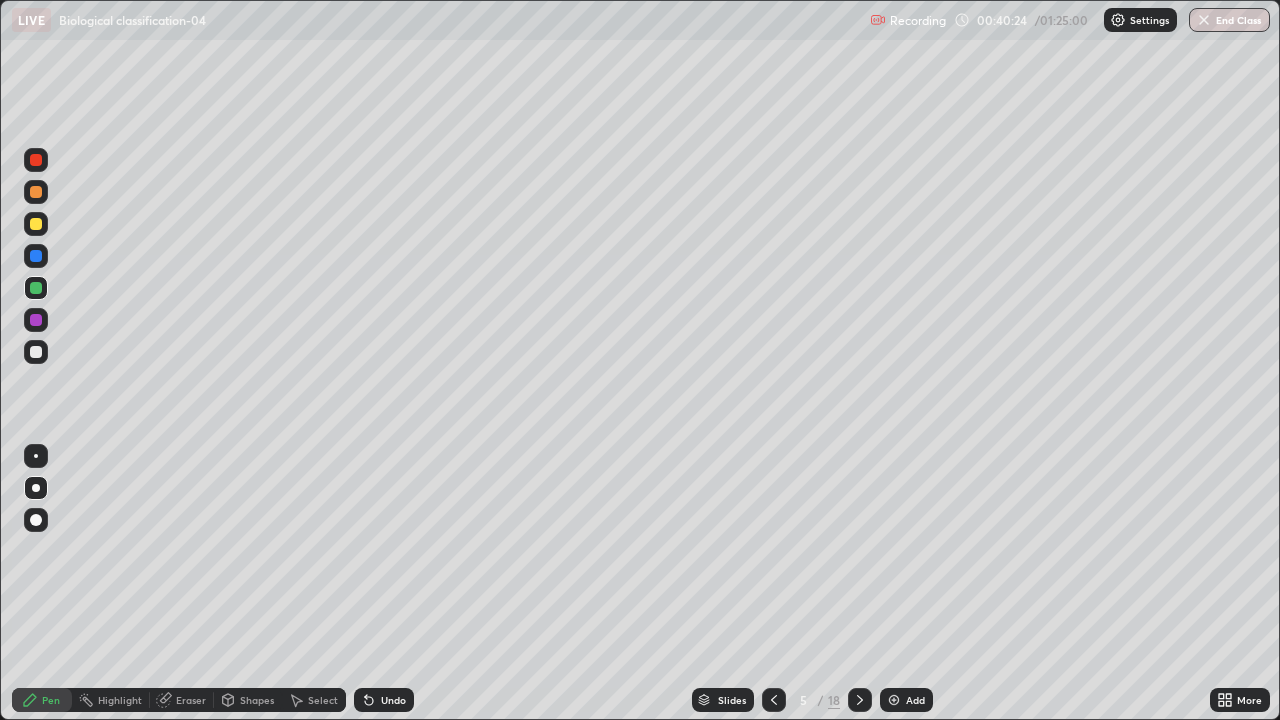click at bounding box center (36, 352) 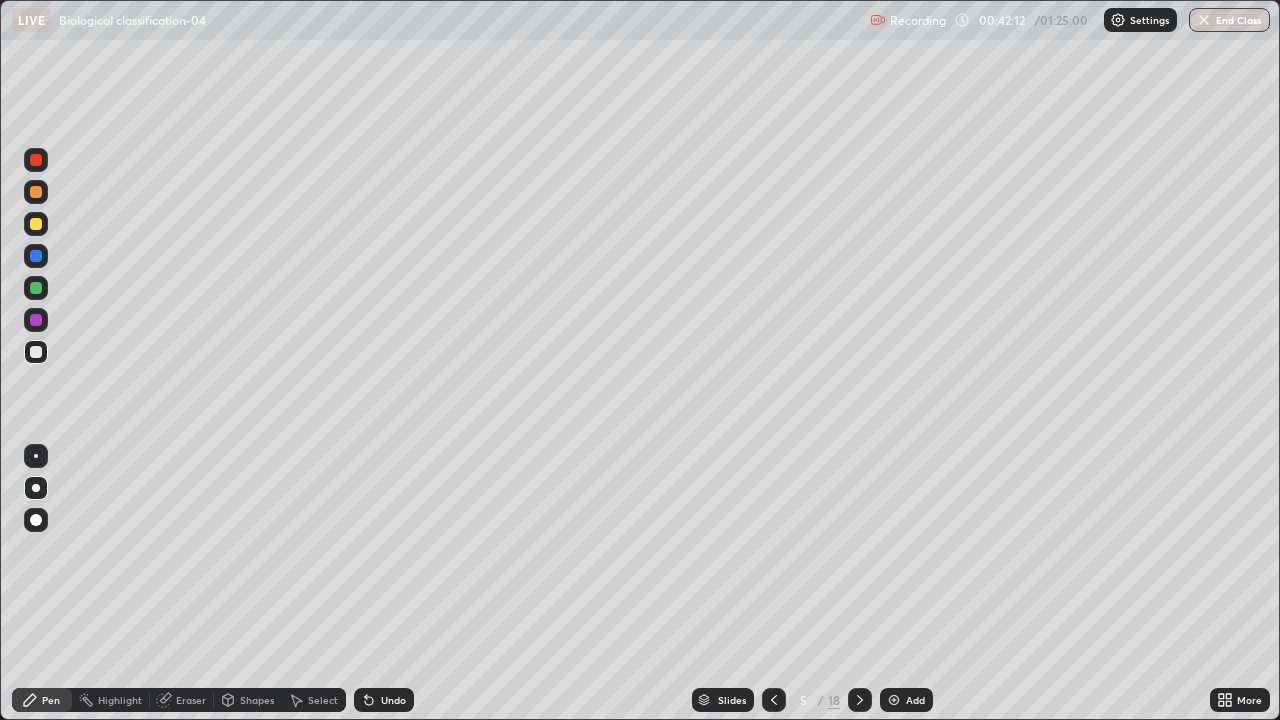 click on "Slides" at bounding box center (723, 700) 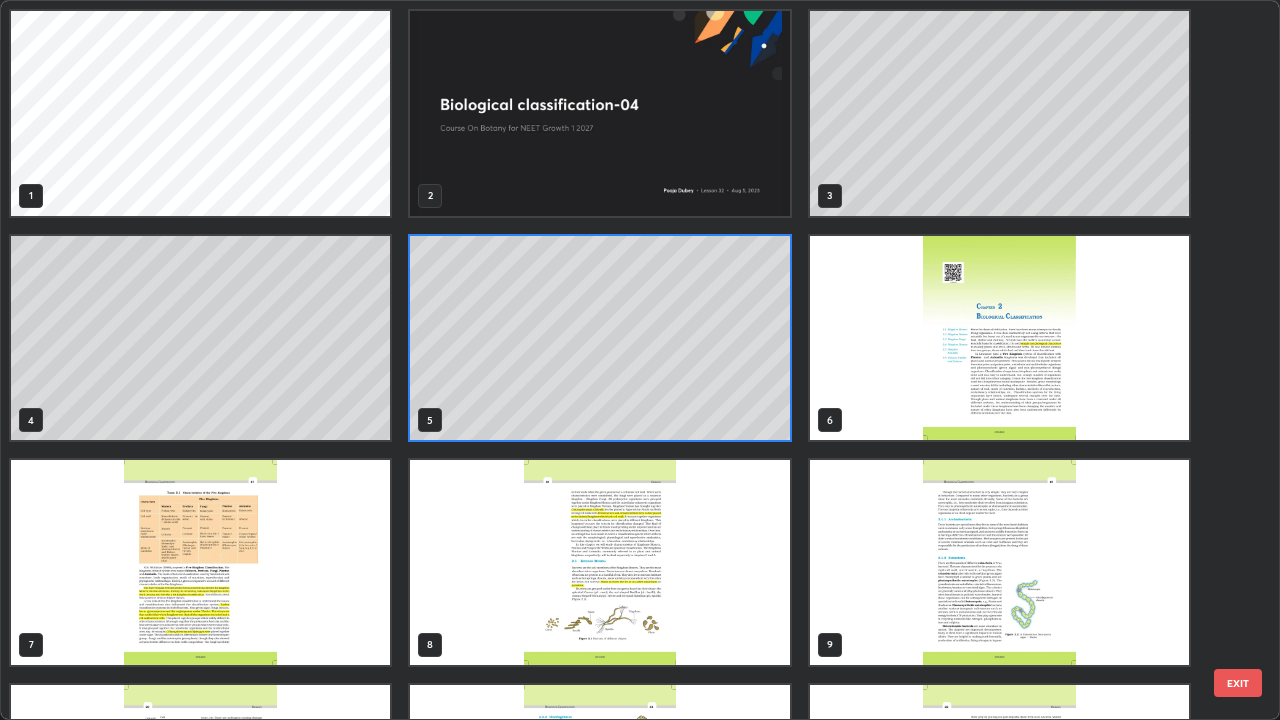 scroll, scrollTop: 7, scrollLeft: 11, axis: both 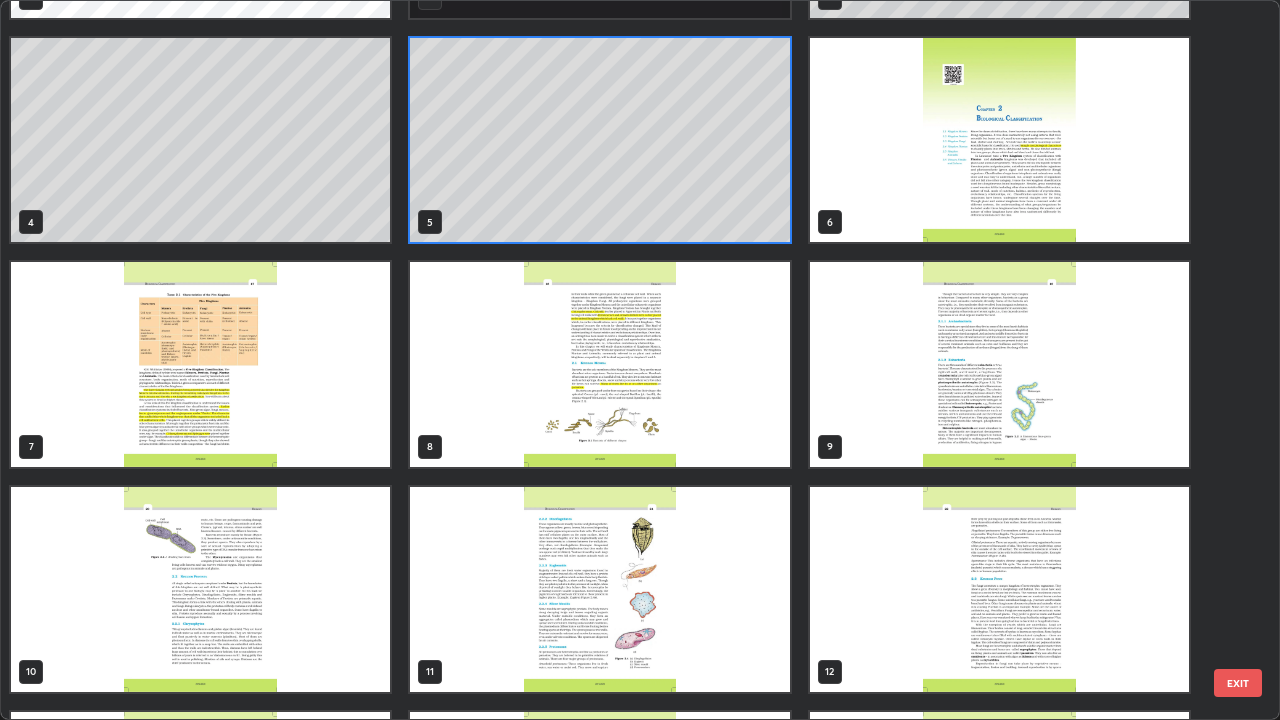 click at bounding box center (599, 364) 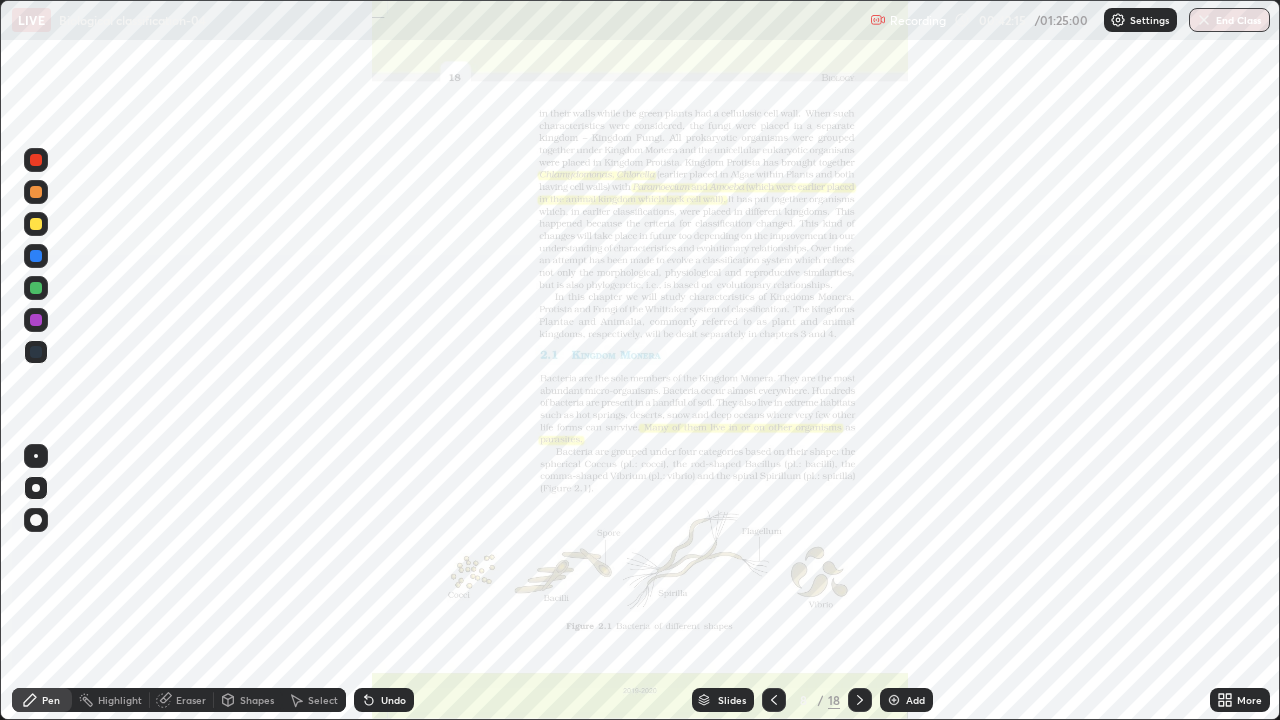 click at bounding box center (599, 364) 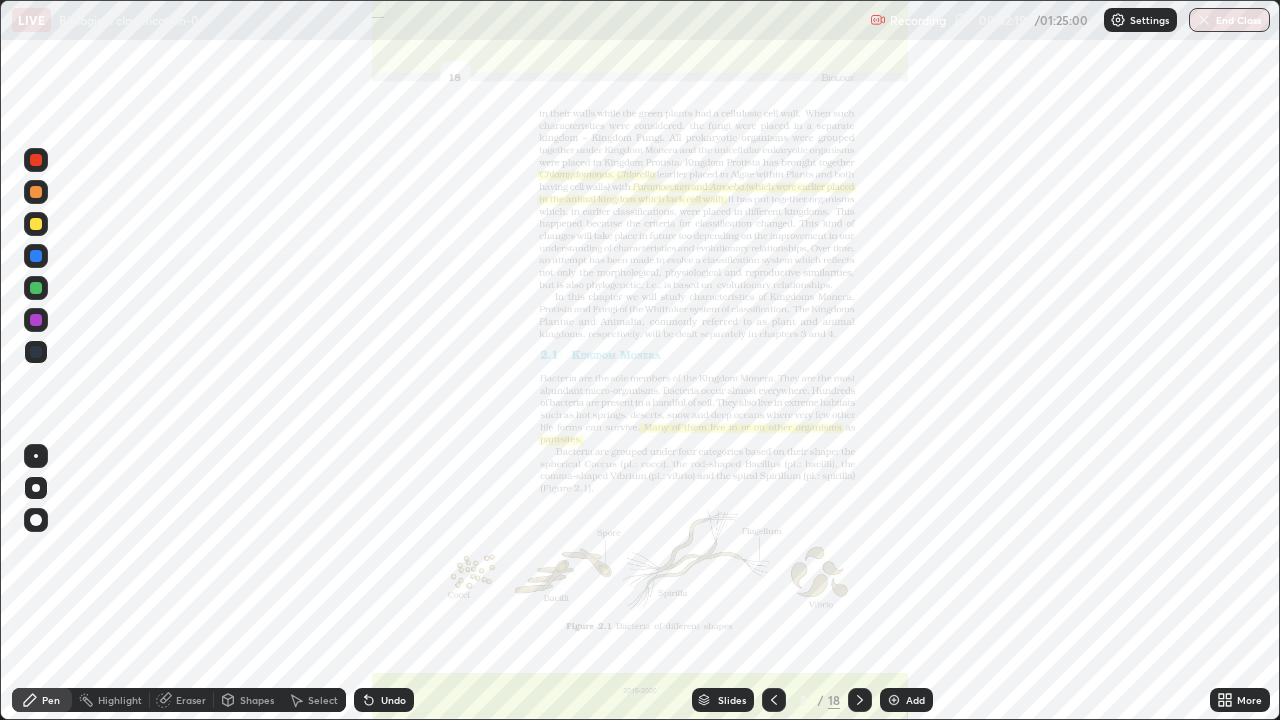 click on "Shapes" at bounding box center [257, 700] 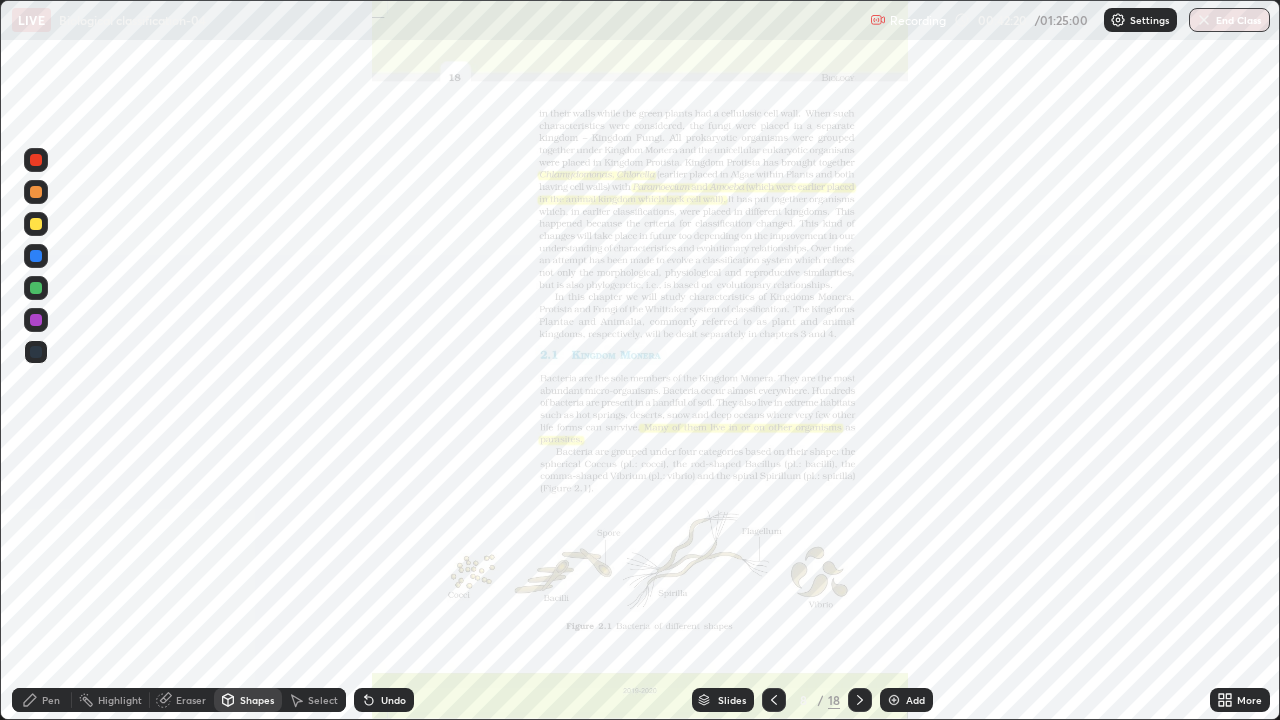 click on "Select" at bounding box center (323, 700) 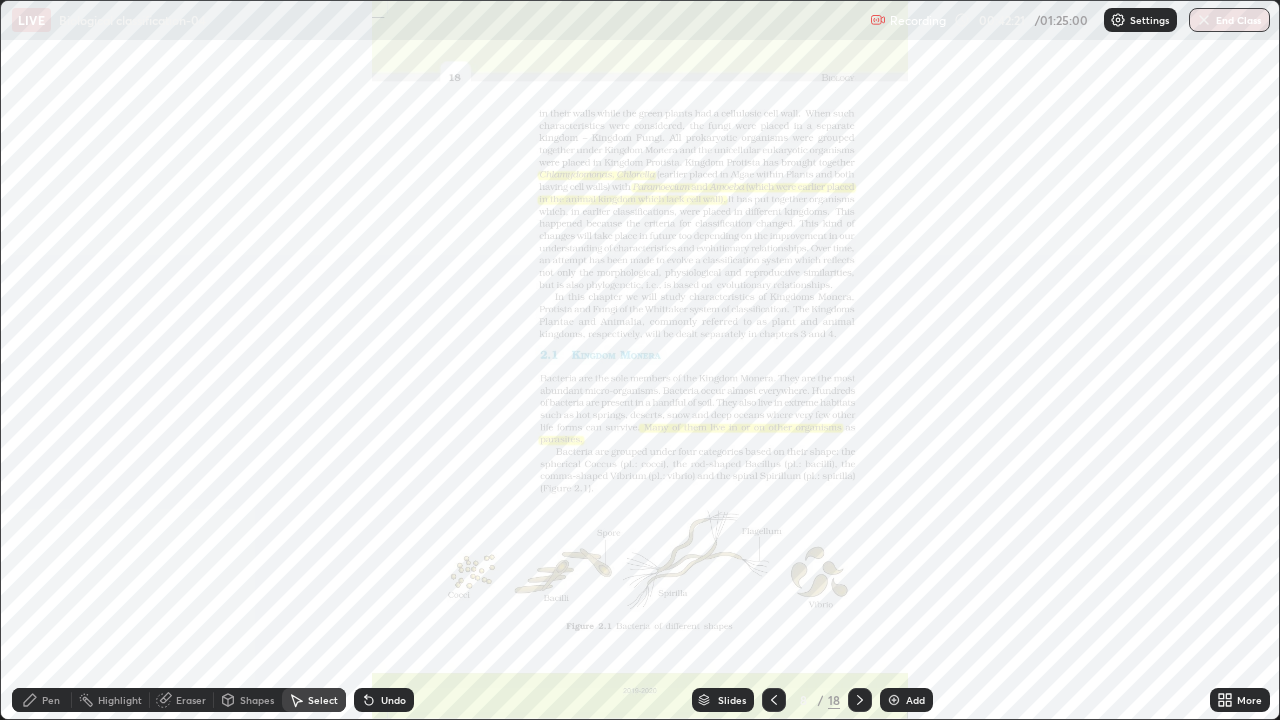 click on "Eraser" at bounding box center [191, 700] 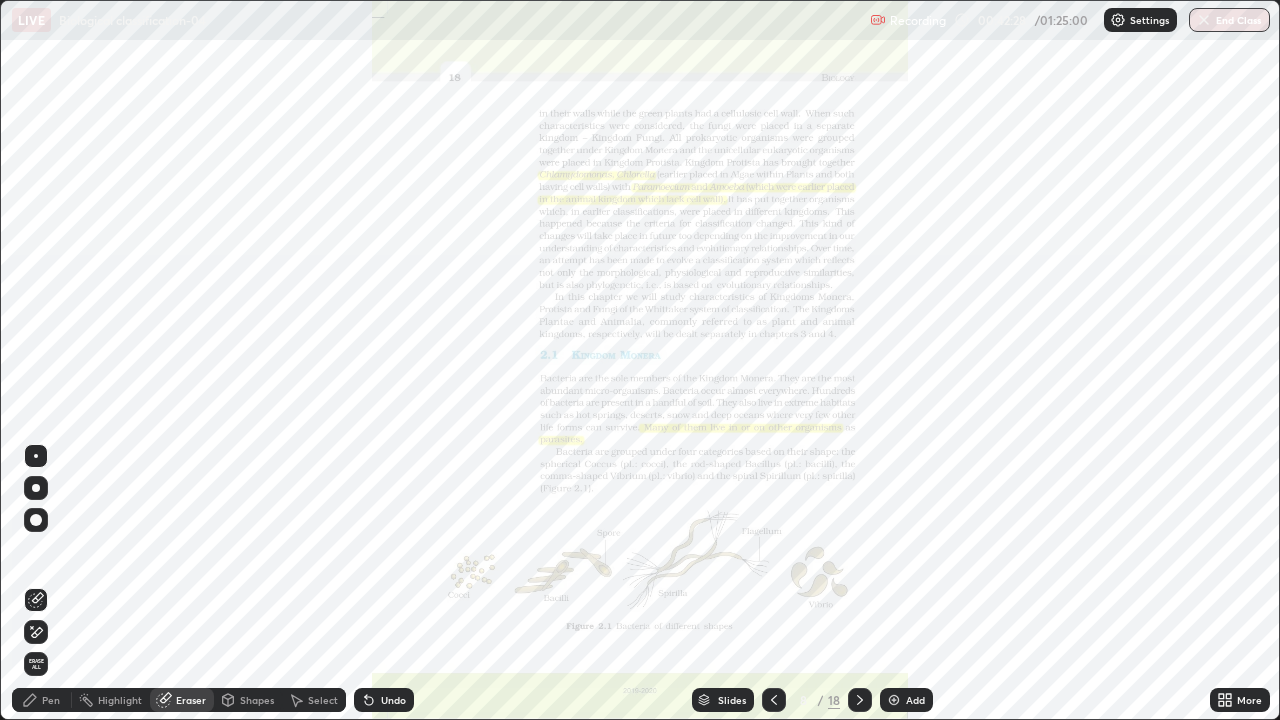 click on "Shapes" at bounding box center [257, 700] 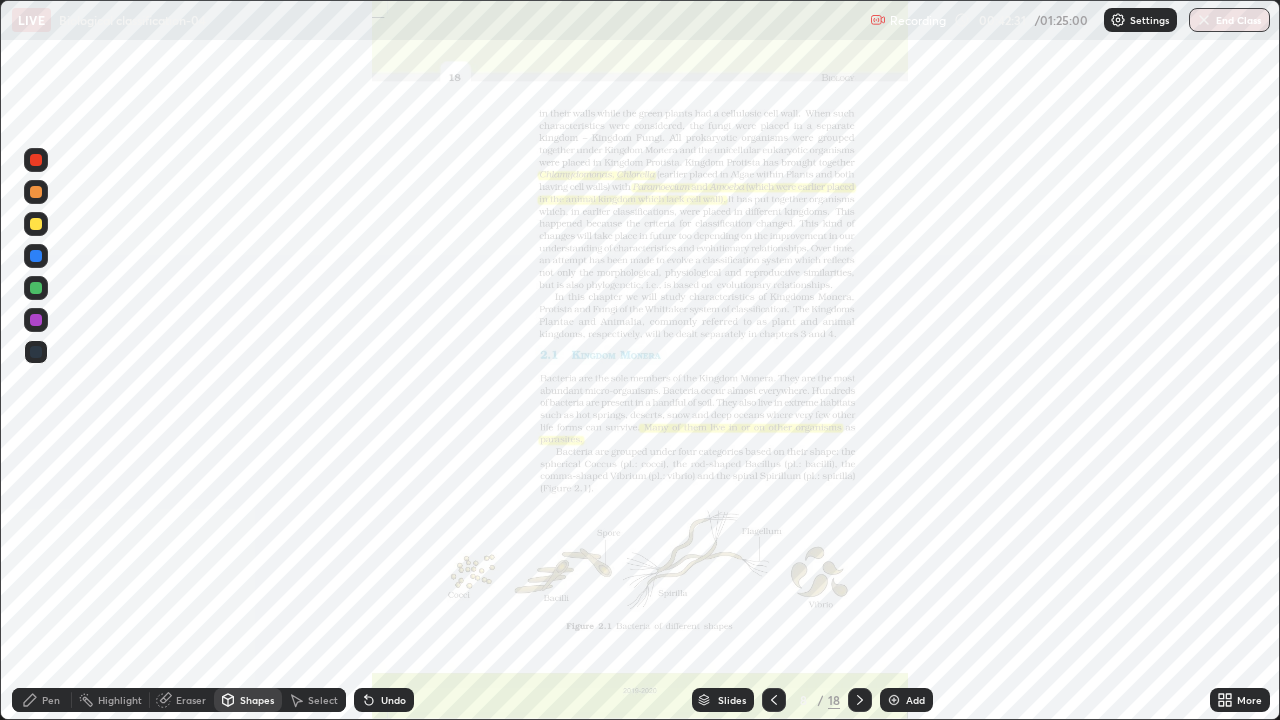 click on "Eraser" at bounding box center (191, 700) 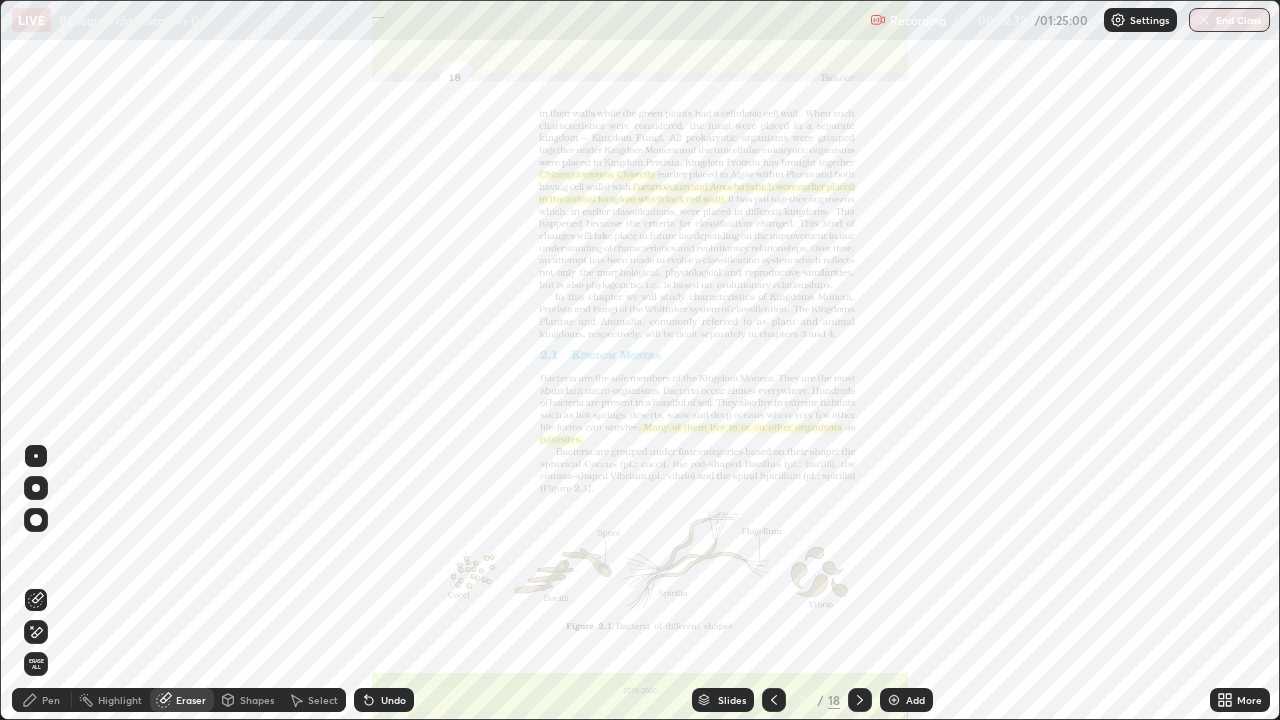 click on "Erase all" at bounding box center (36, 664) 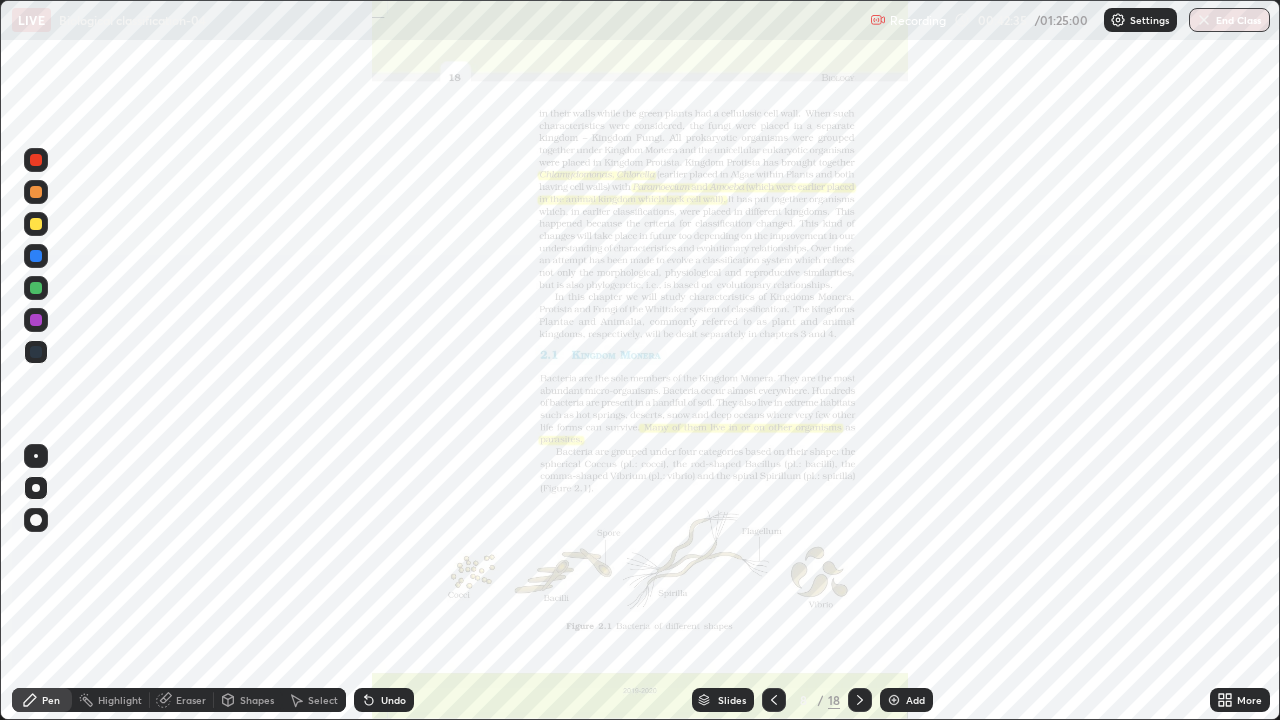 click 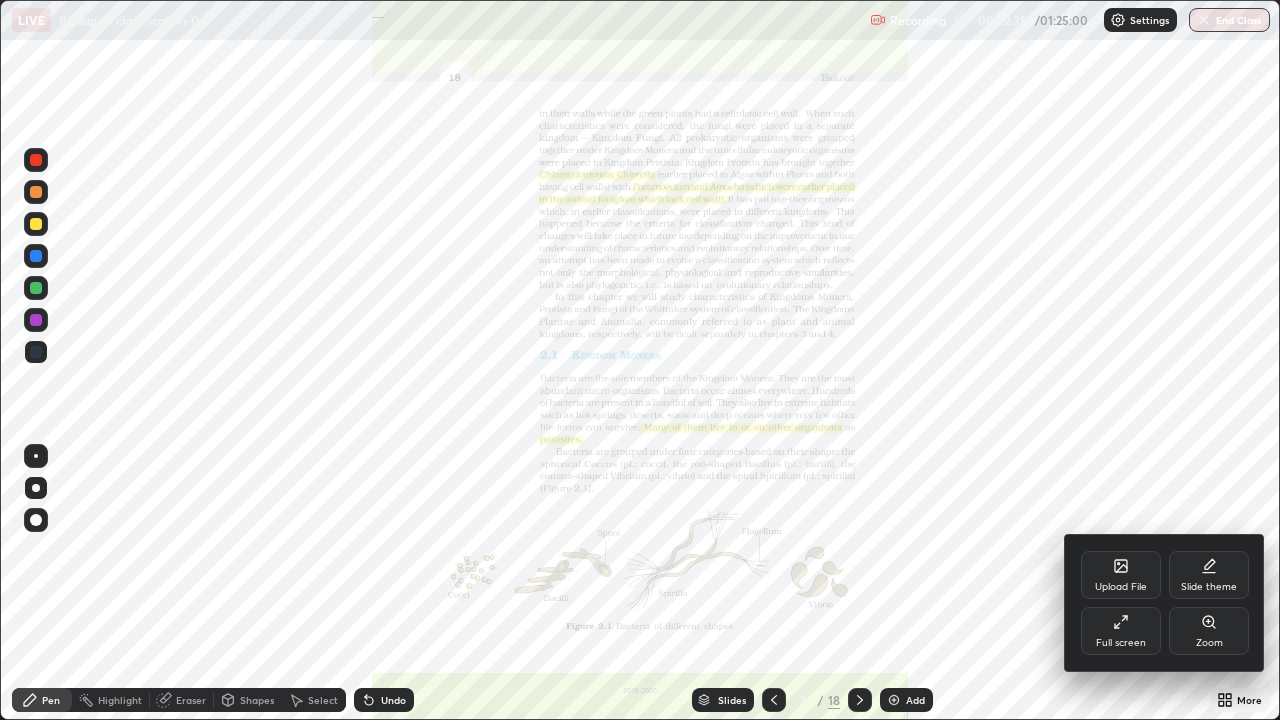 click on "Zoom" at bounding box center [1209, 631] 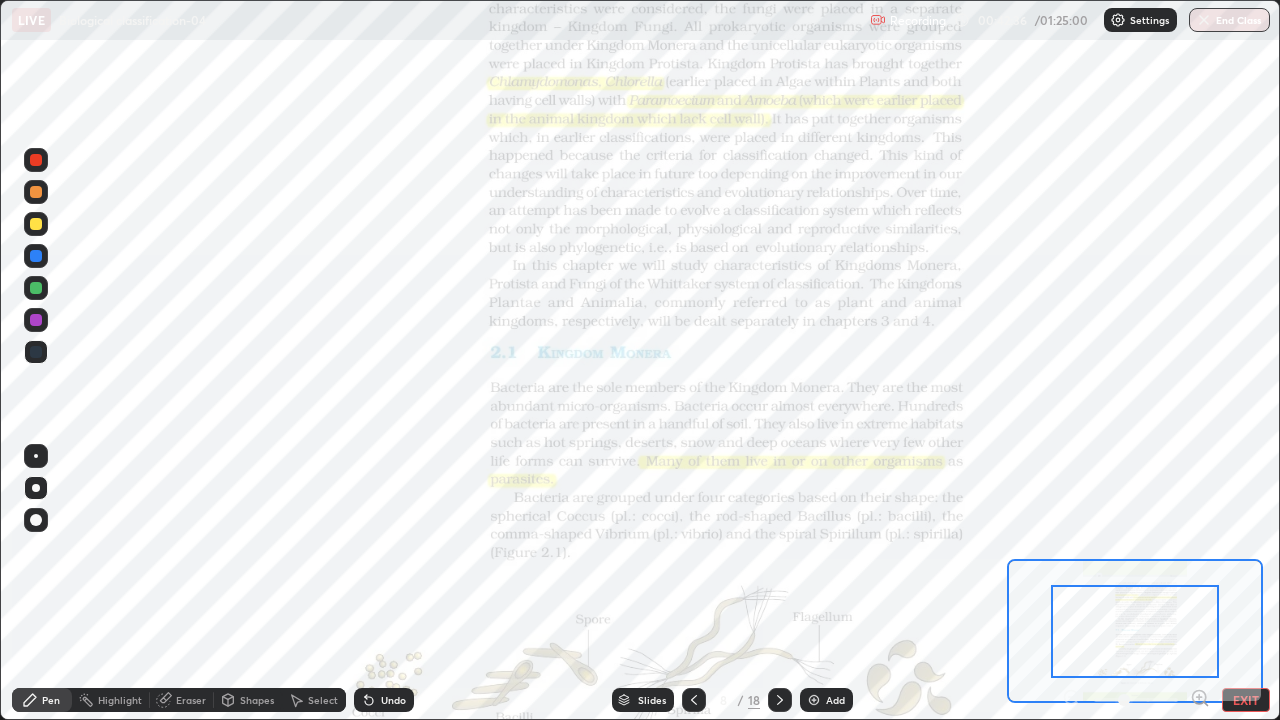 click 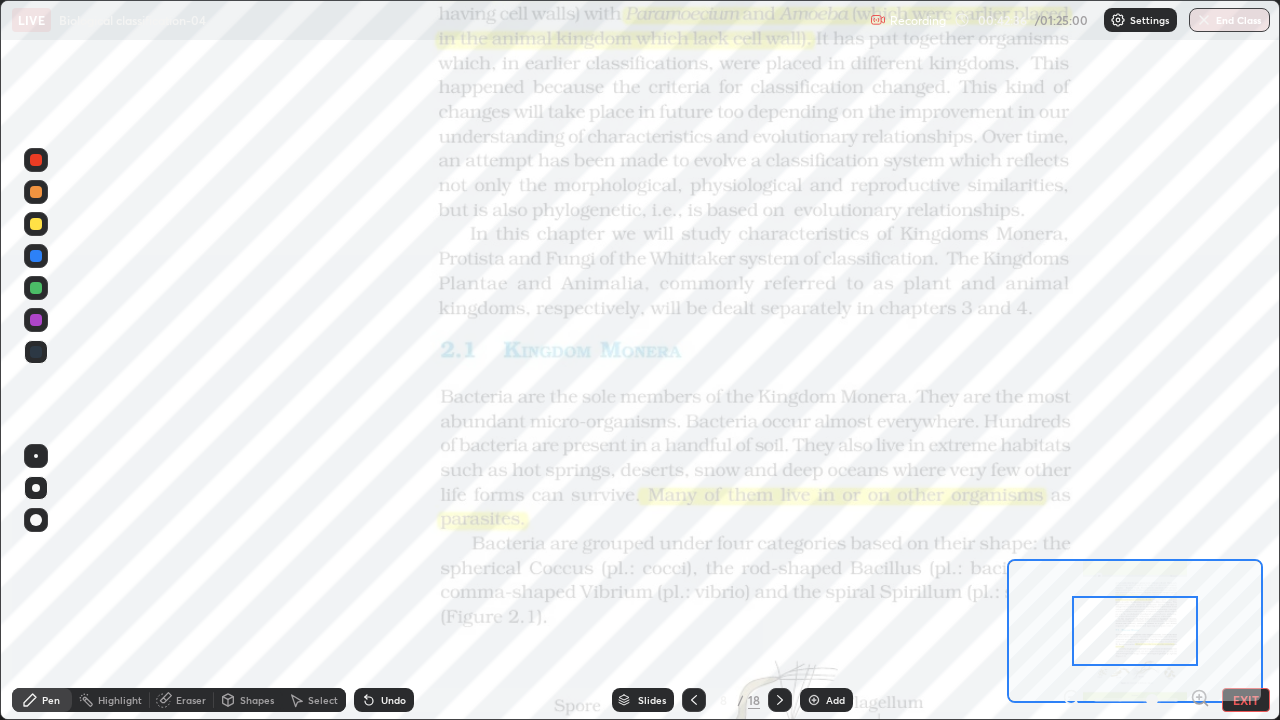 click 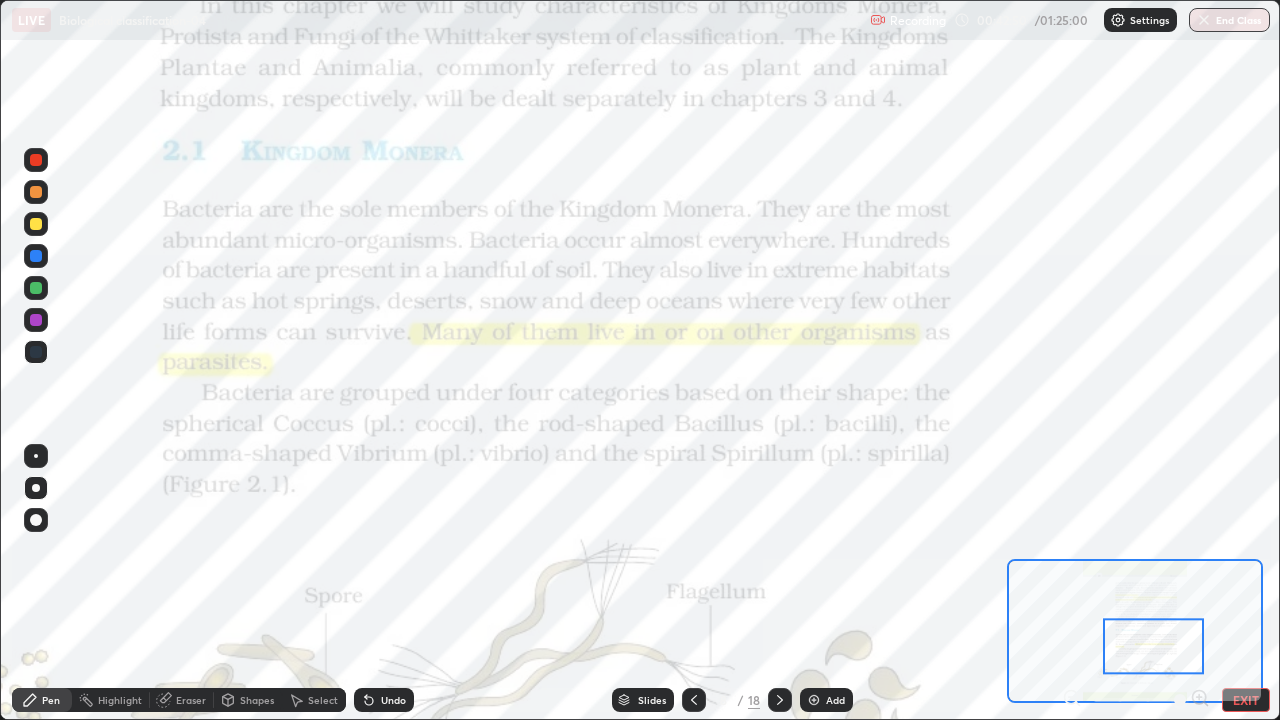 click on "Slides" at bounding box center (643, 700) 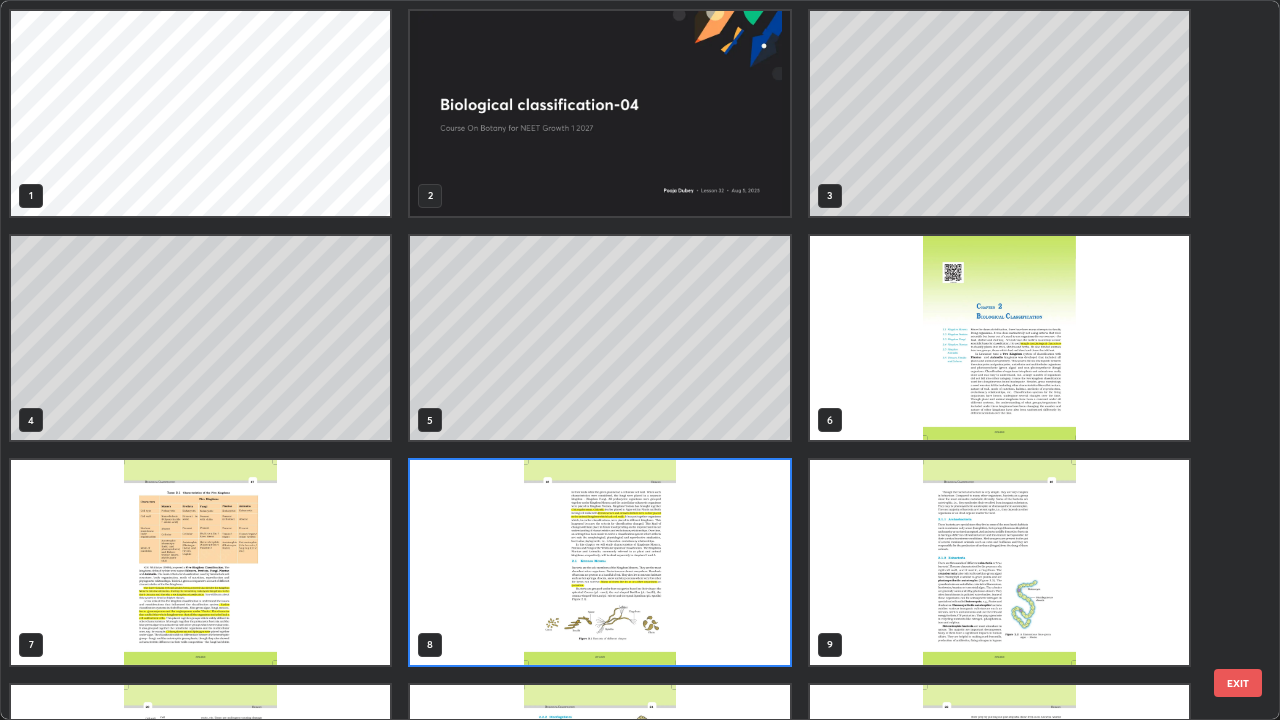 scroll, scrollTop: 7, scrollLeft: 11, axis: both 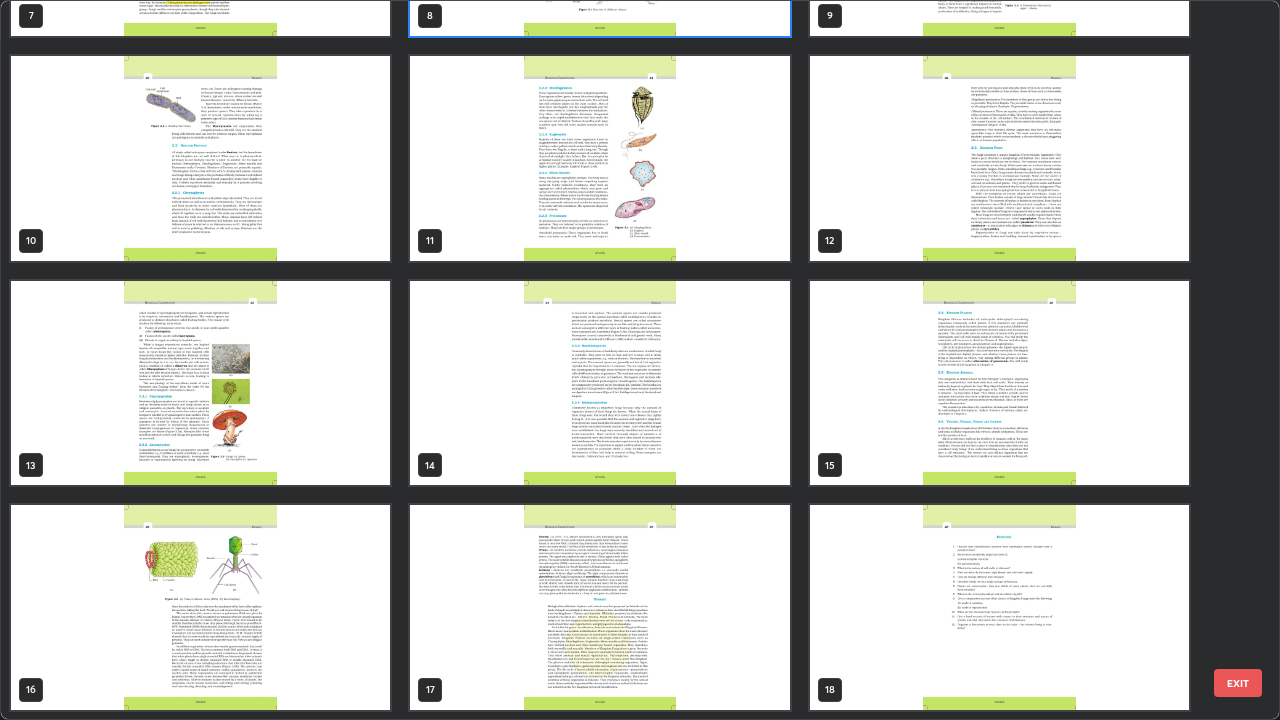 click at bounding box center [999, 158] 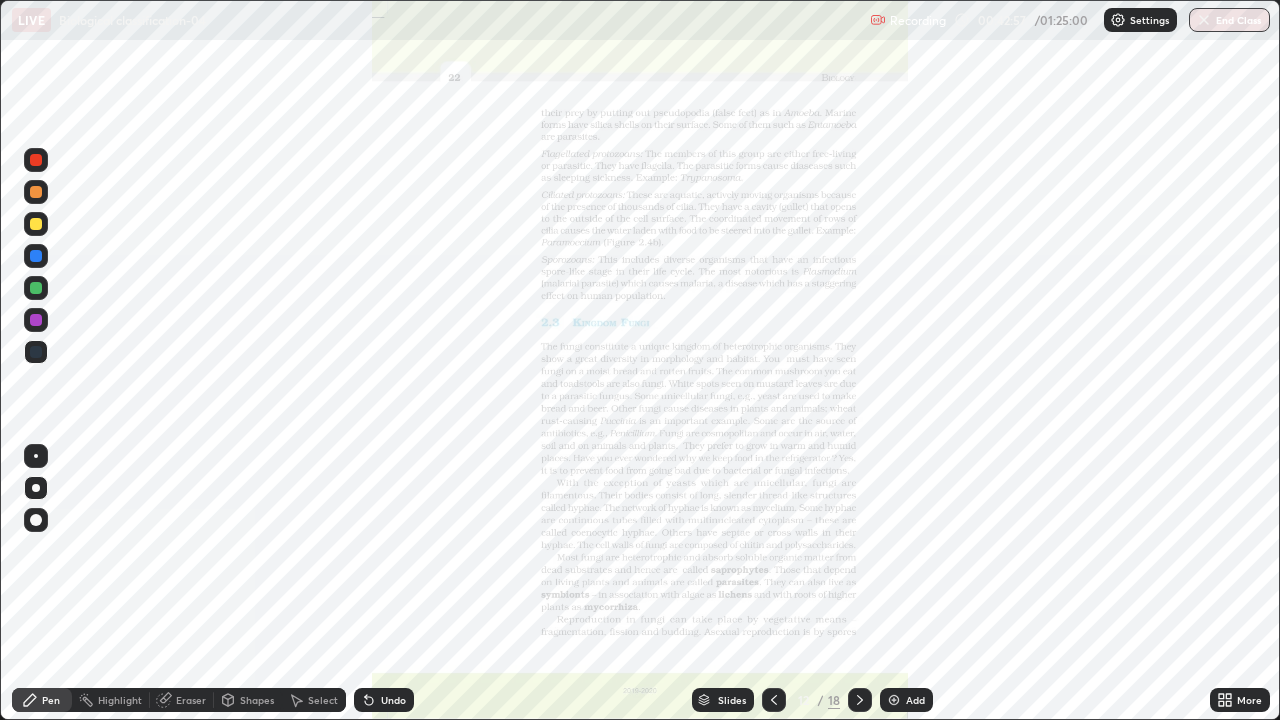 click at bounding box center (999, 158) 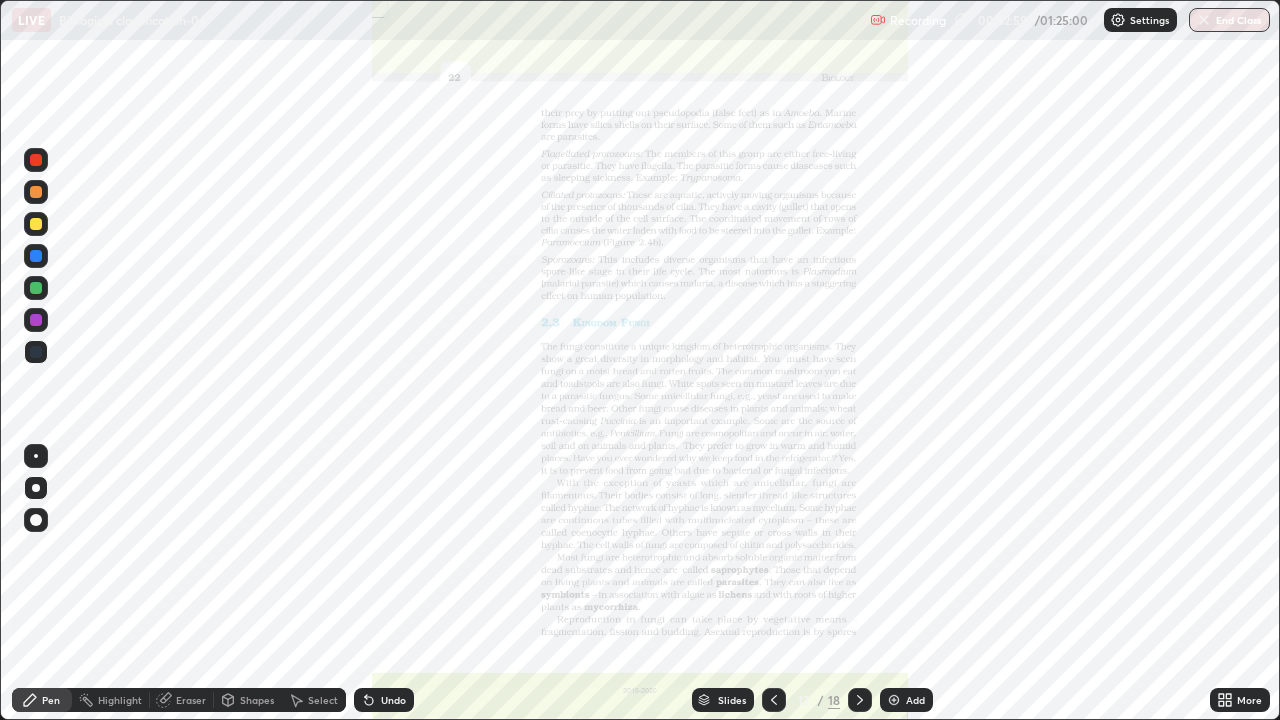 click 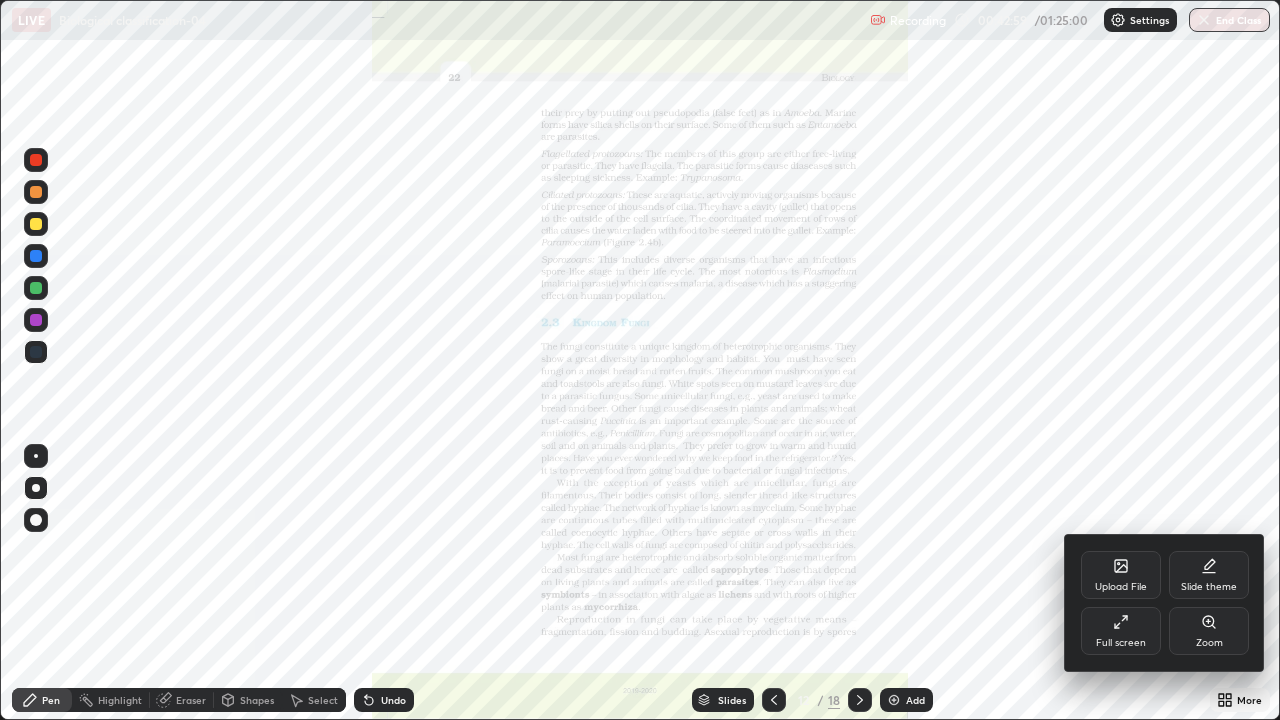 click on "Zoom" at bounding box center [1209, 643] 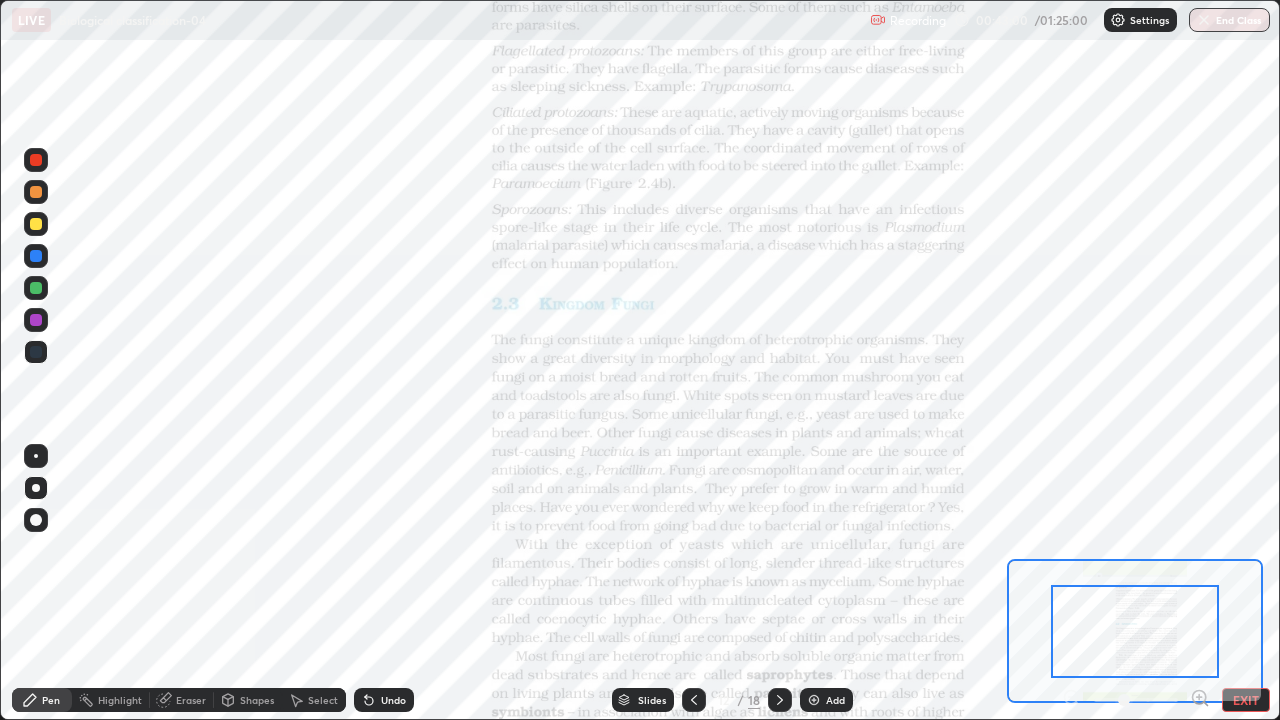 click 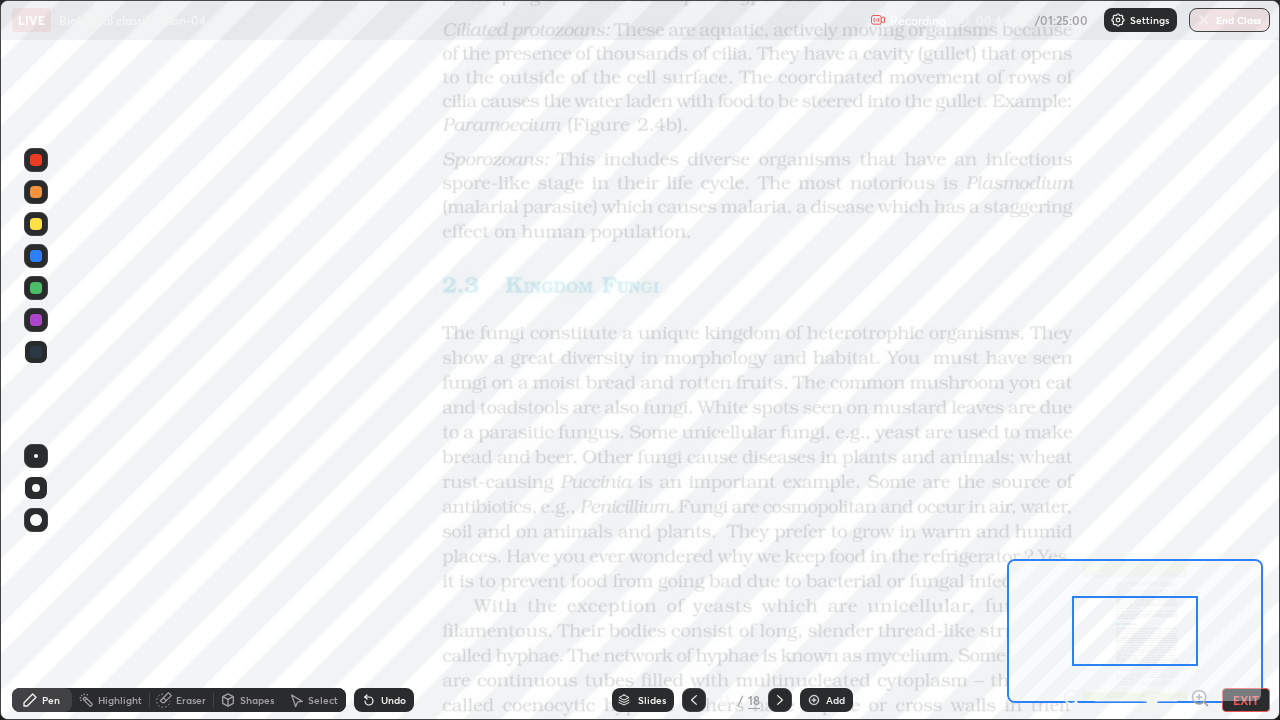 click 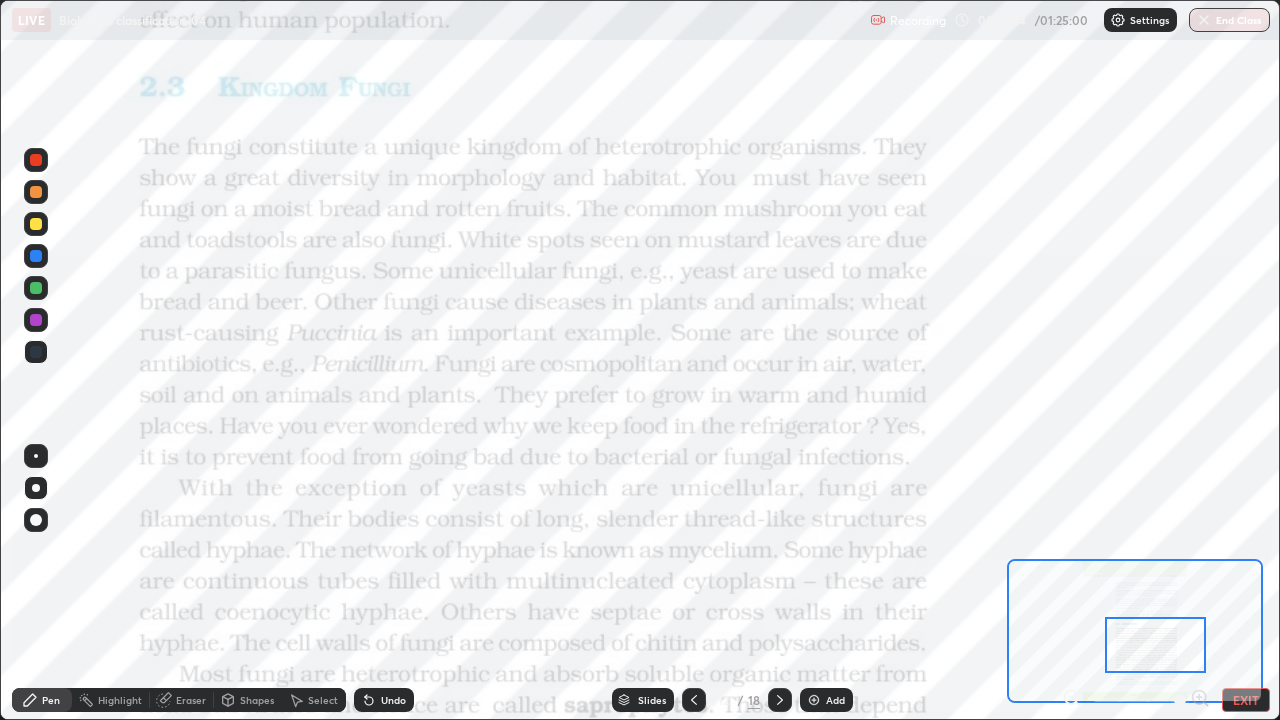 click on "Slides" at bounding box center [643, 700] 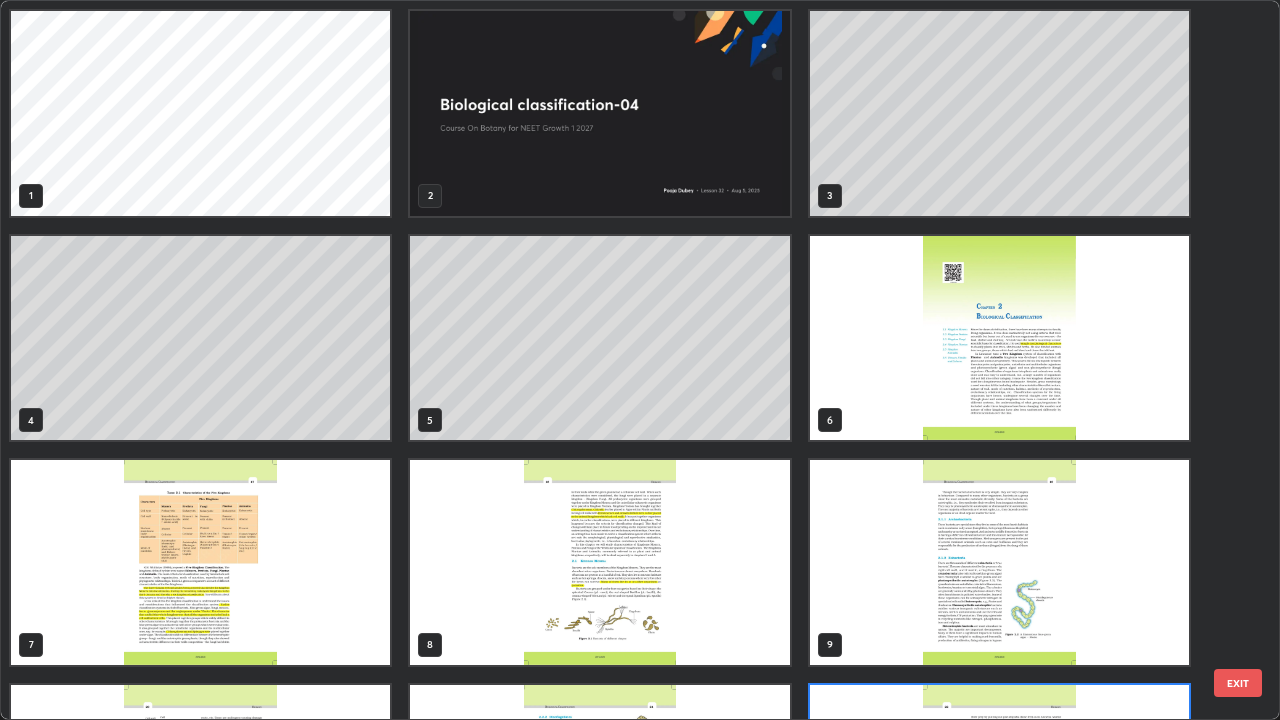 scroll, scrollTop: 180, scrollLeft: 0, axis: vertical 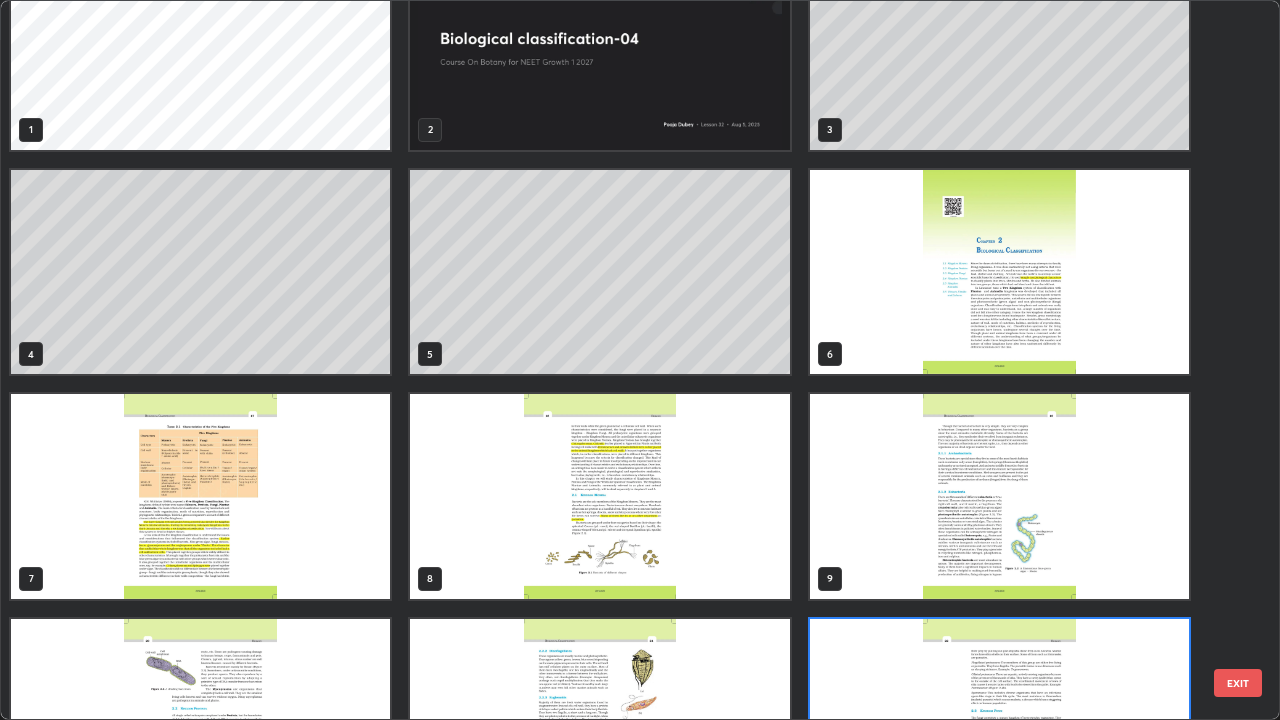 click at bounding box center [599, 496] 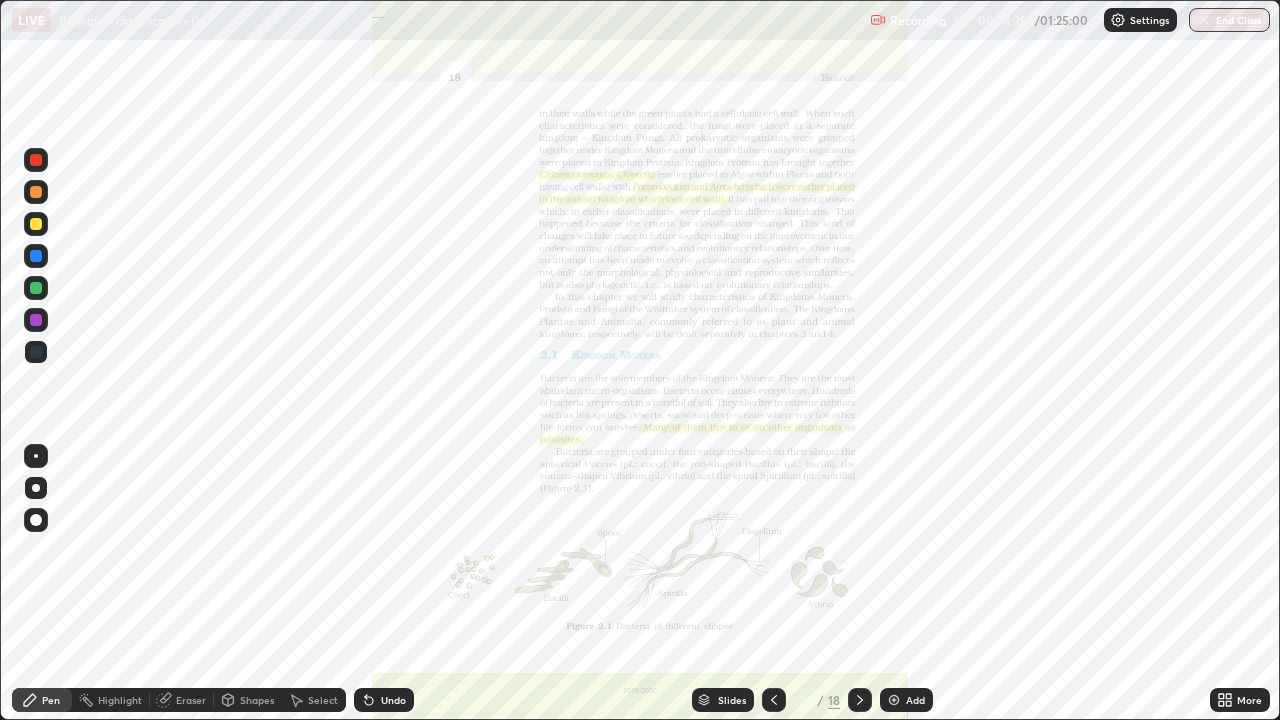 click at bounding box center [599, 496] 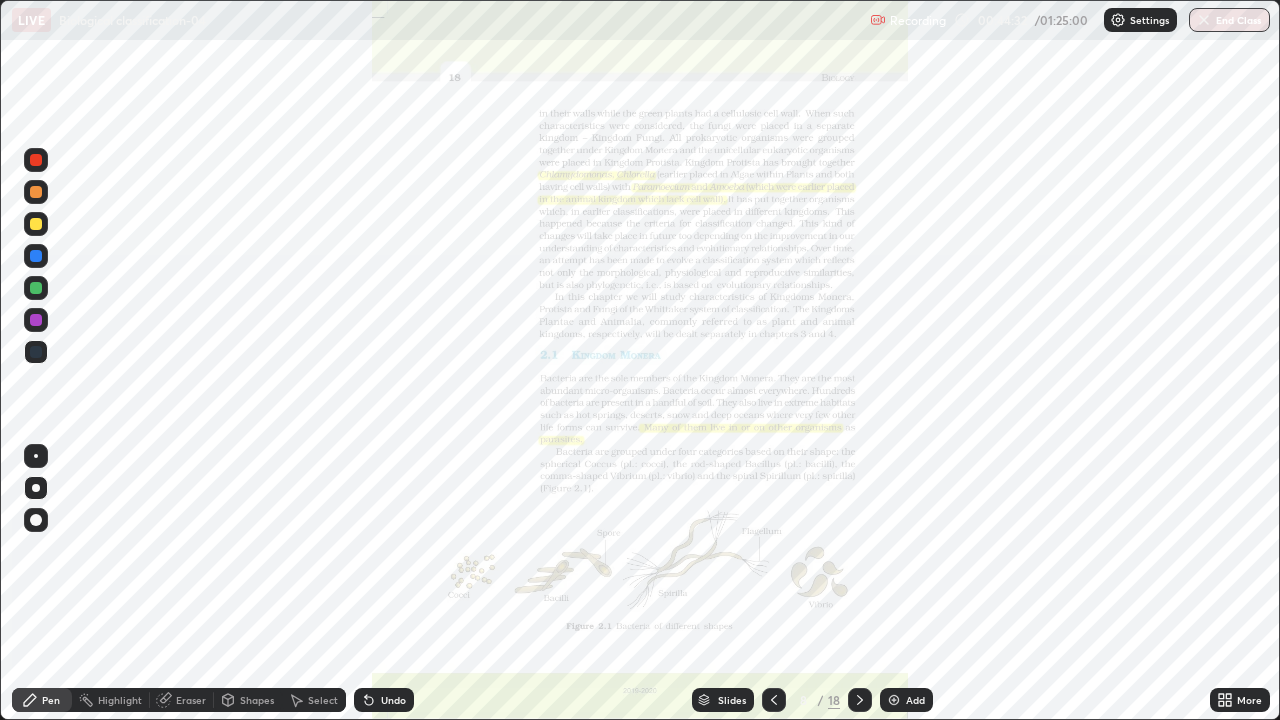 click 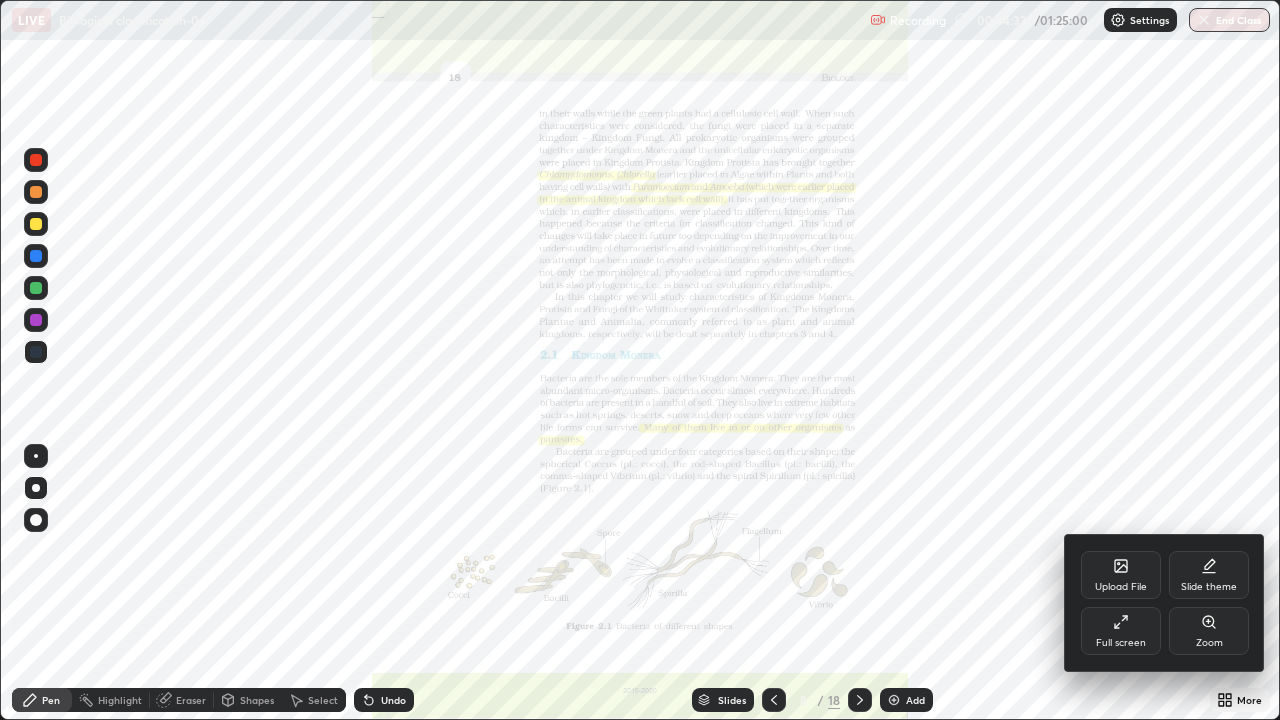 click on "Zoom" at bounding box center (1209, 631) 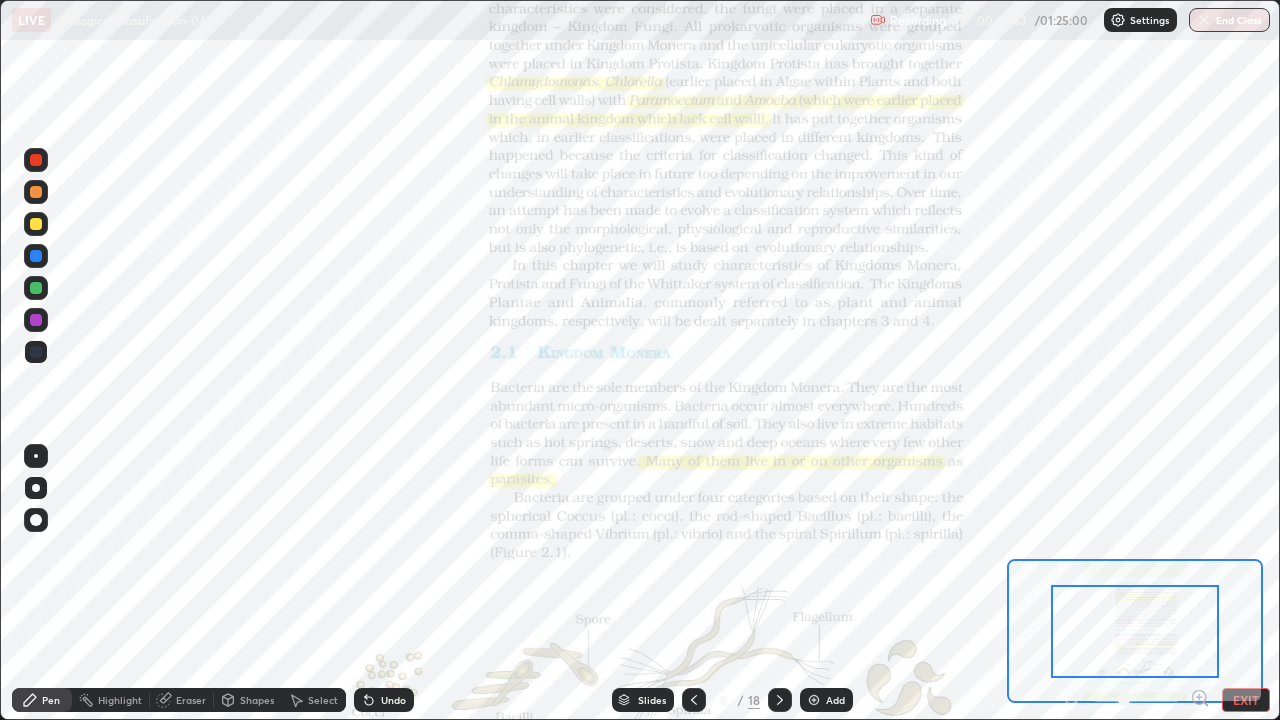 click 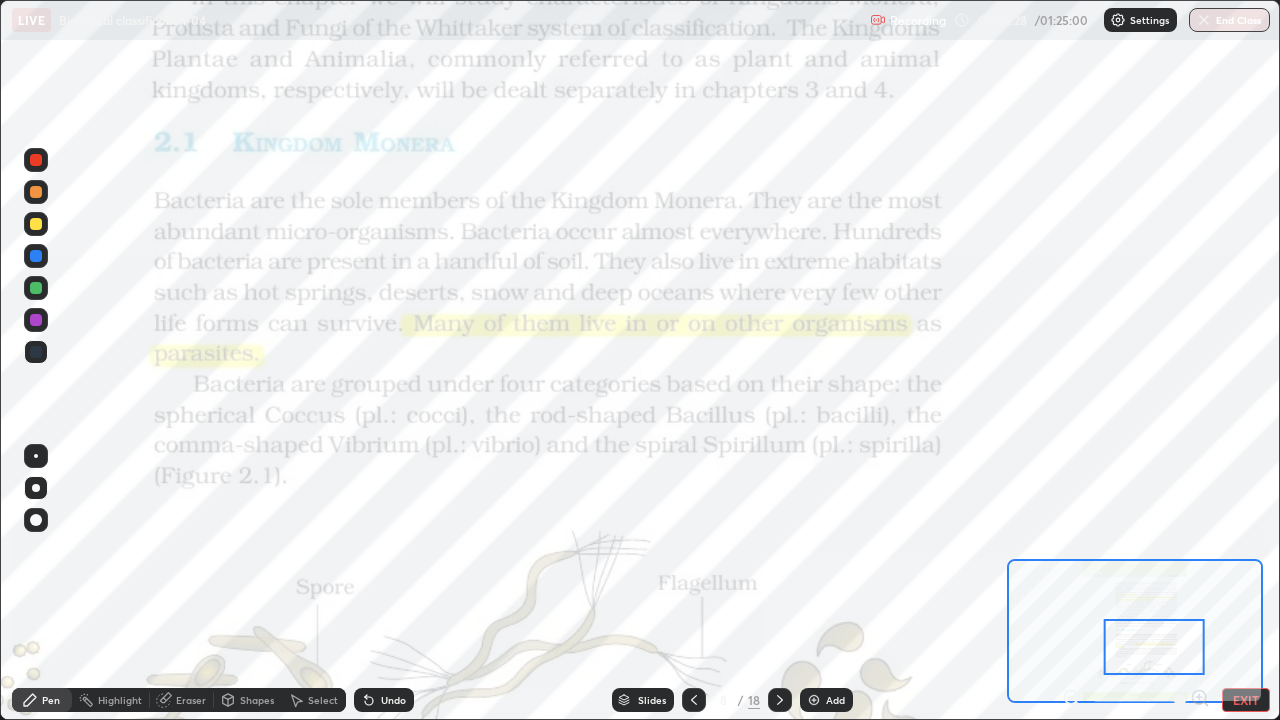 click on "Slides" at bounding box center [652, 700] 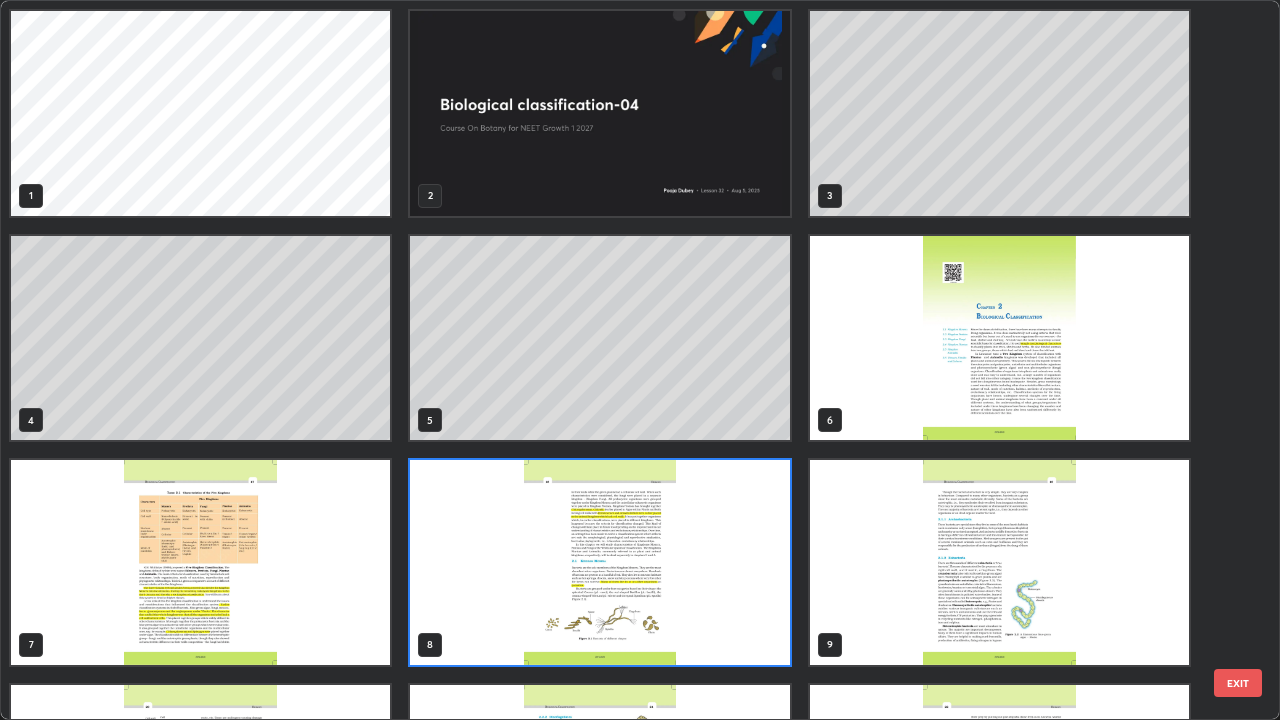 scroll, scrollTop: 7, scrollLeft: 11, axis: both 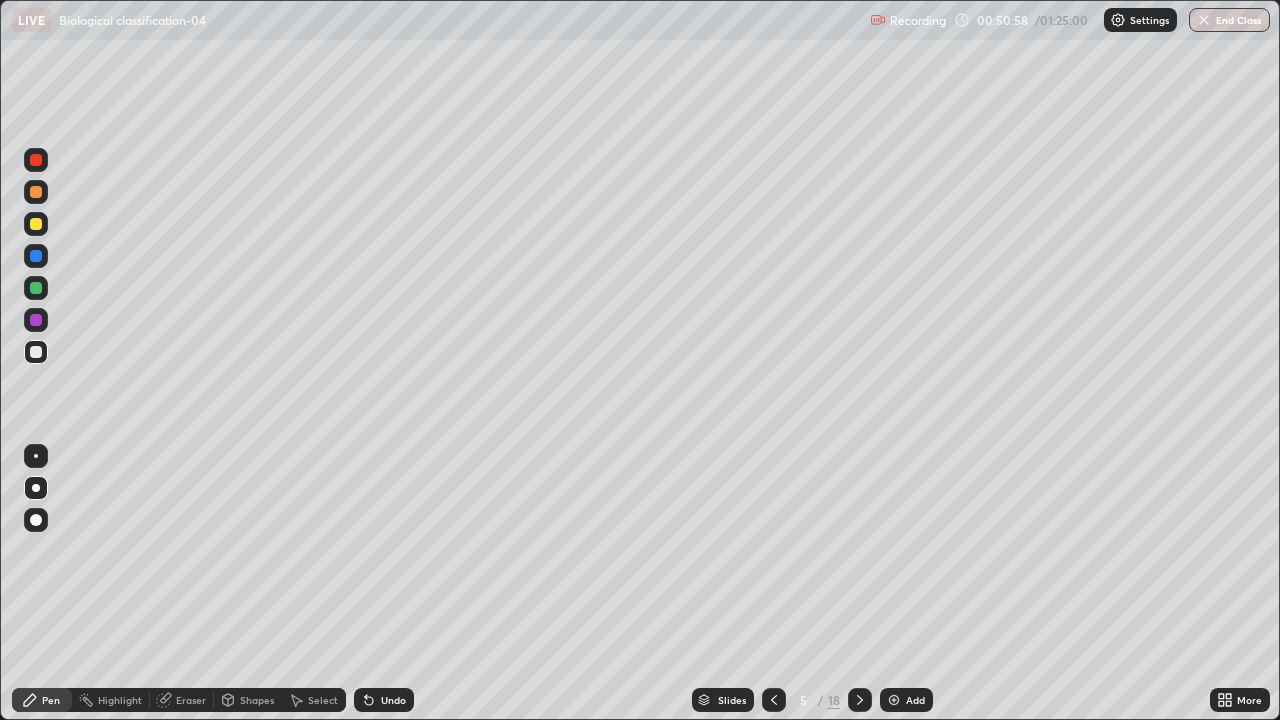 click on "Add" at bounding box center [906, 700] 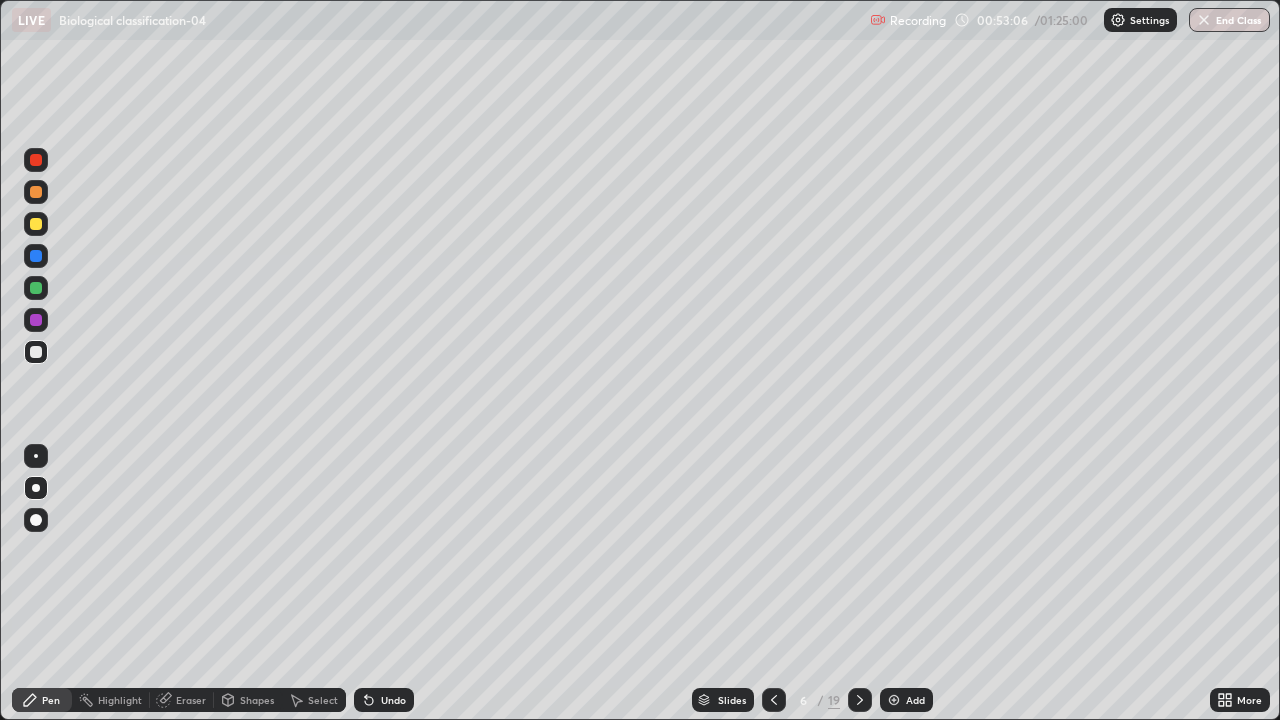 click 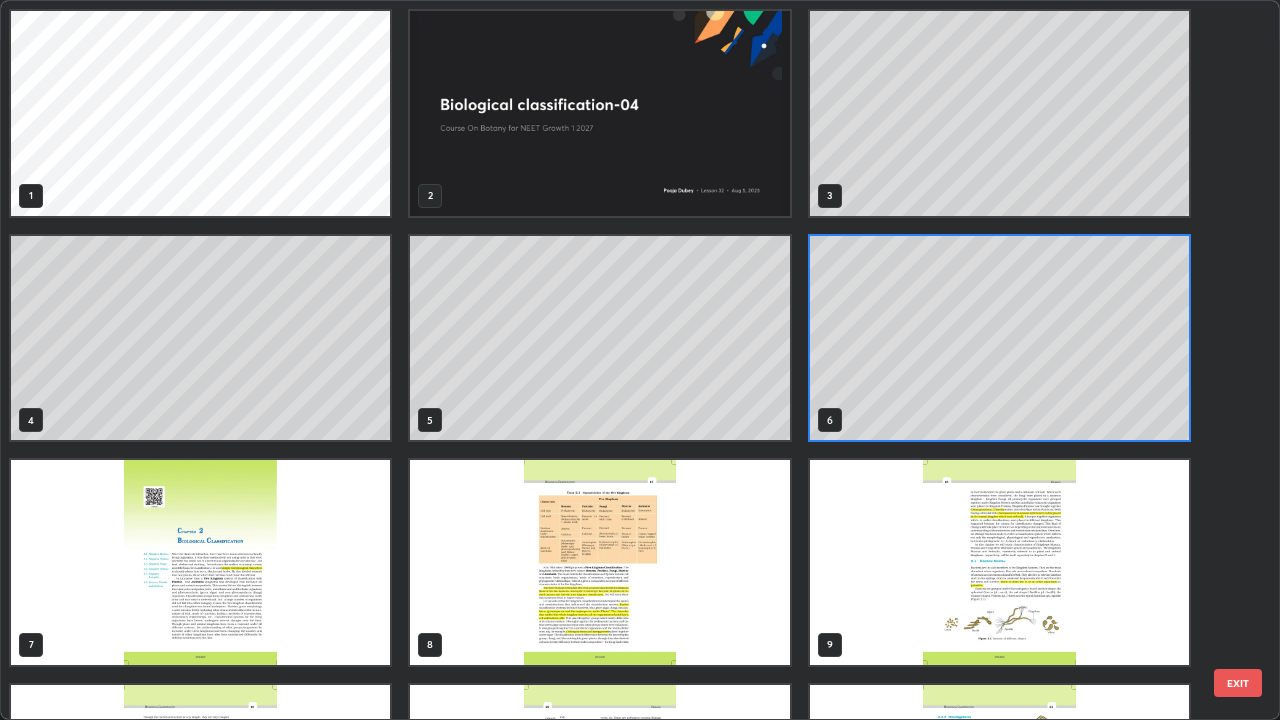 scroll, scrollTop: 7, scrollLeft: 11, axis: both 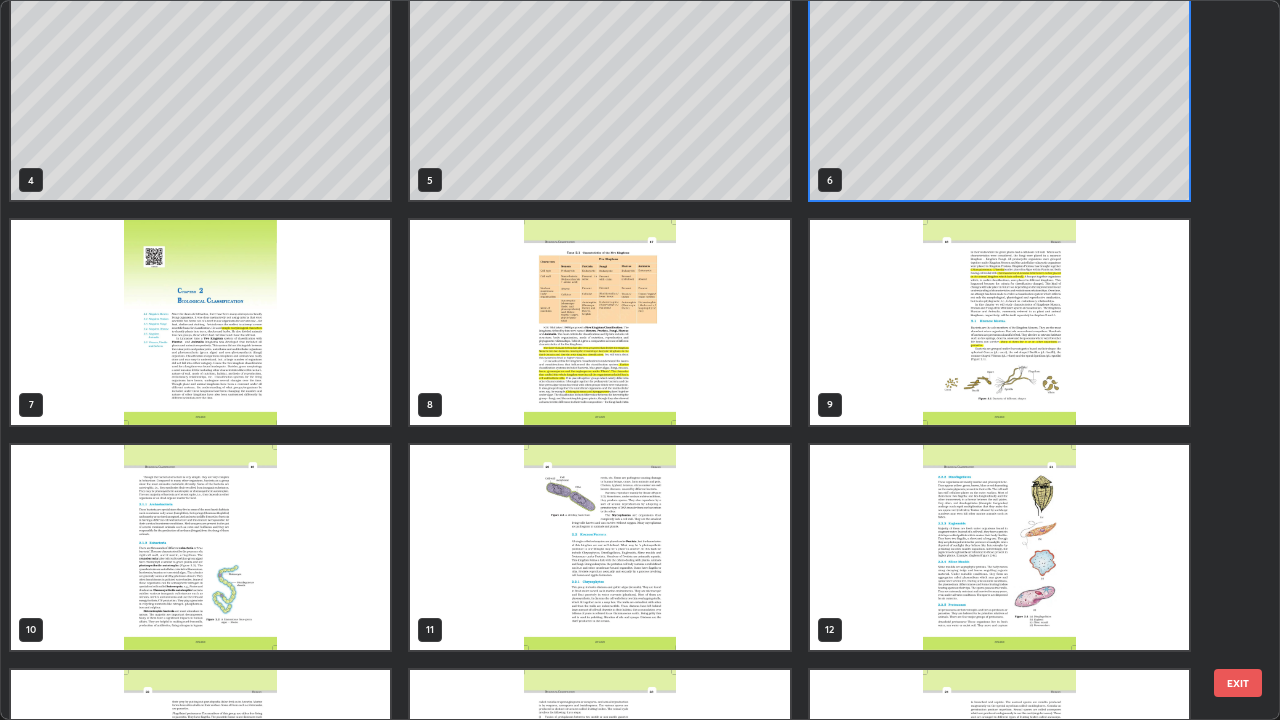 click at bounding box center [999, 322] 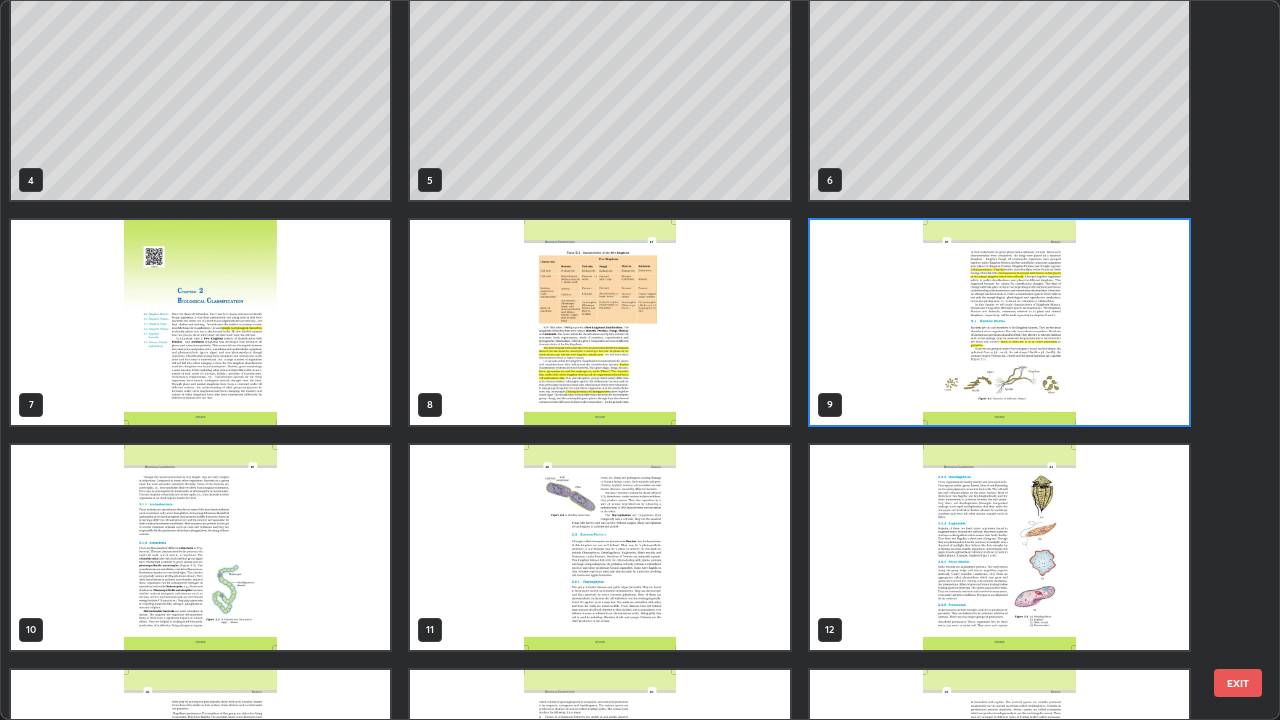 click at bounding box center [999, 322] 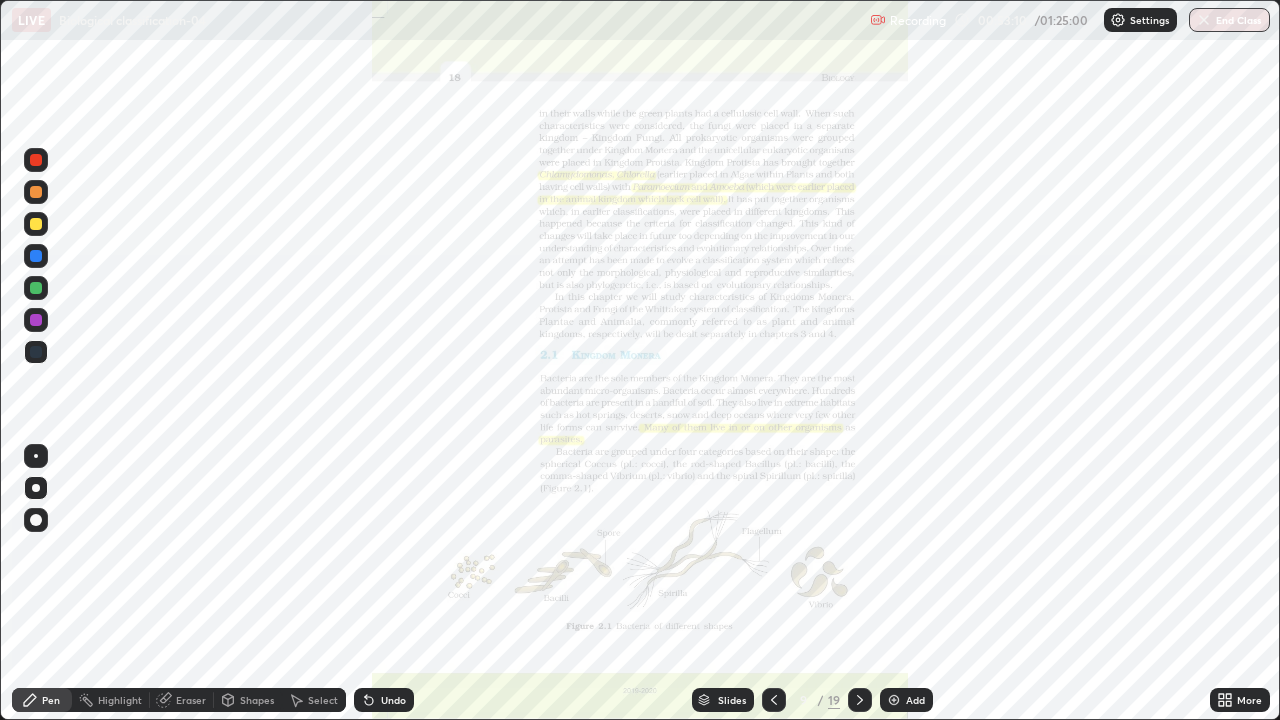 click at bounding box center [999, 322] 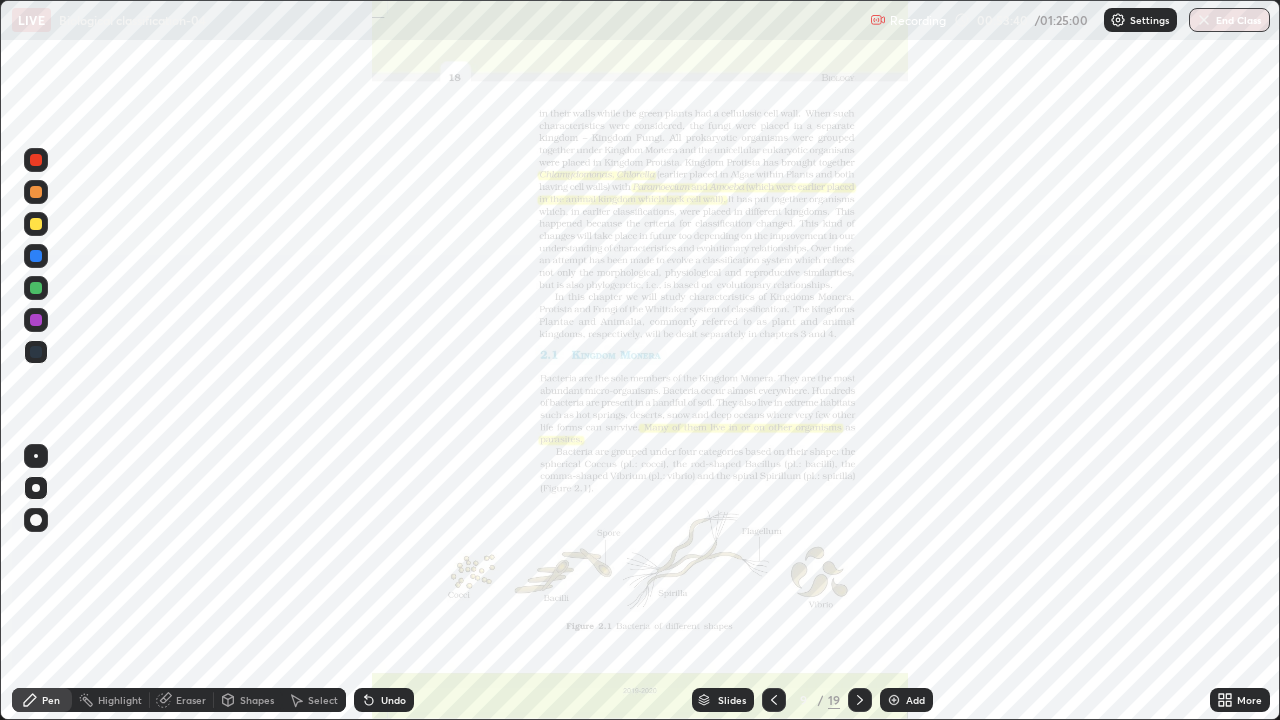 click at bounding box center [860, 700] 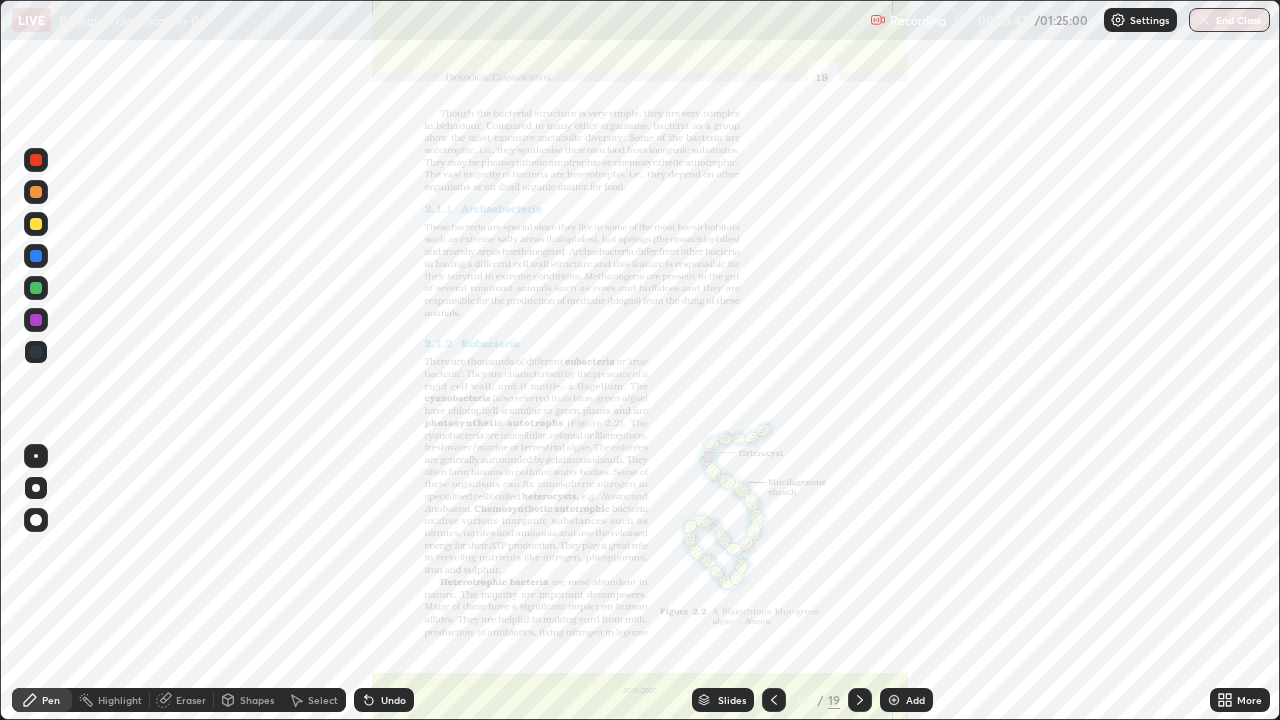 click 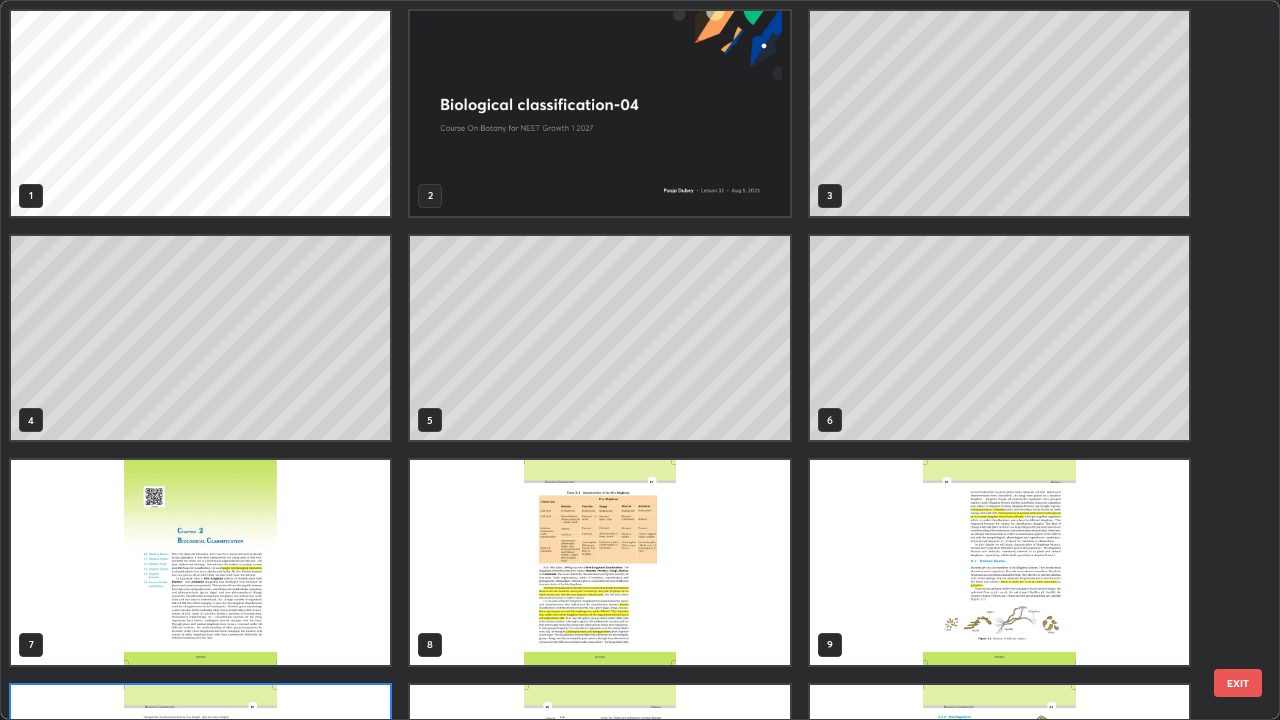 scroll, scrollTop: 180, scrollLeft: 0, axis: vertical 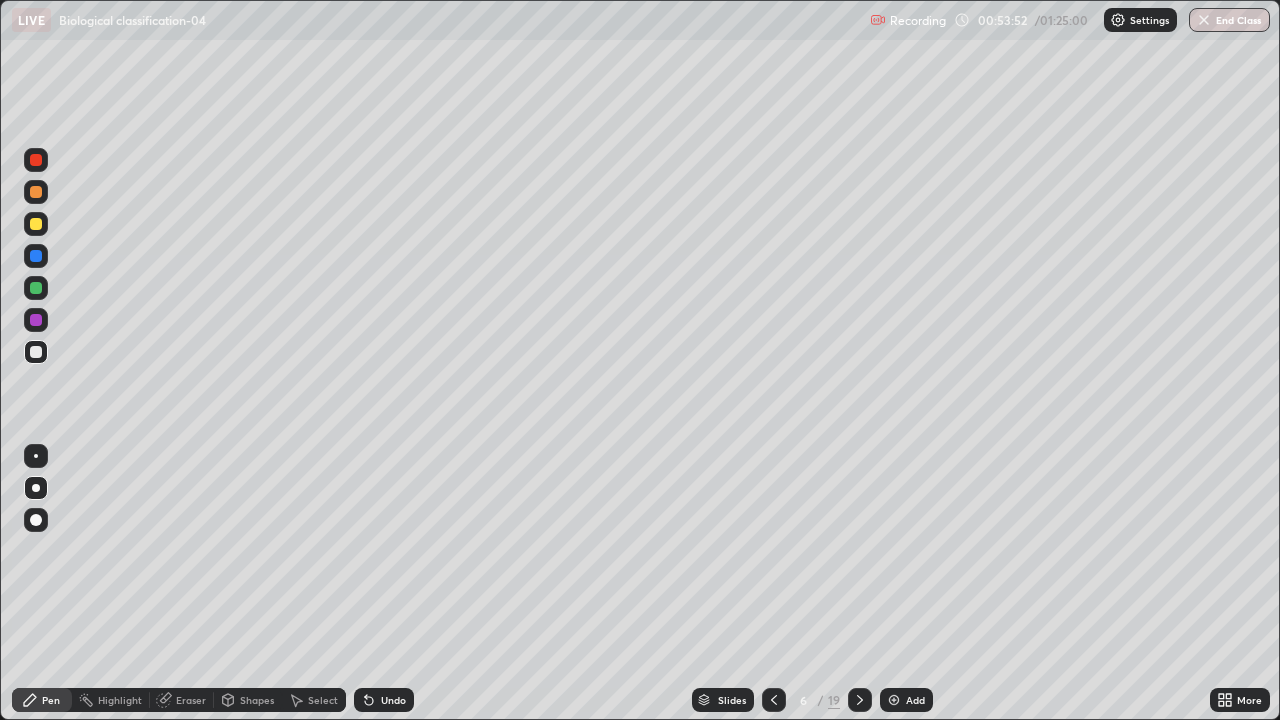 click at bounding box center [894, 700] 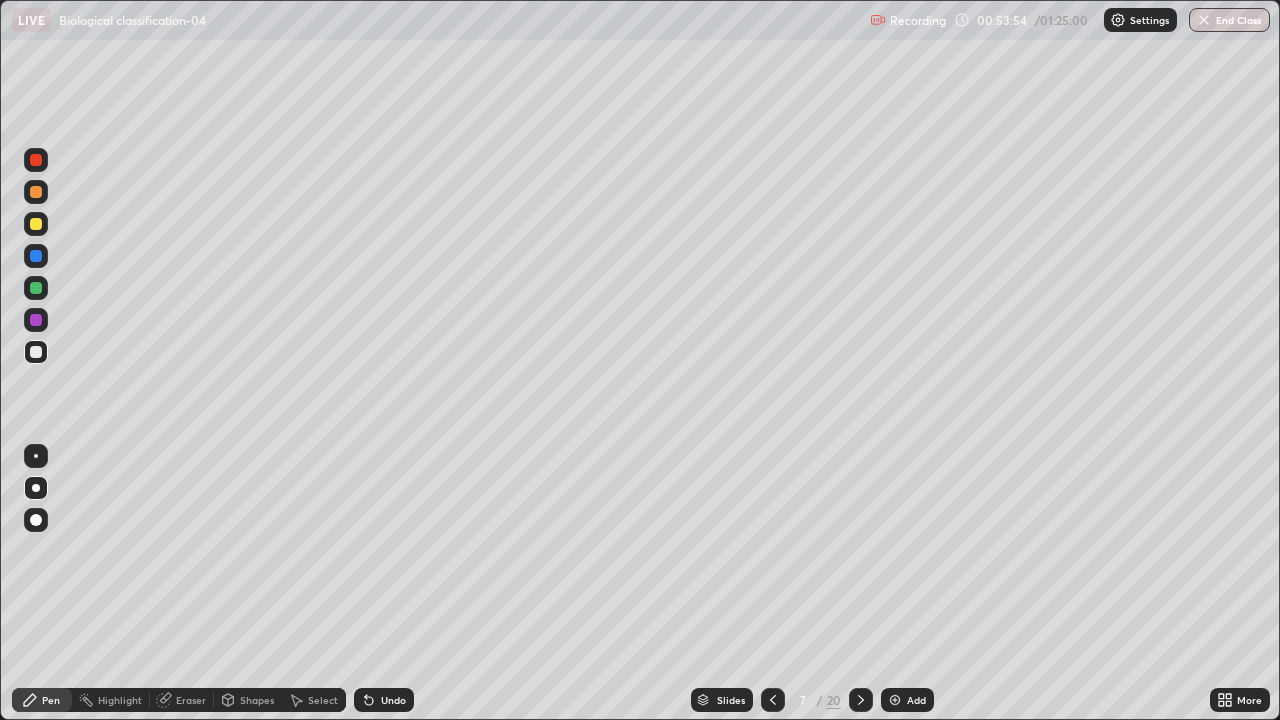 click at bounding box center (36, 288) 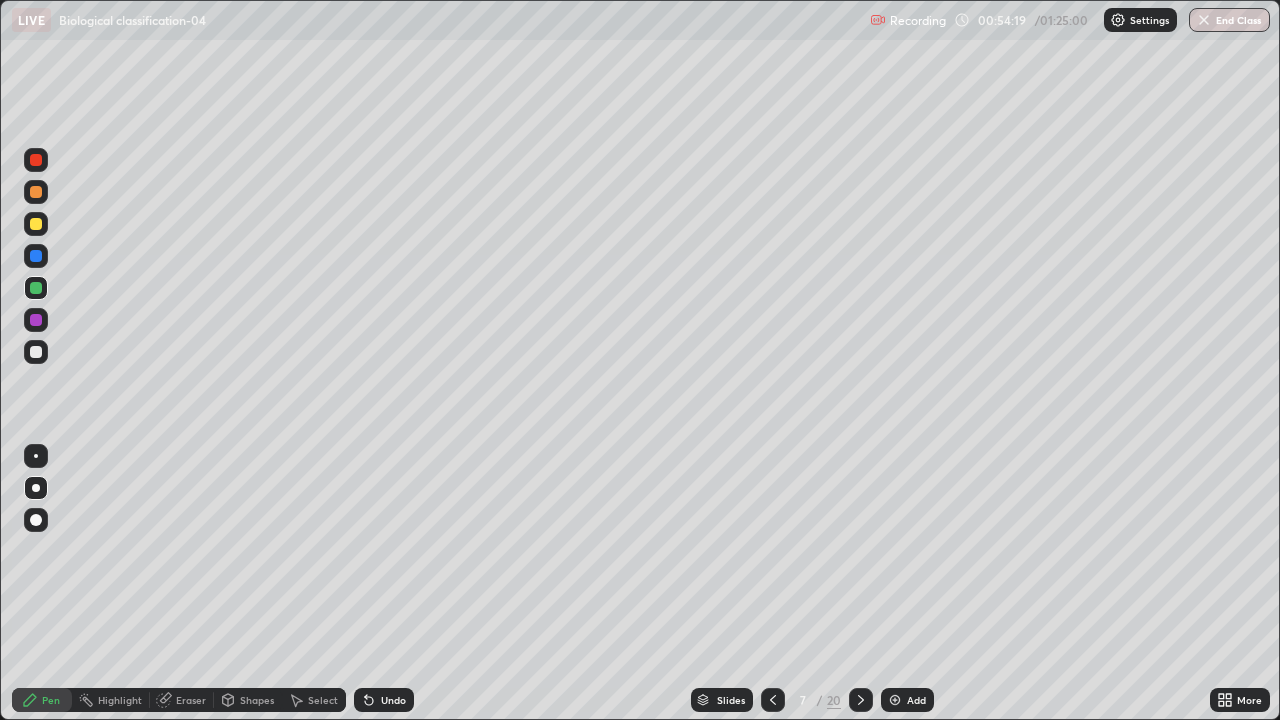click on "Shapes" at bounding box center [257, 700] 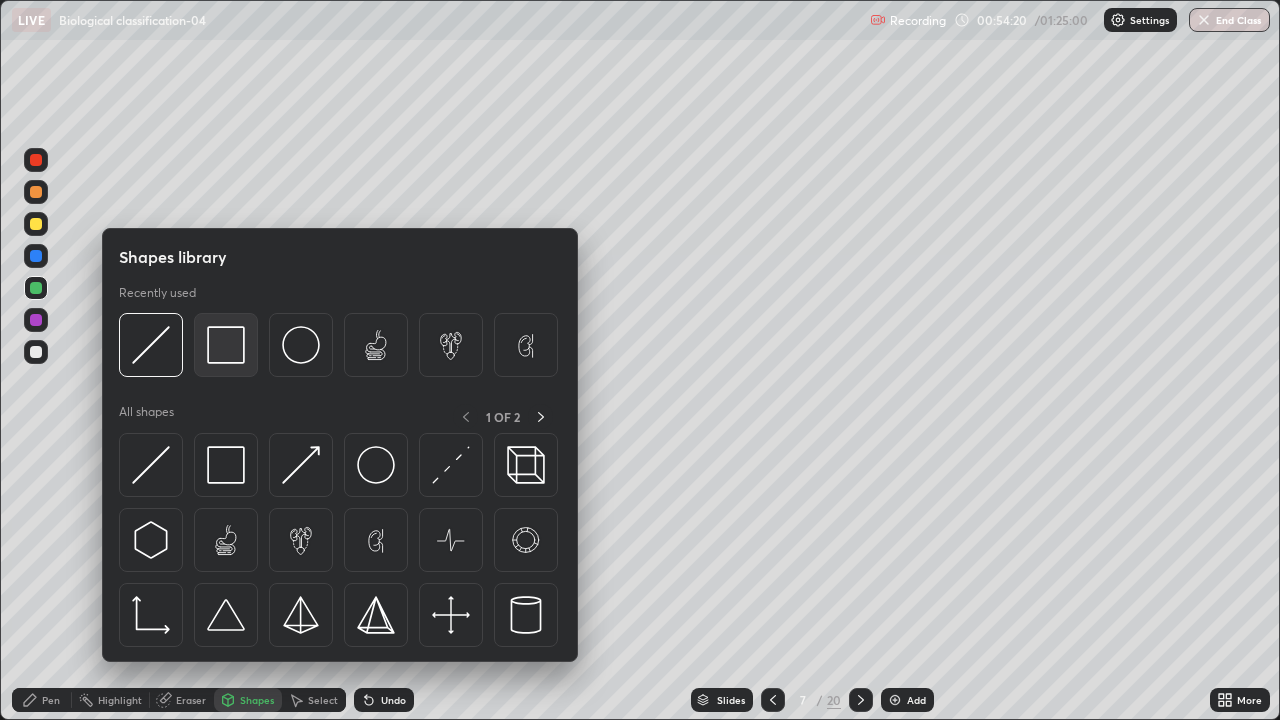 click at bounding box center (226, 345) 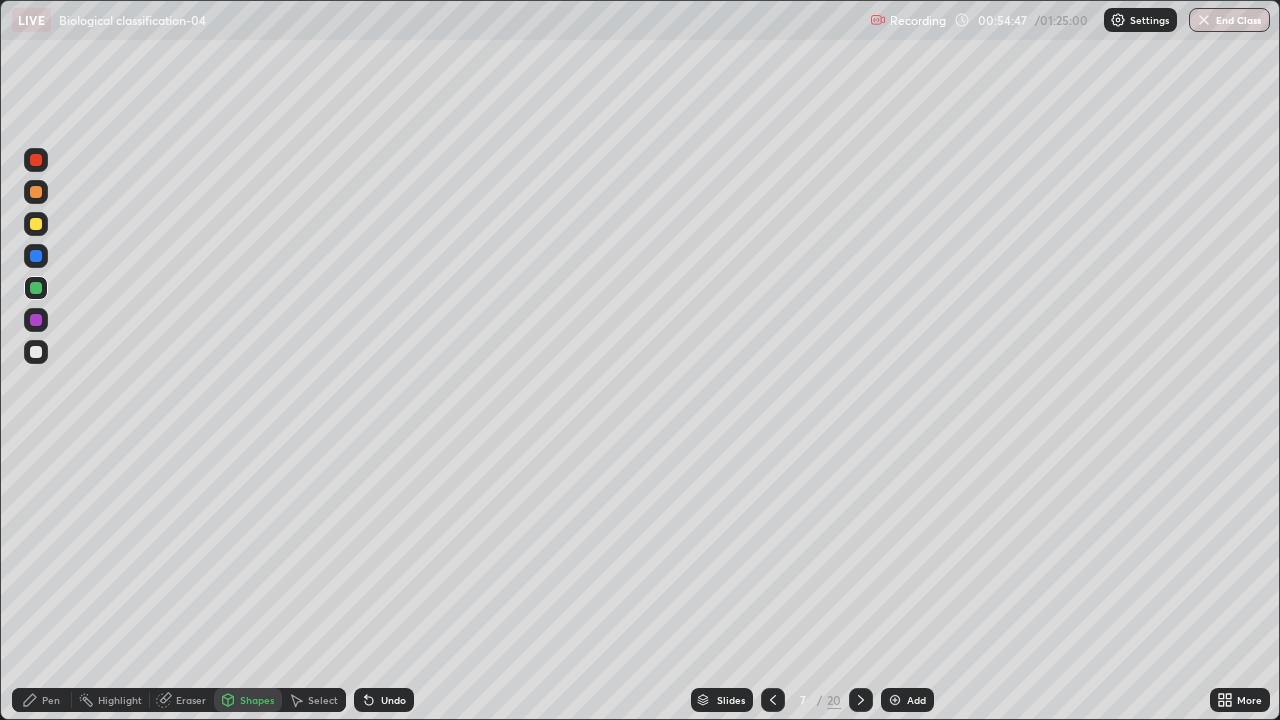 click at bounding box center [36, 352] 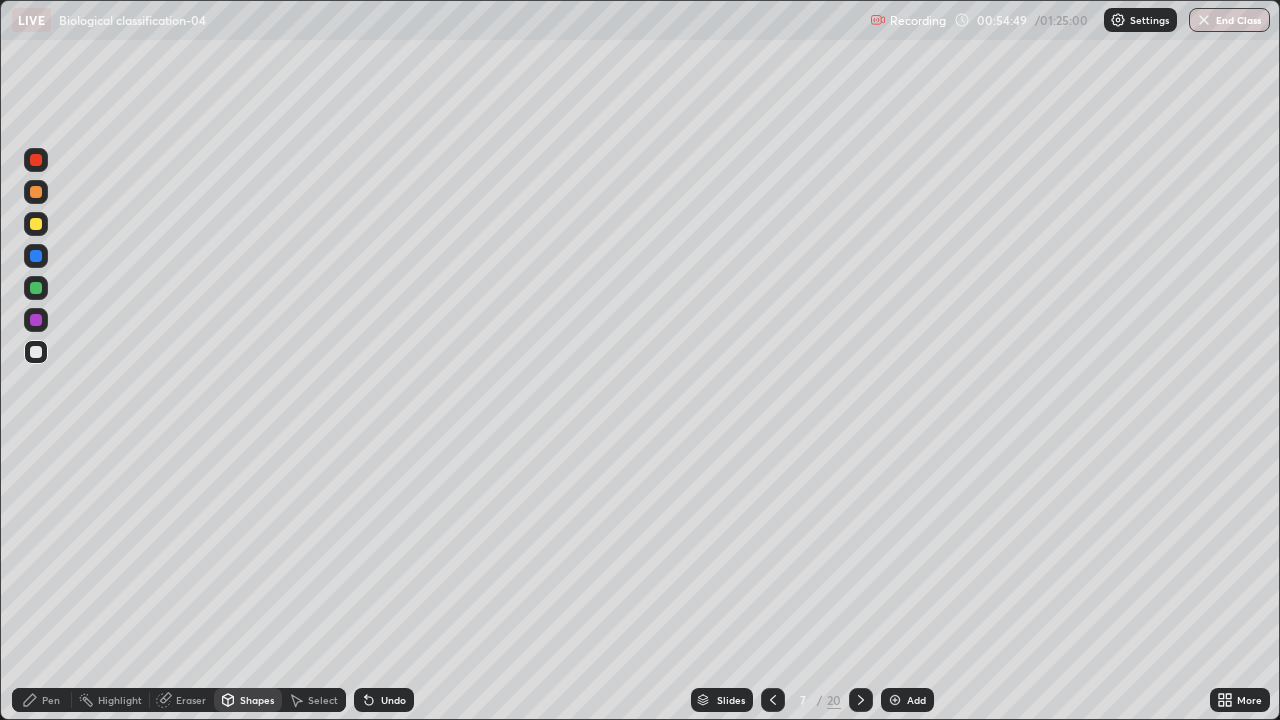 click on "Pen" at bounding box center [51, 700] 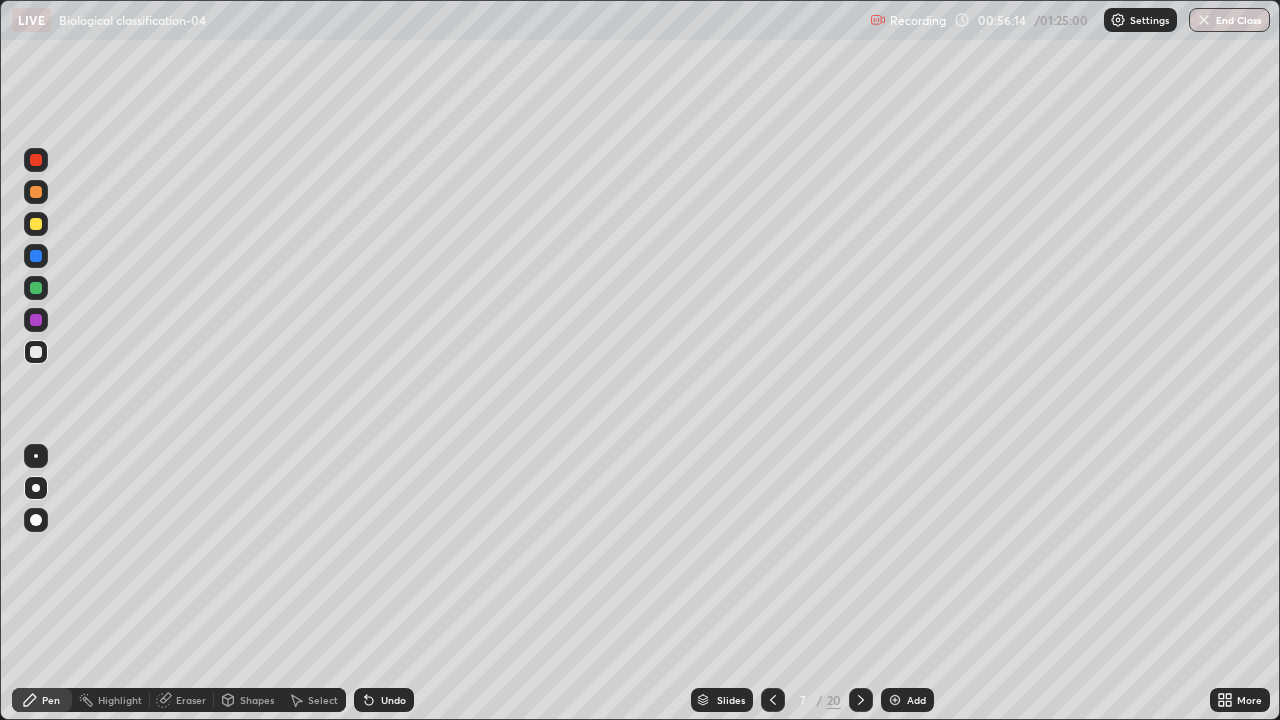 click on "Add" at bounding box center [907, 700] 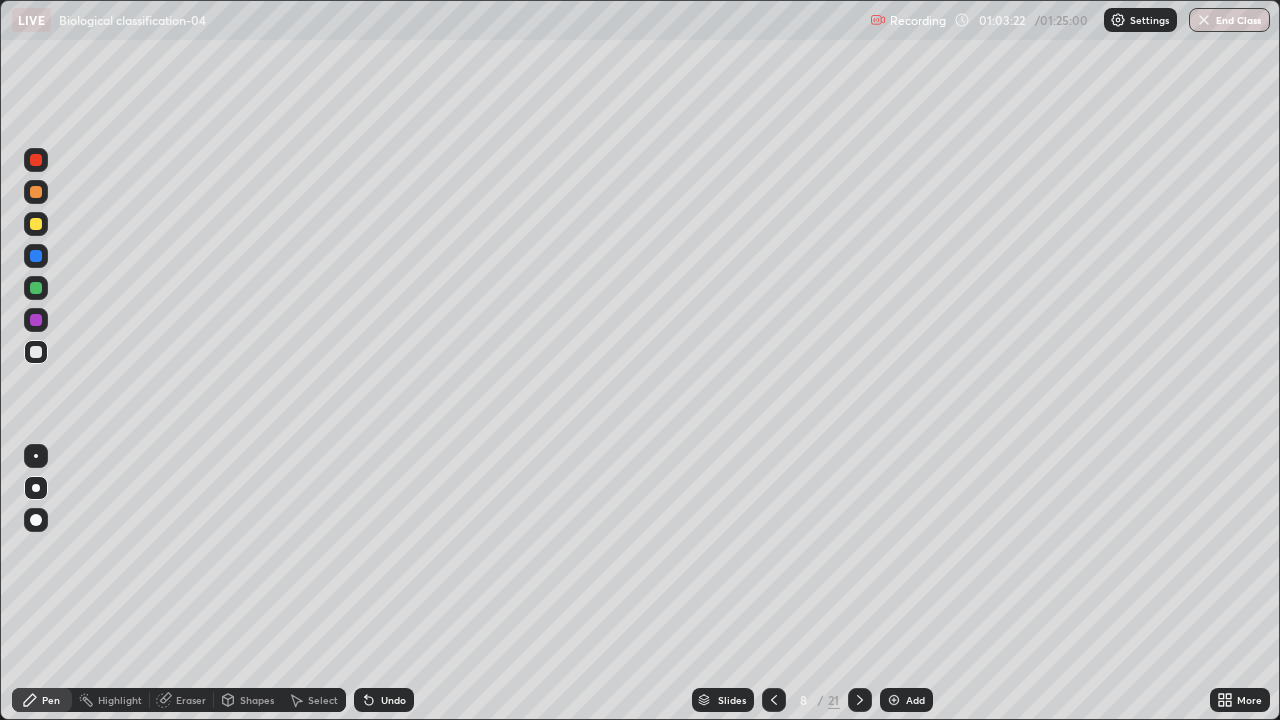 click at bounding box center (894, 700) 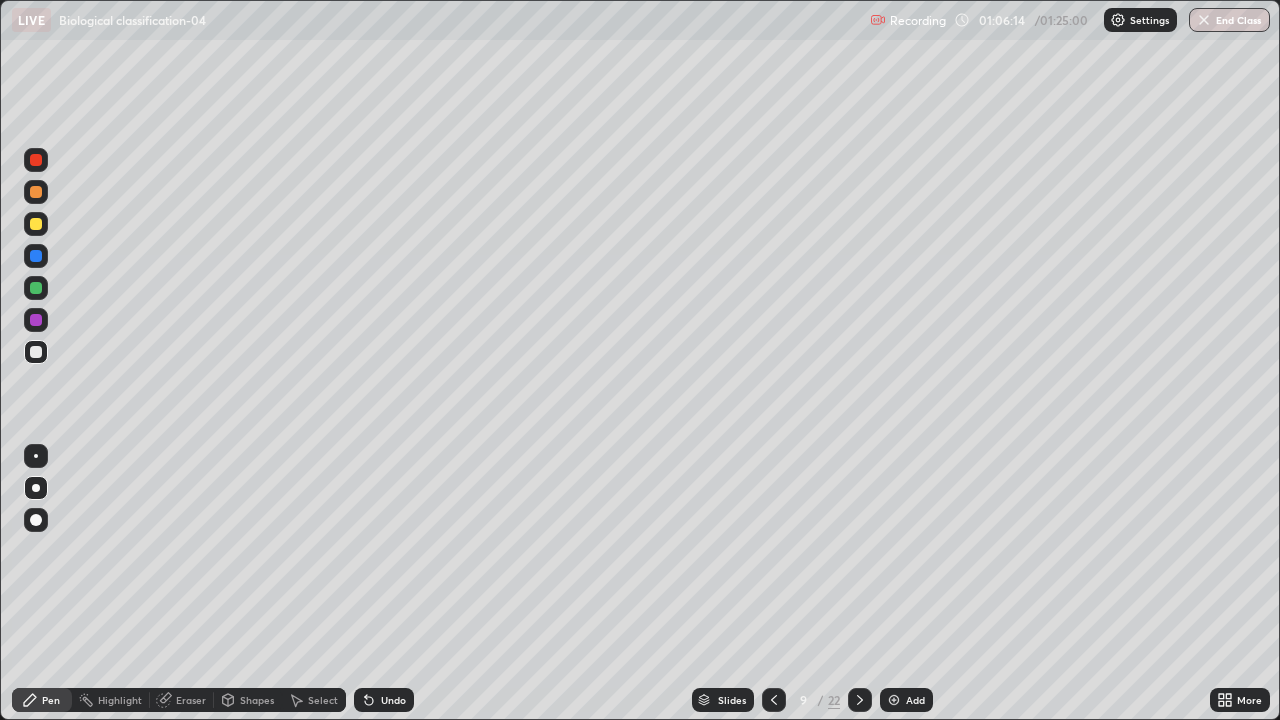 click on "Shapes" at bounding box center [257, 700] 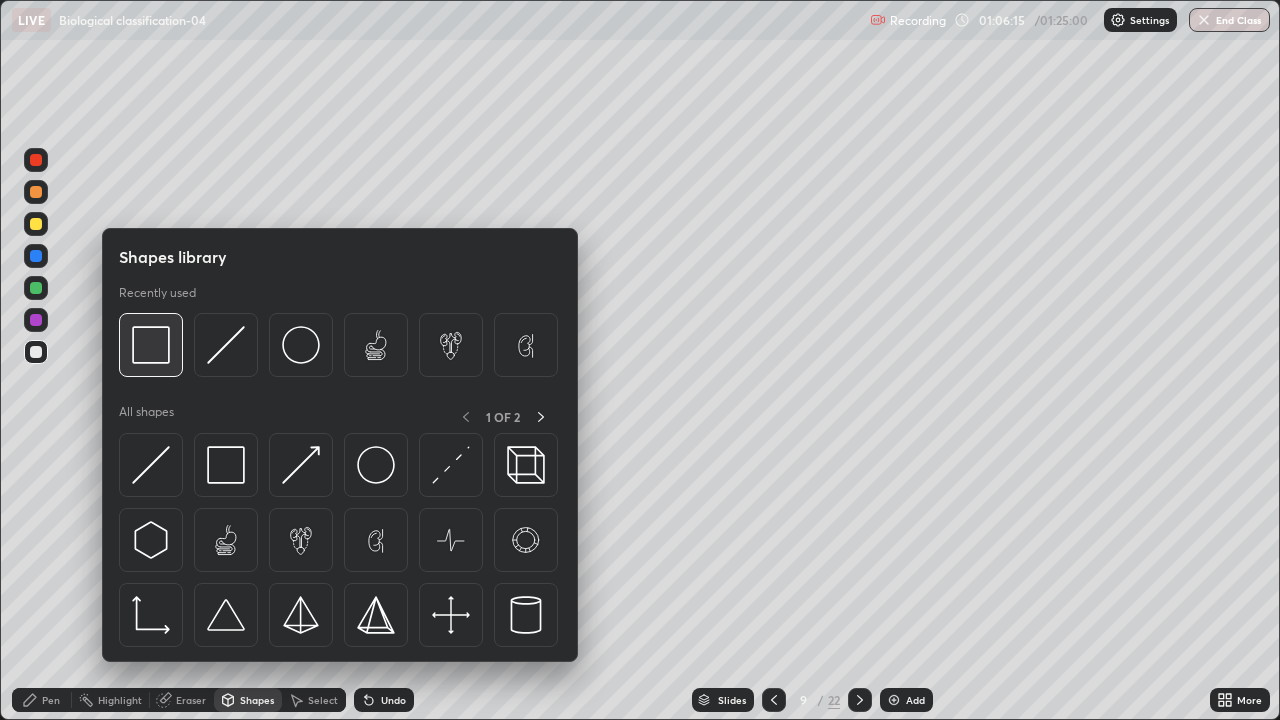 click at bounding box center [151, 345] 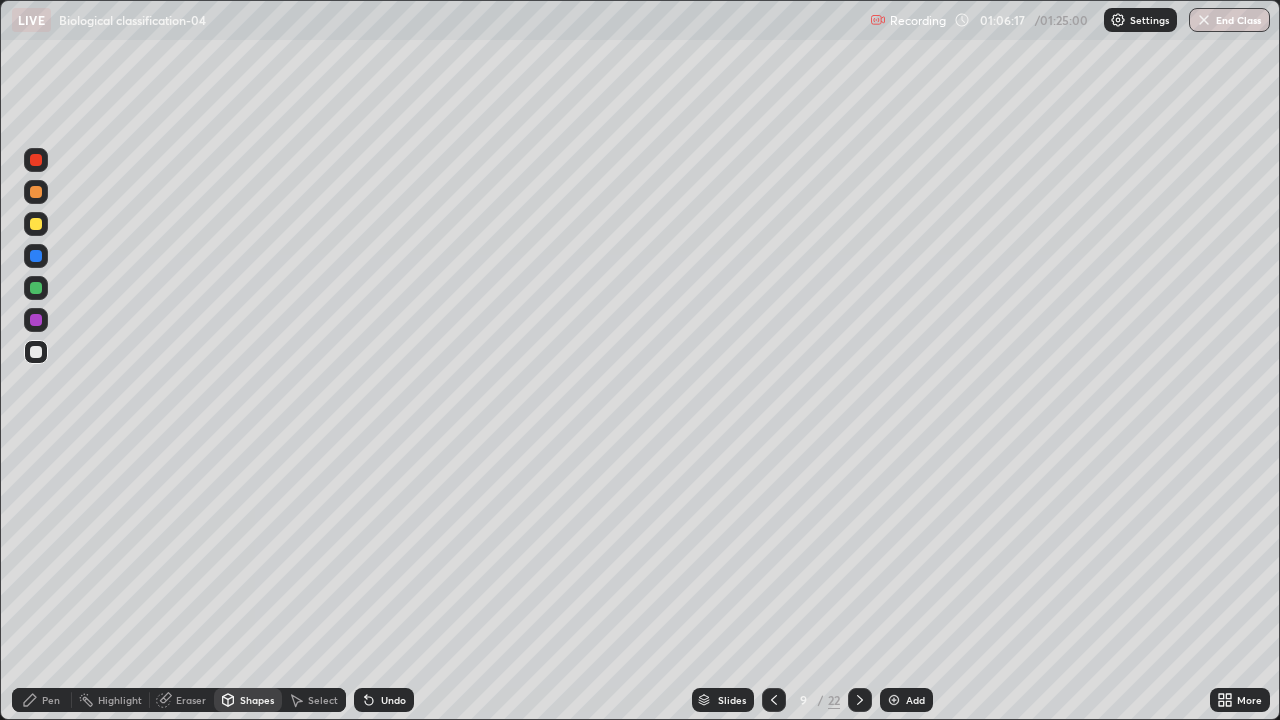 click on "Shapes" at bounding box center [257, 700] 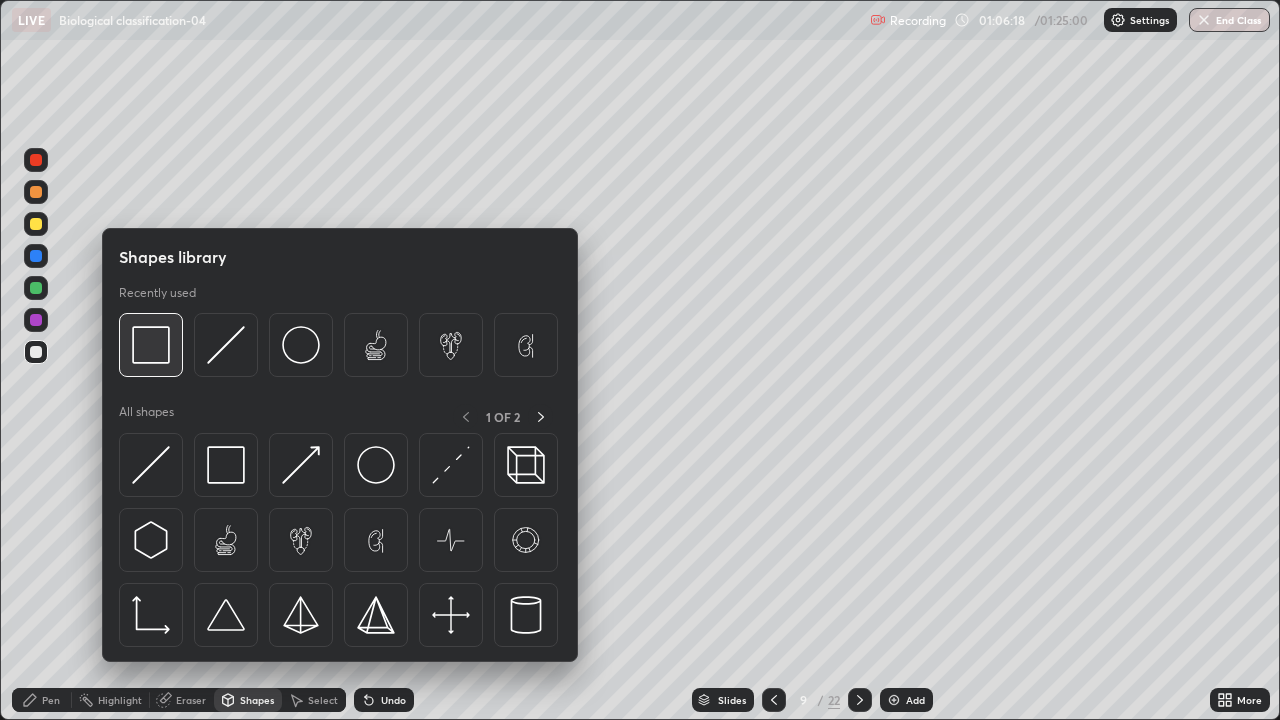 click at bounding box center [151, 345] 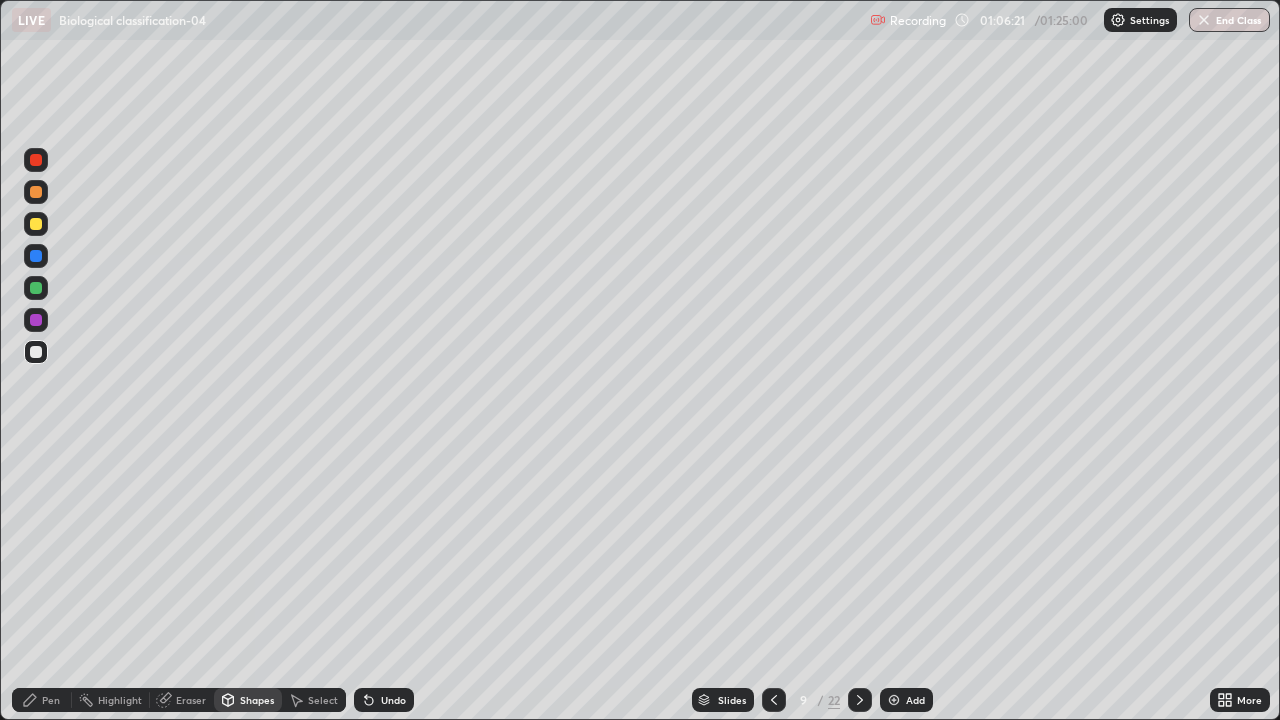 click on "Pen" at bounding box center [51, 700] 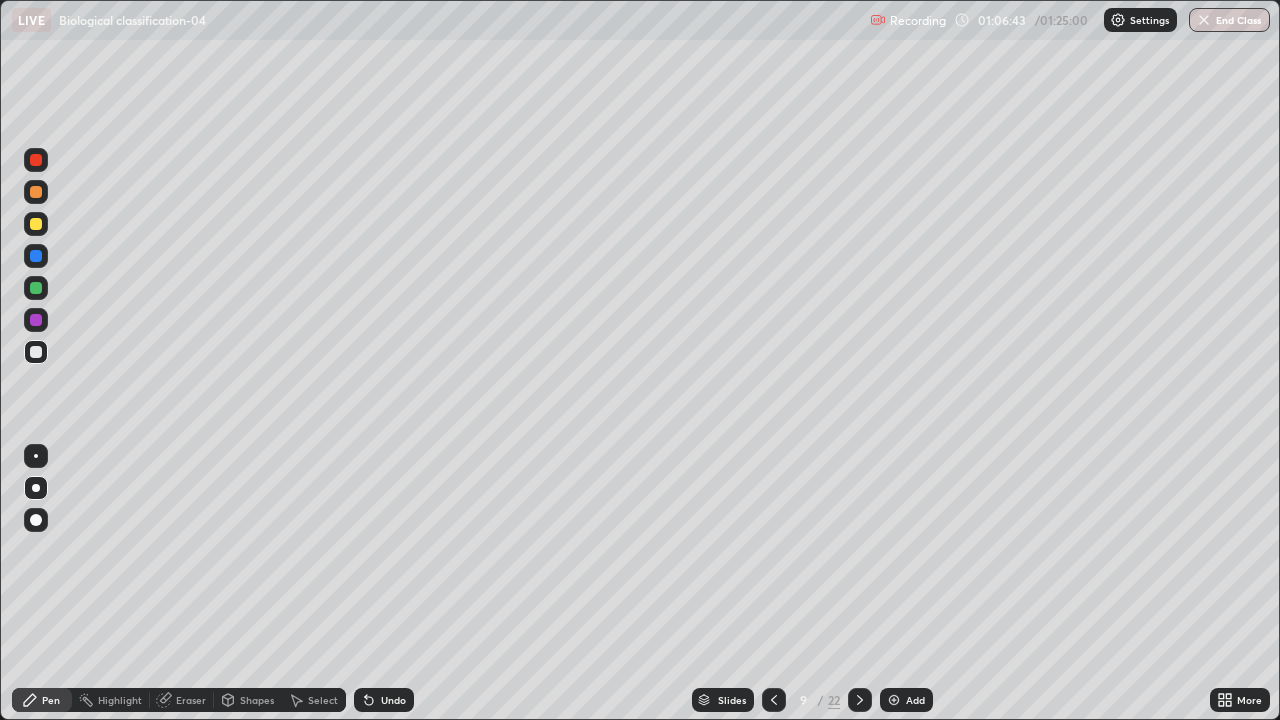 click at bounding box center (36, 288) 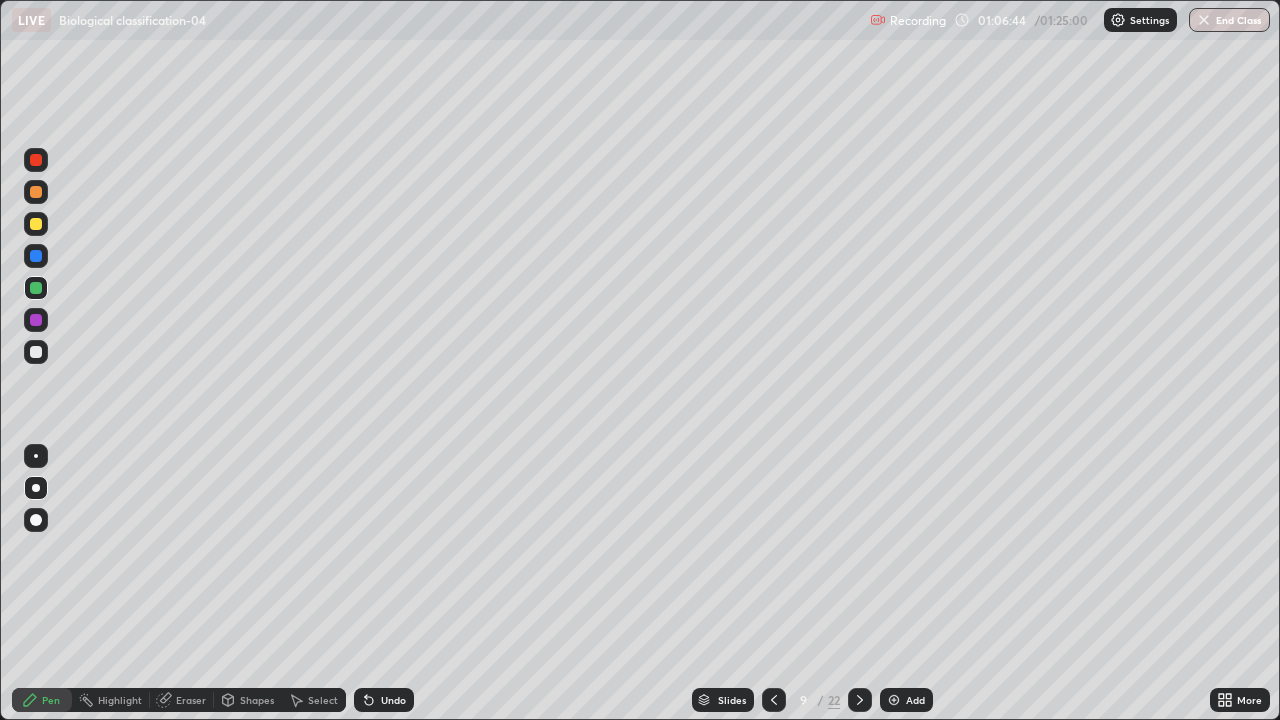 click on "Shapes" at bounding box center (248, 700) 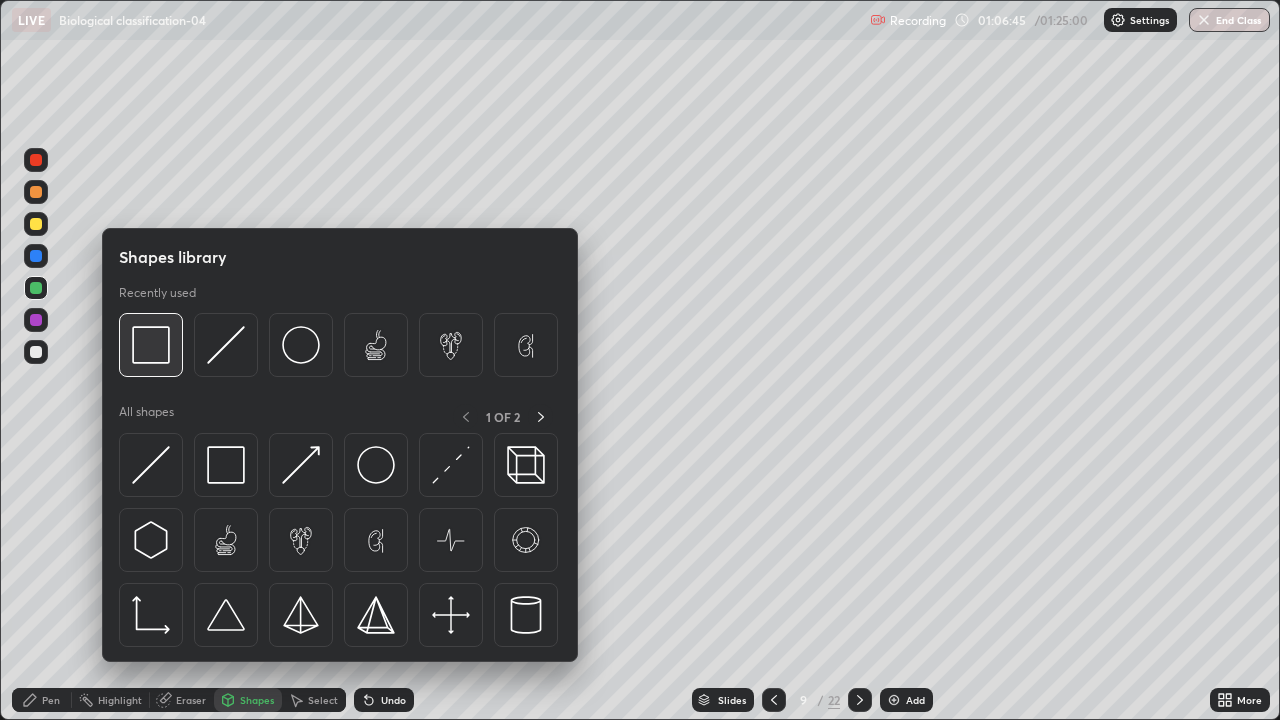 click at bounding box center [151, 345] 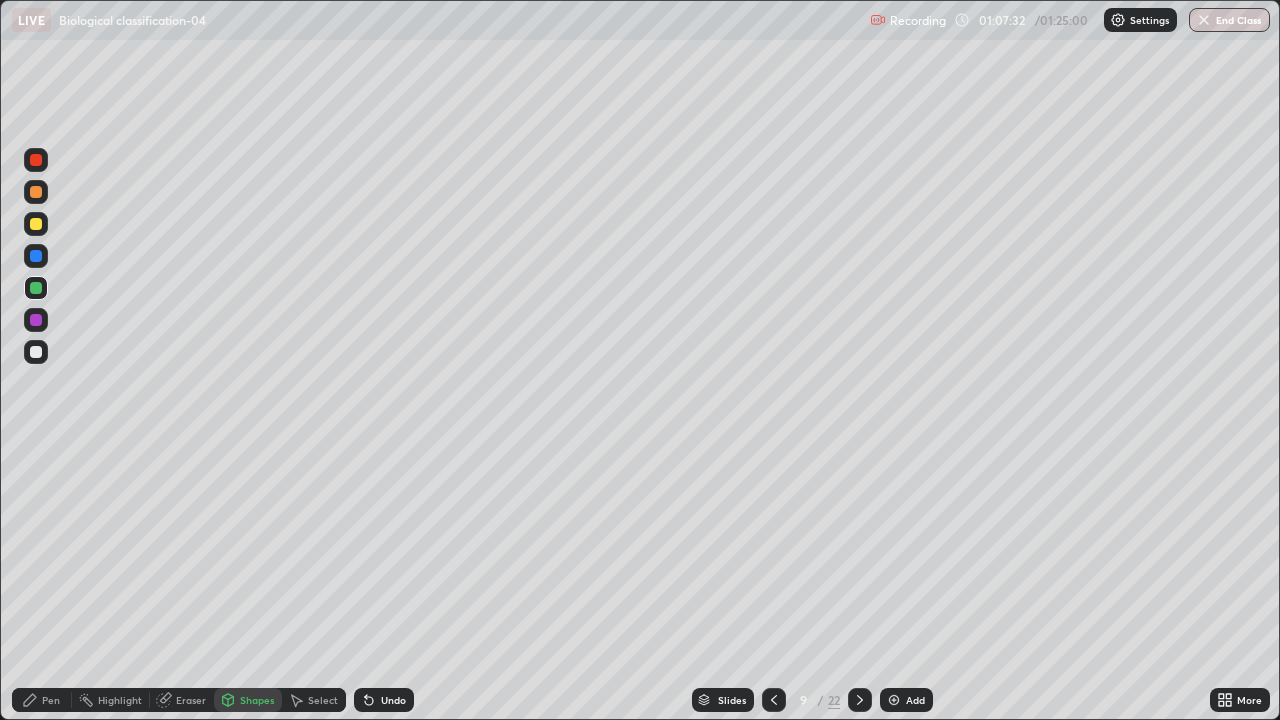 click on "Undo" at bounding box center (393, 700) 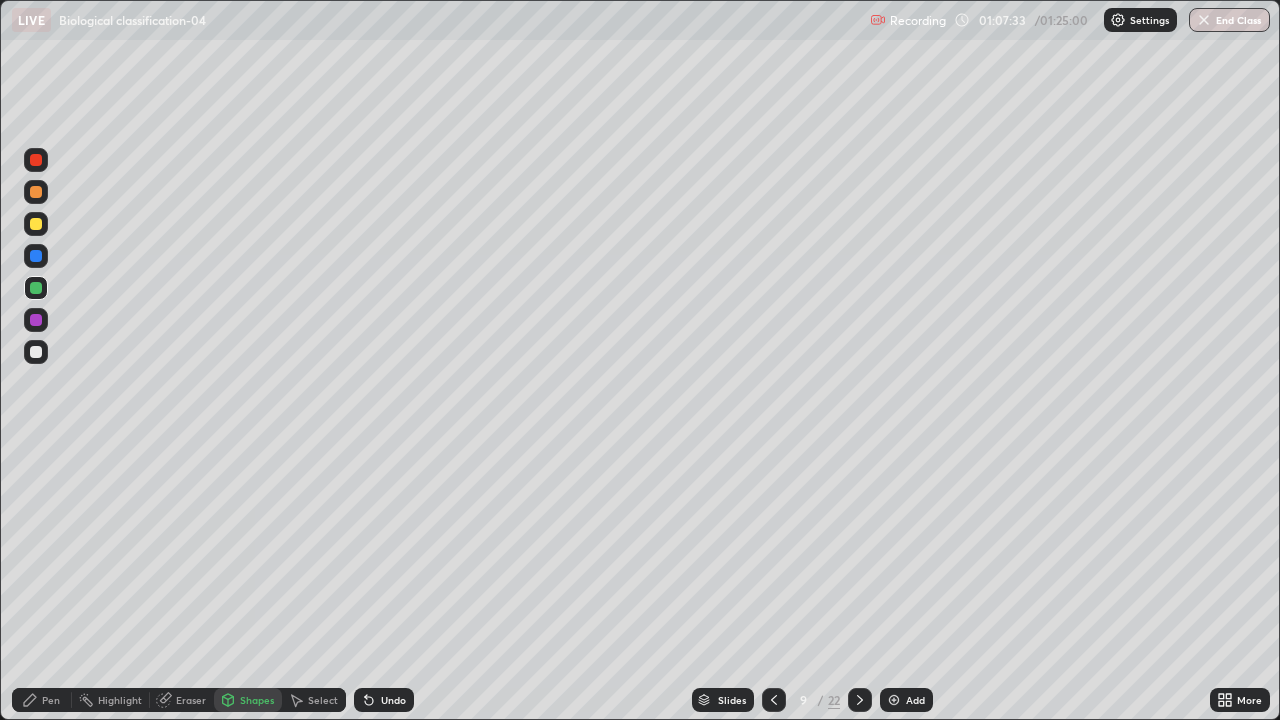 click on "Pen" at bounding box center (51, 700) 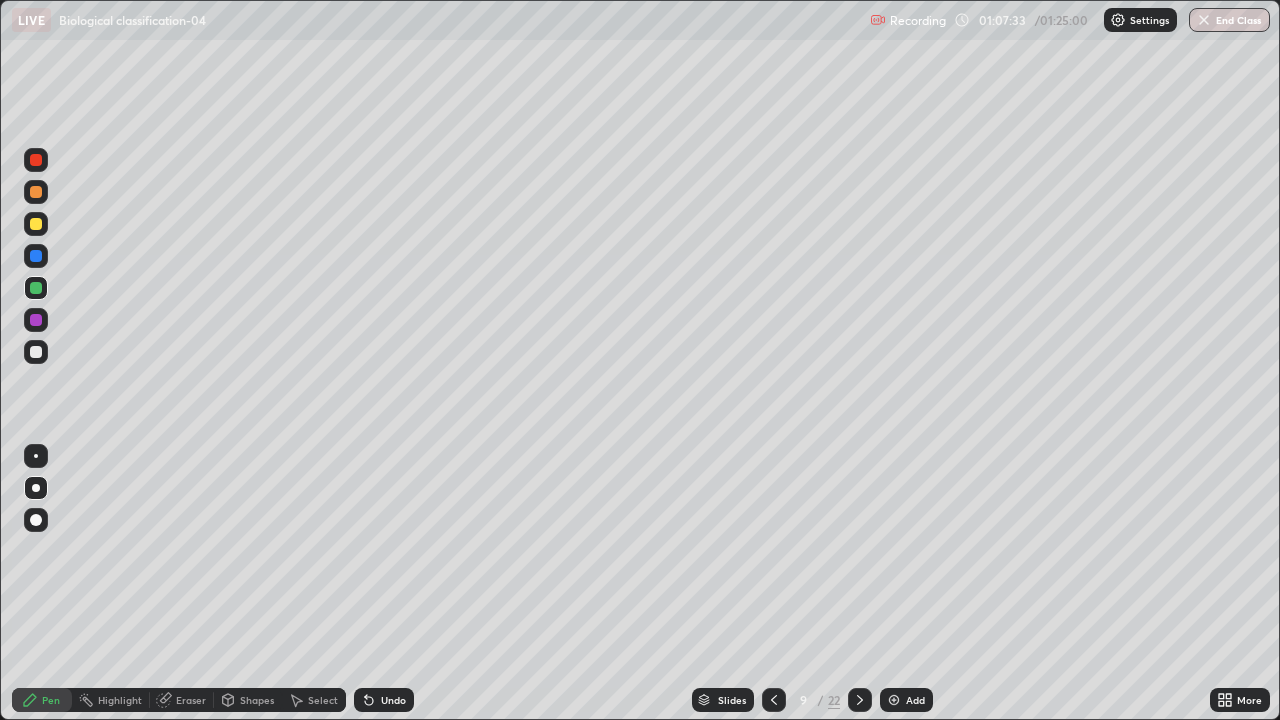 click at bounding box center [36, 352] 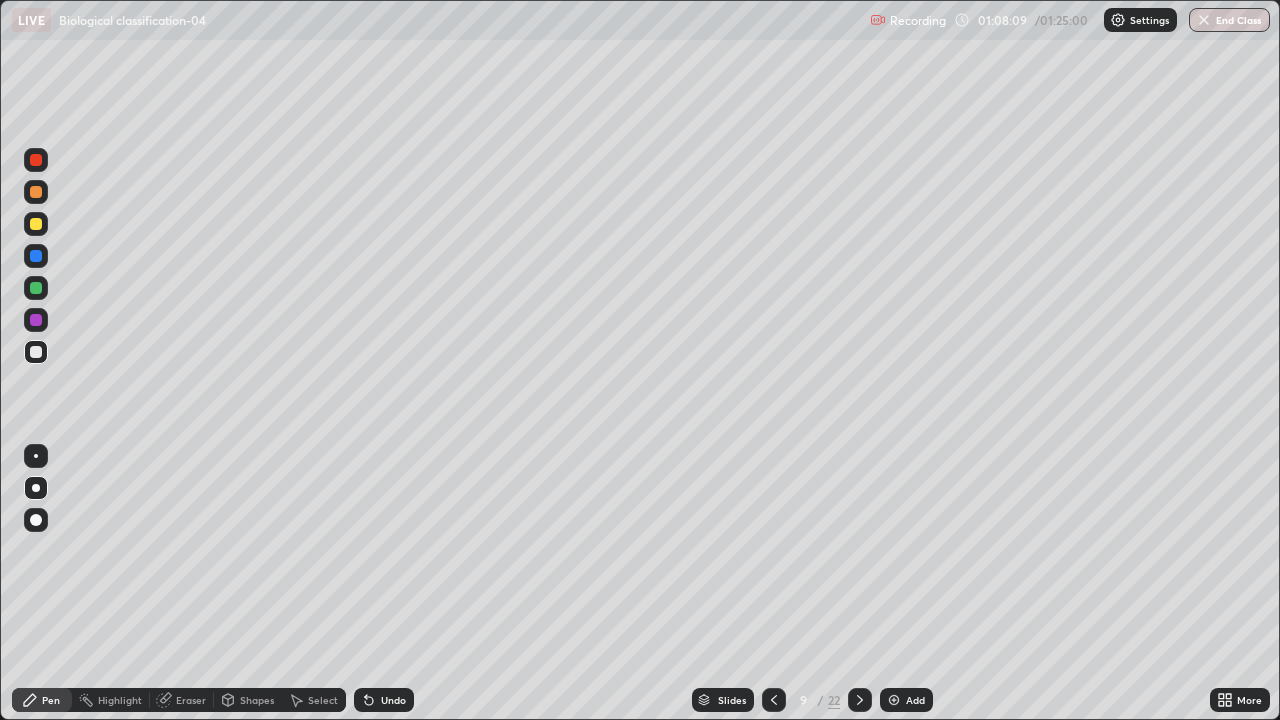 click on "Eraser" at bounding box center (191, 700) 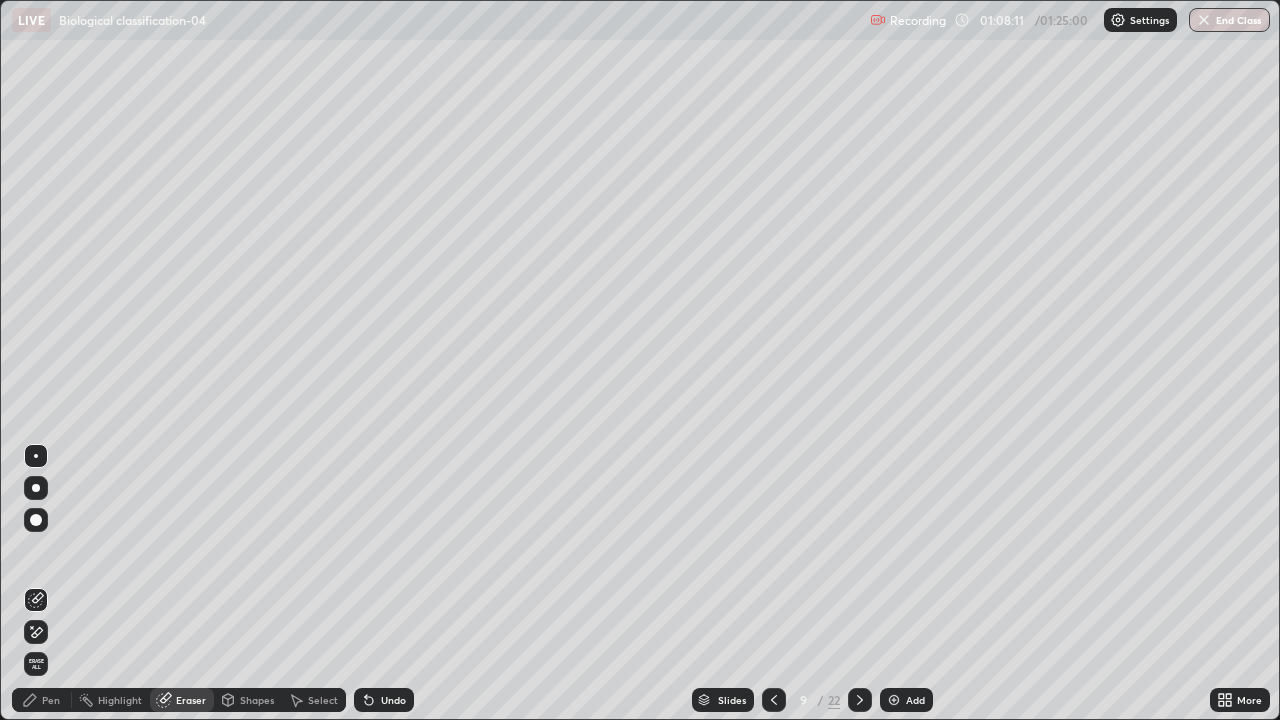 click on "Pen" at bounding box center [51, 700] 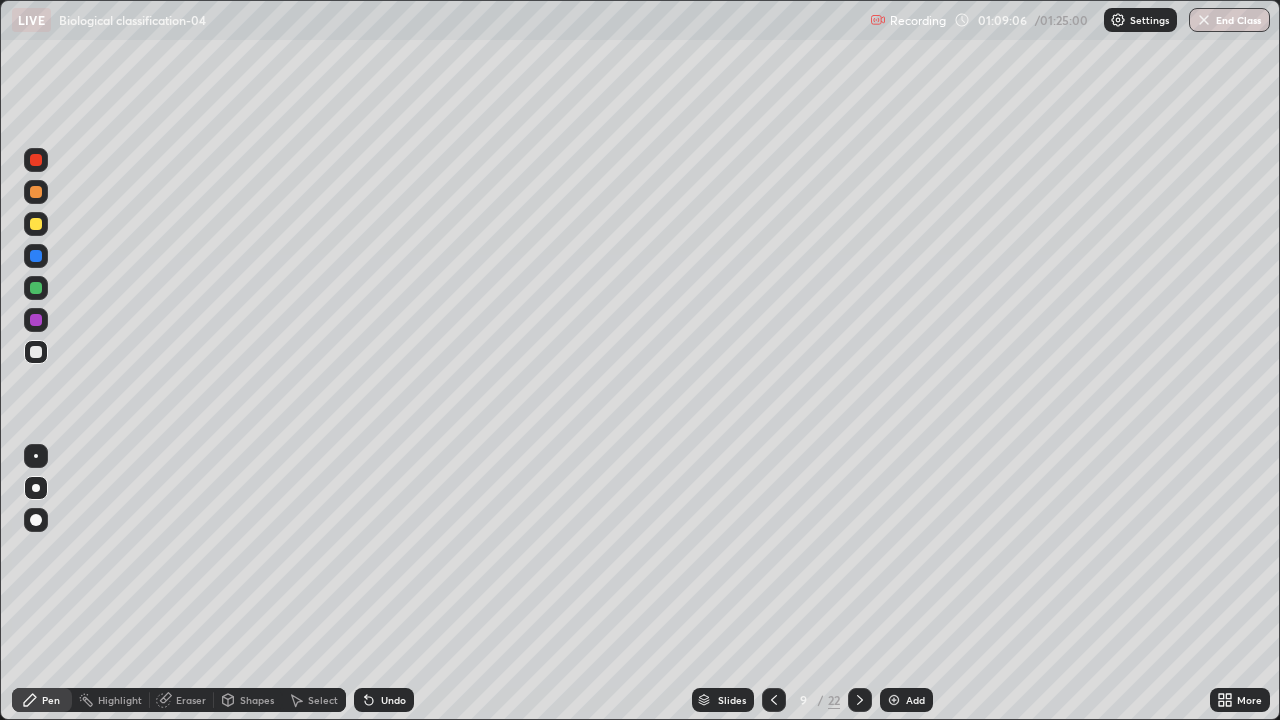 click on "Shapes" at bounding box center [257, 700] 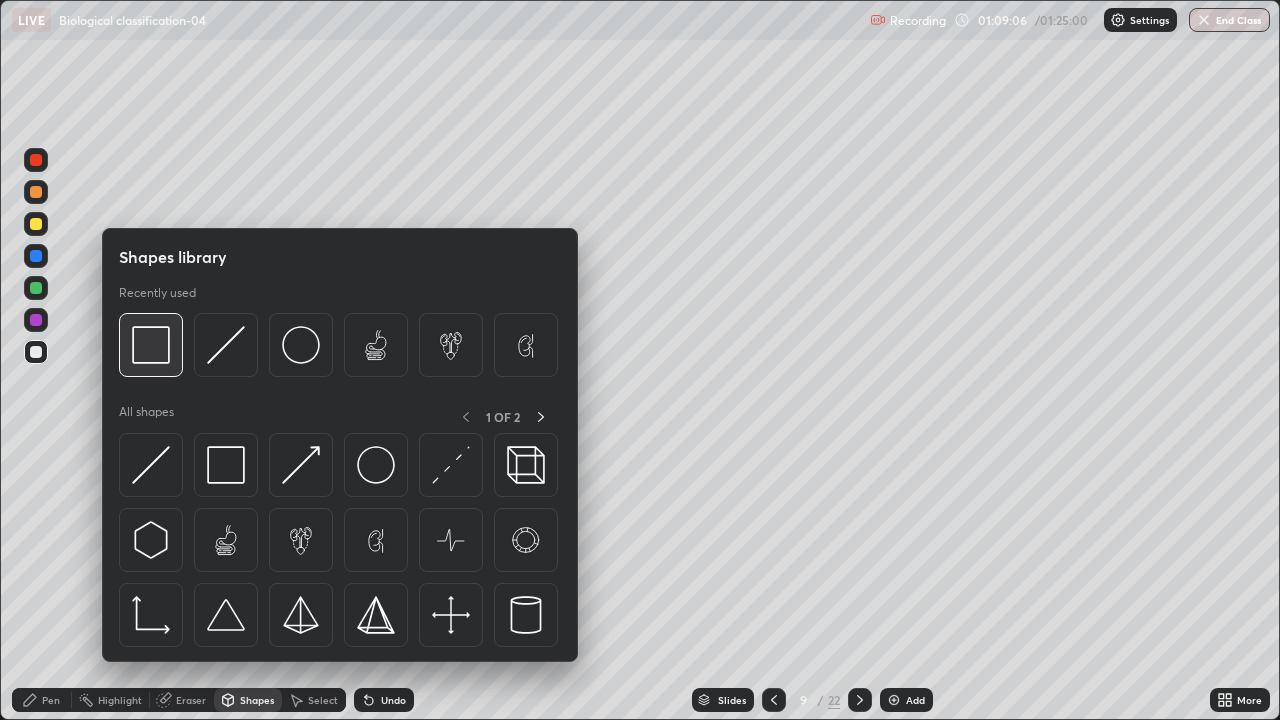 click at bounding box center [151, 345] 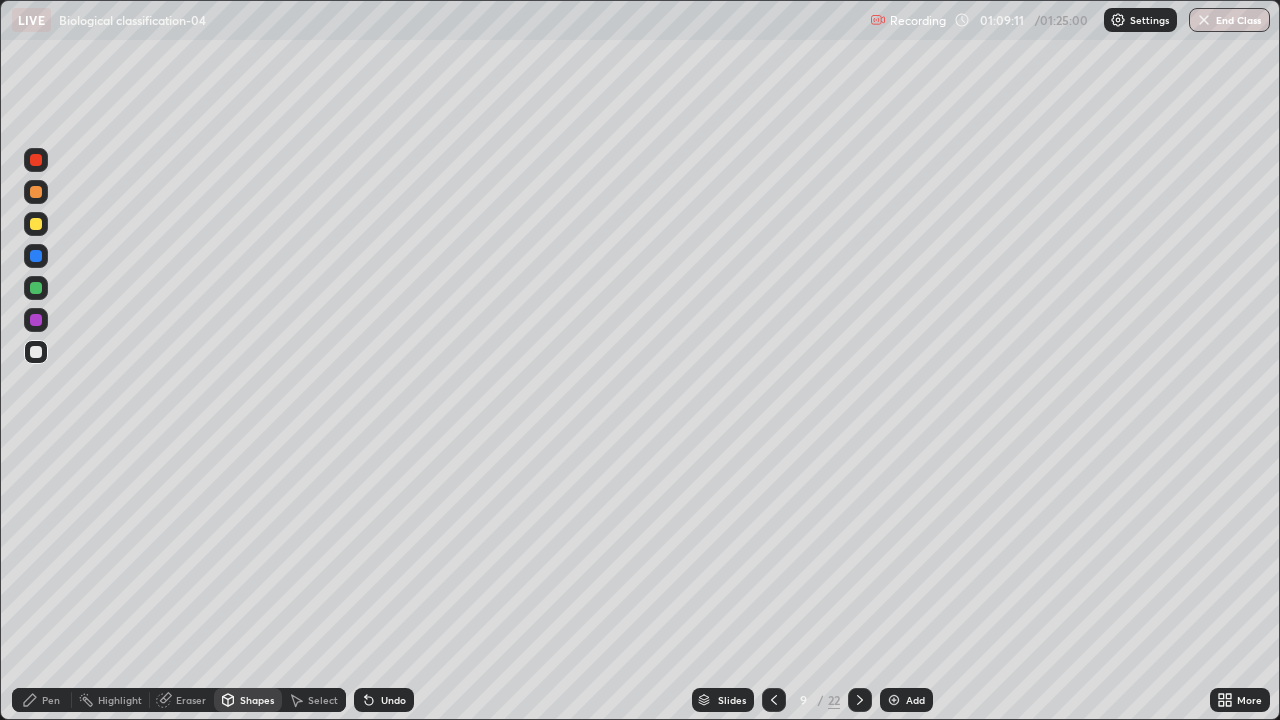 click on "Undo" at bounding box center [384, 700] 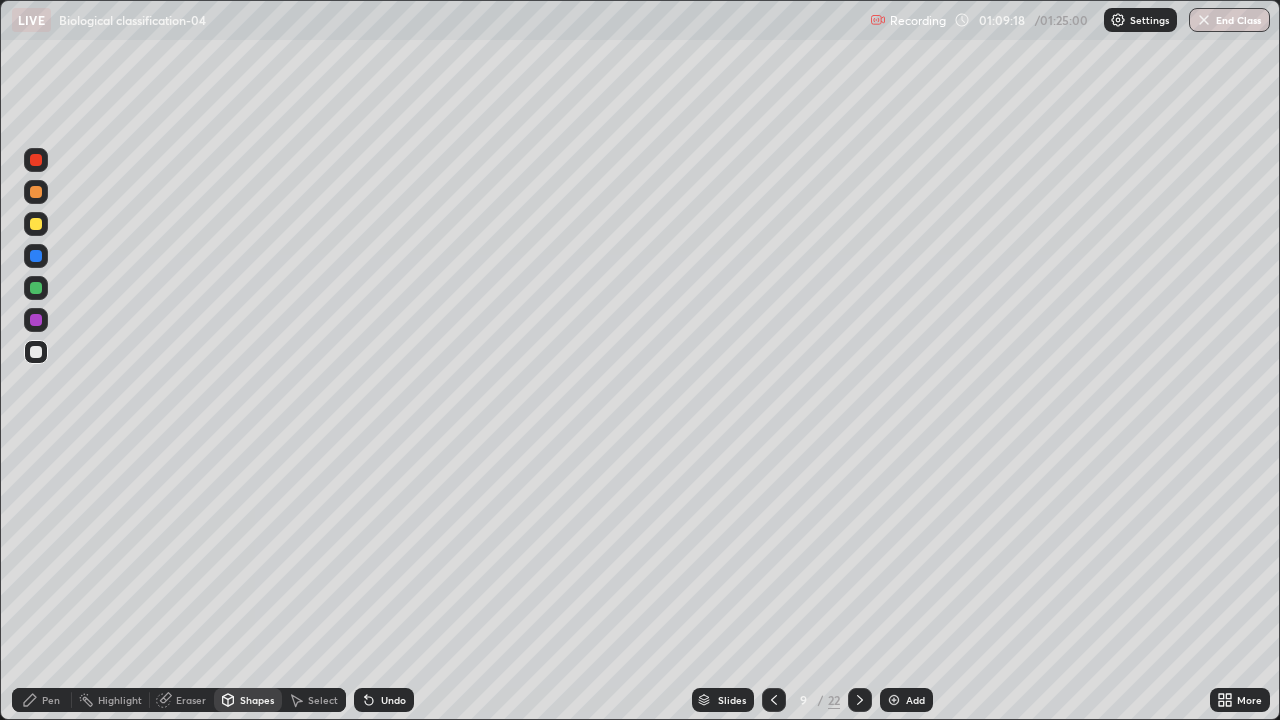 click at bounding box center (36, 352) 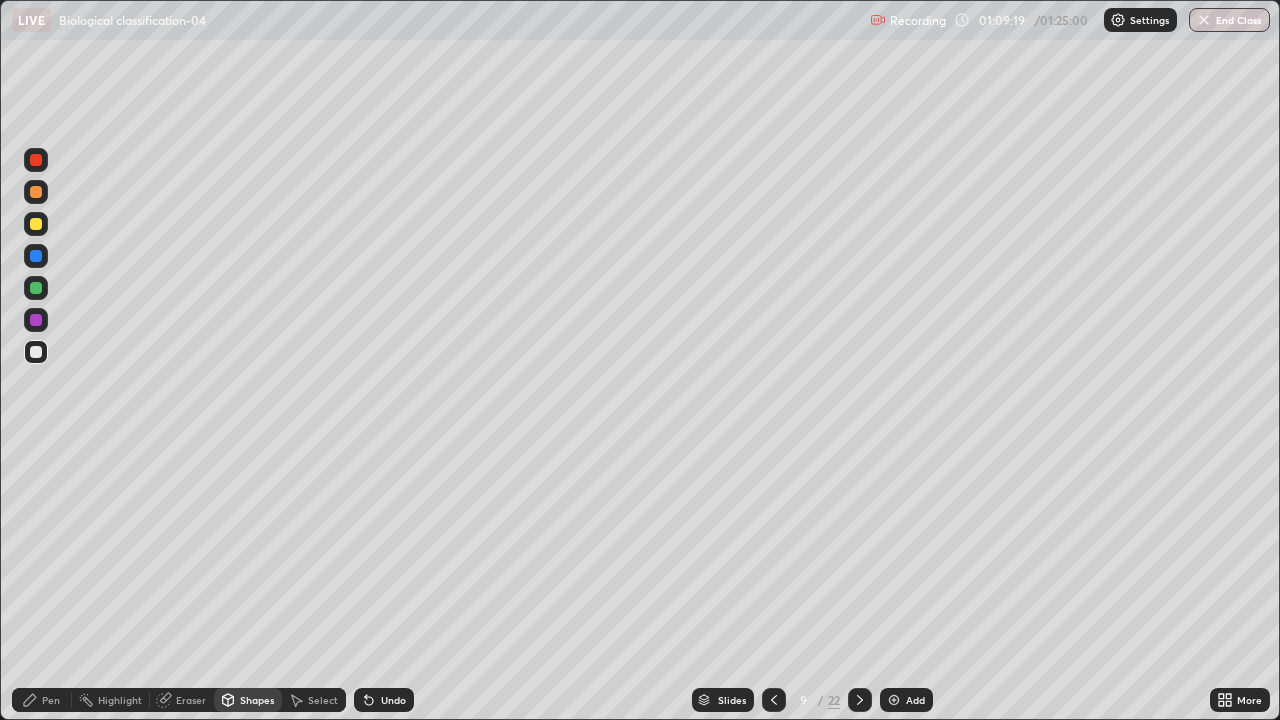 click 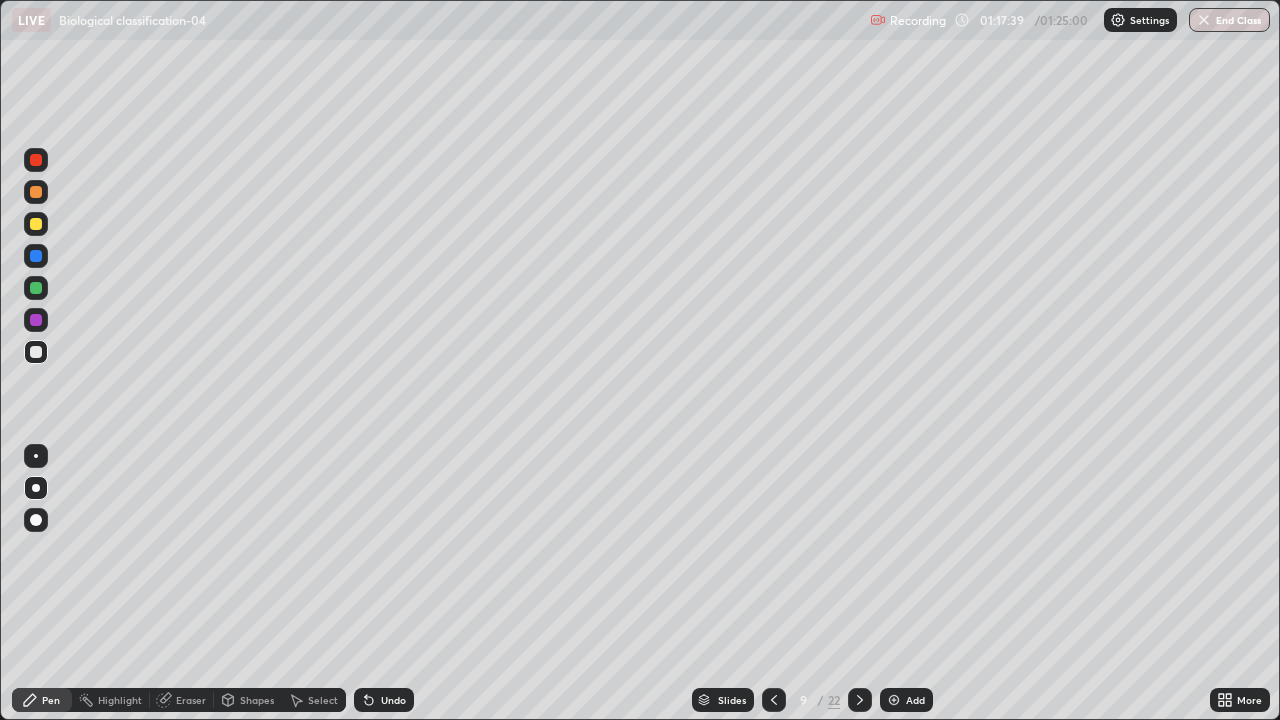 click on "End Class" at bounding box center (1229, 20) 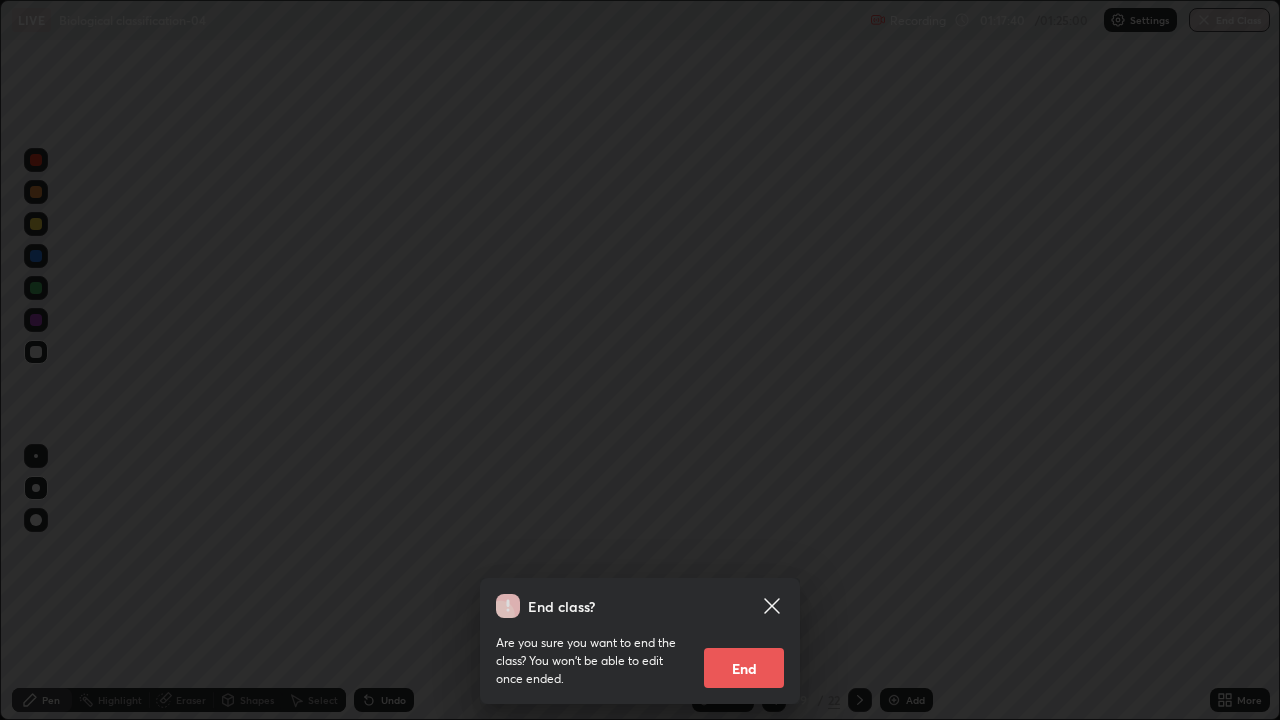 click on "End" at bounding box center (744, 668) 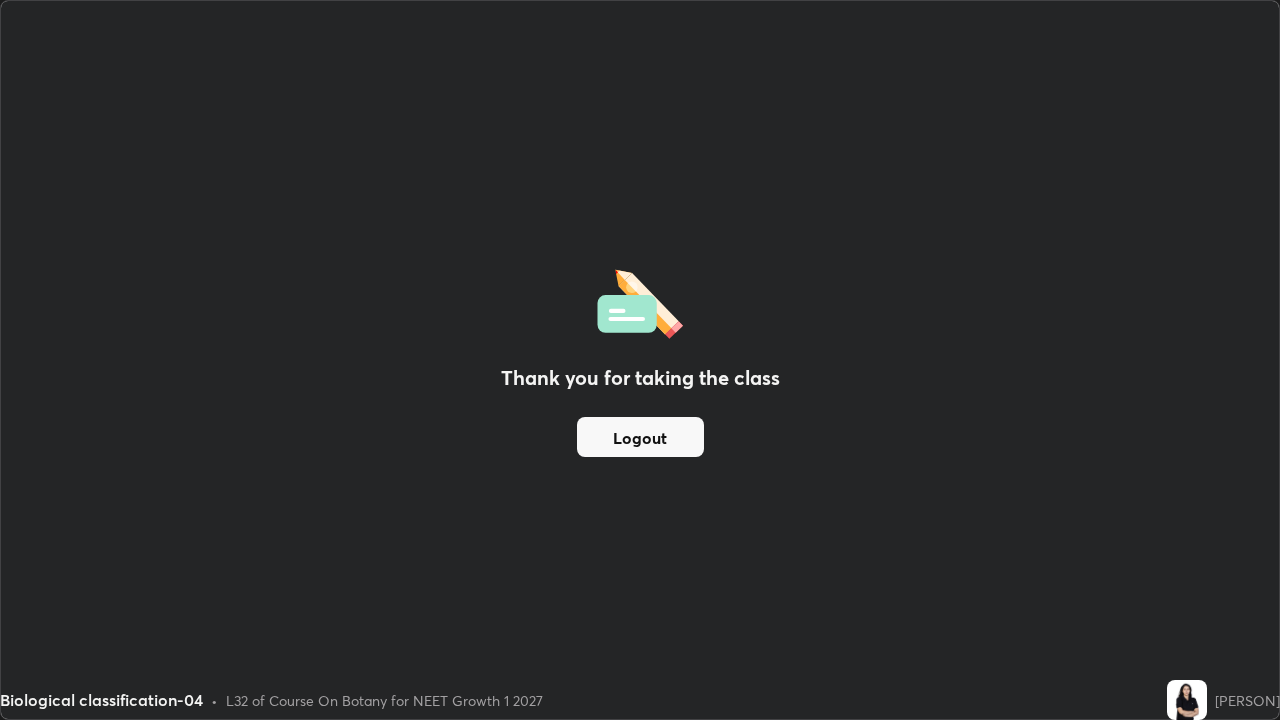 click on "Logout" at bounding box center [640, 437] 